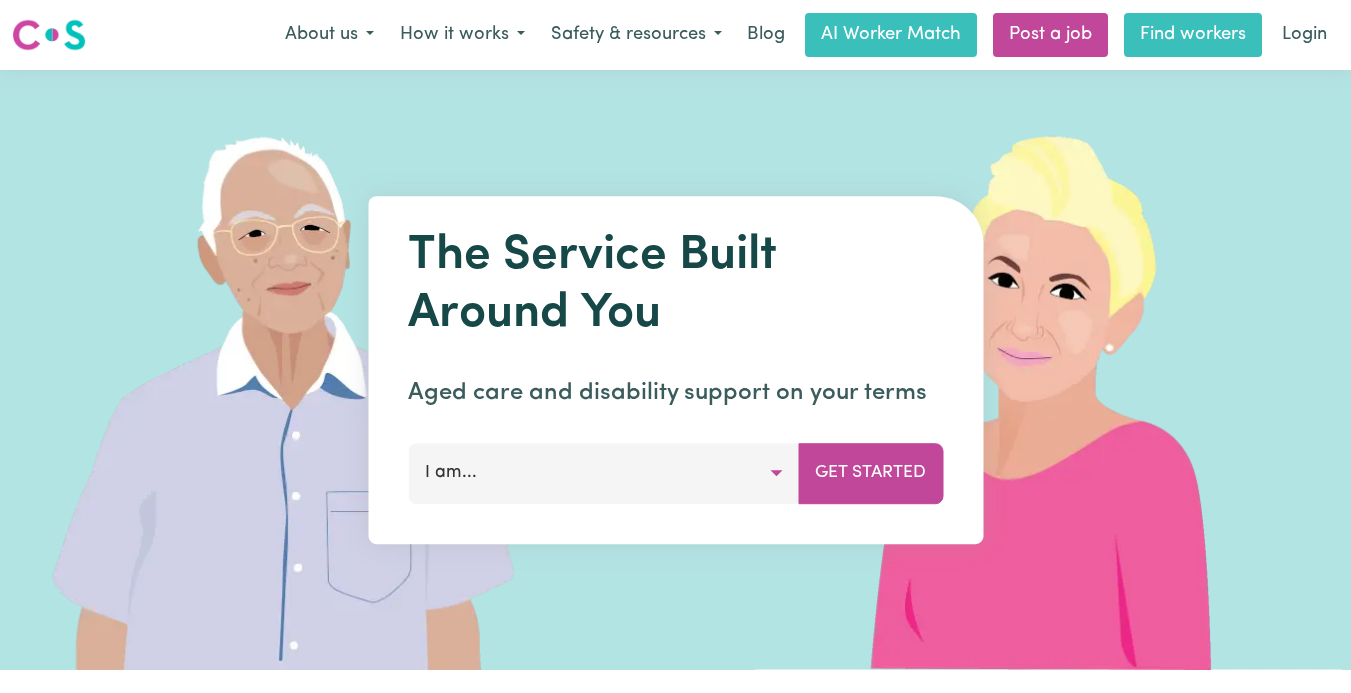 scroll, scrollTop: 0, scrollLeft: 0, axis: both 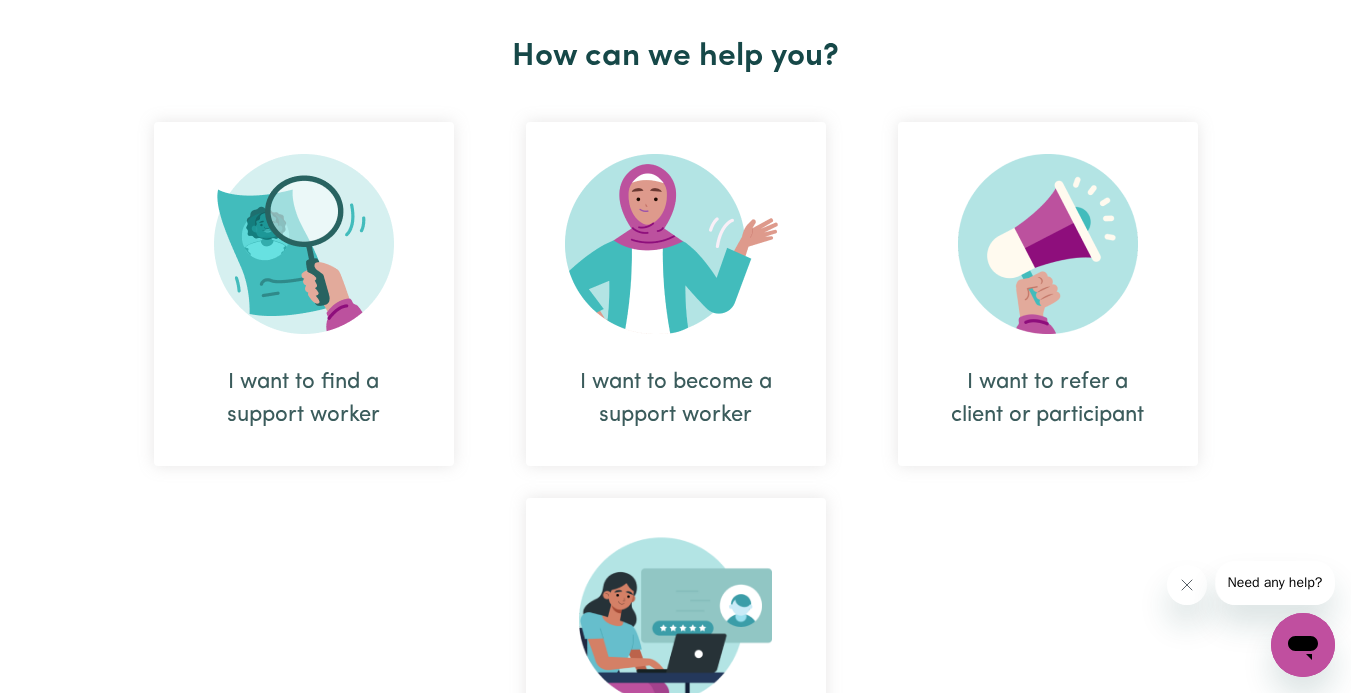 click on "I want to become a support worker" at bounding box center (676, 399) 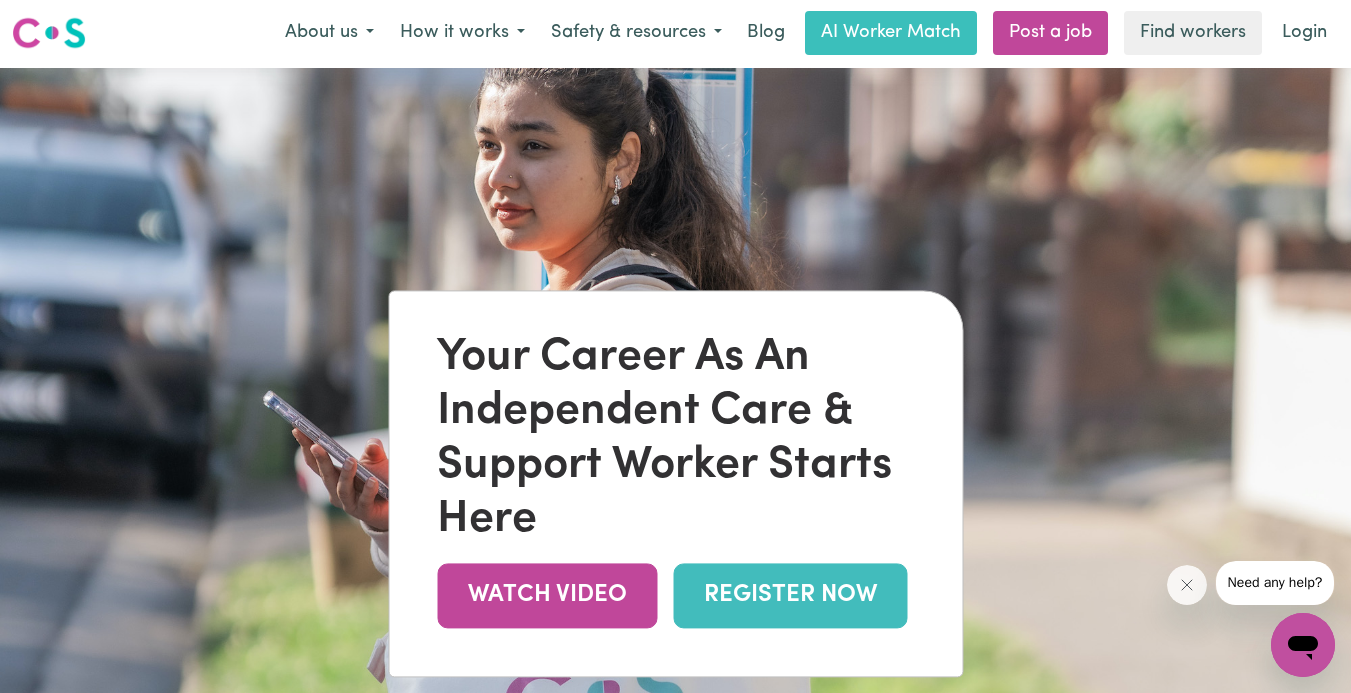 scroll, scrollTop: 0, scrollLeft: 0, axis: both 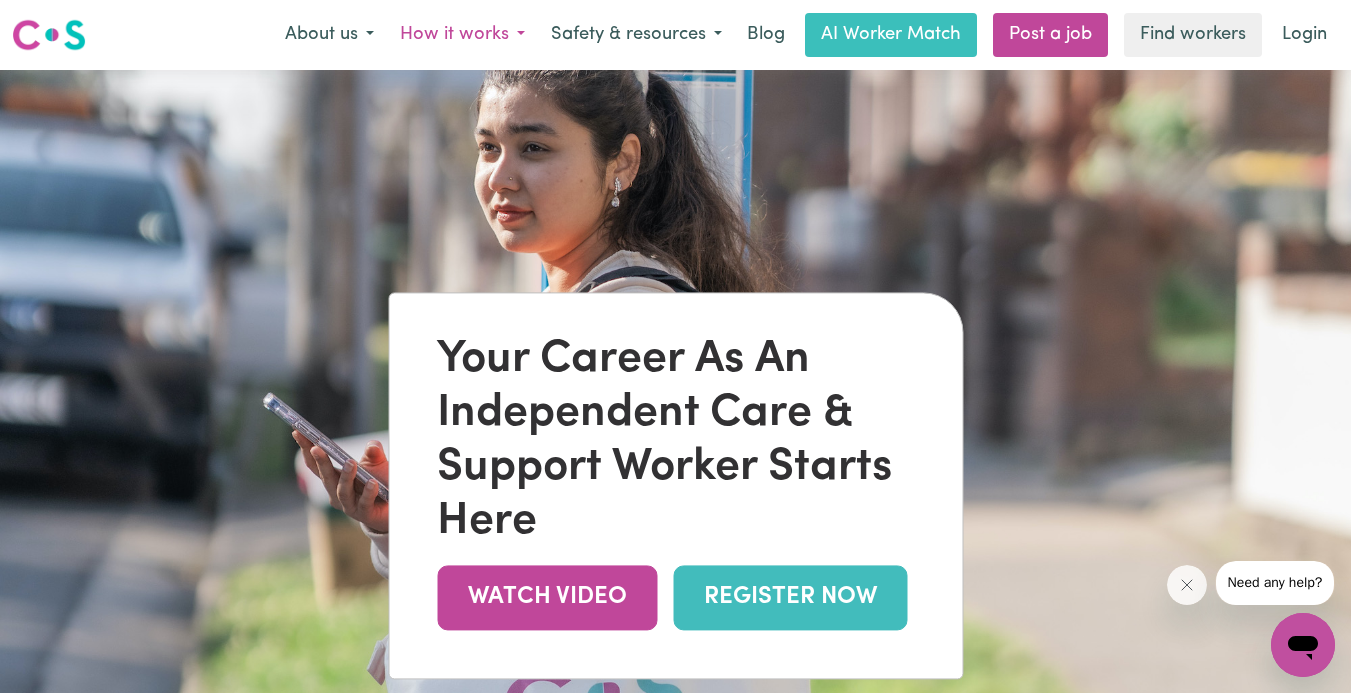 click on "How it works" at bounding box center [462, 35] 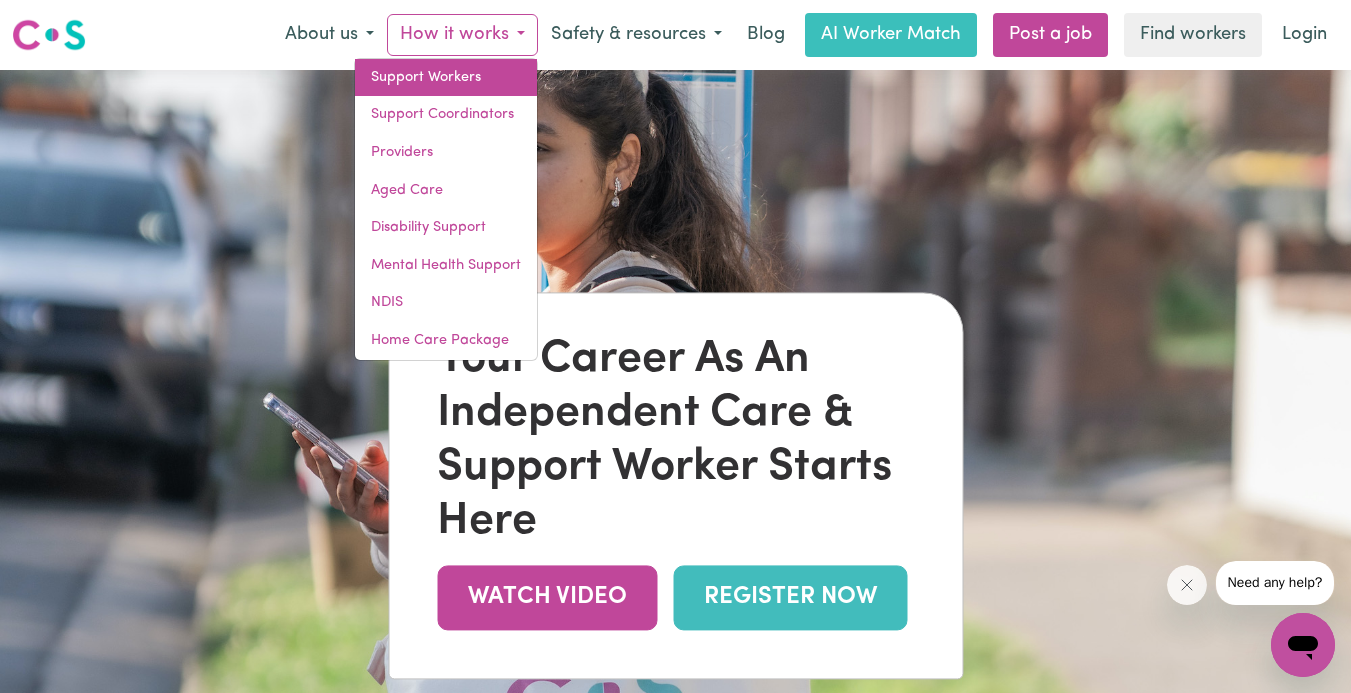 click on "Support Workers" at bounding box center (446, 78) 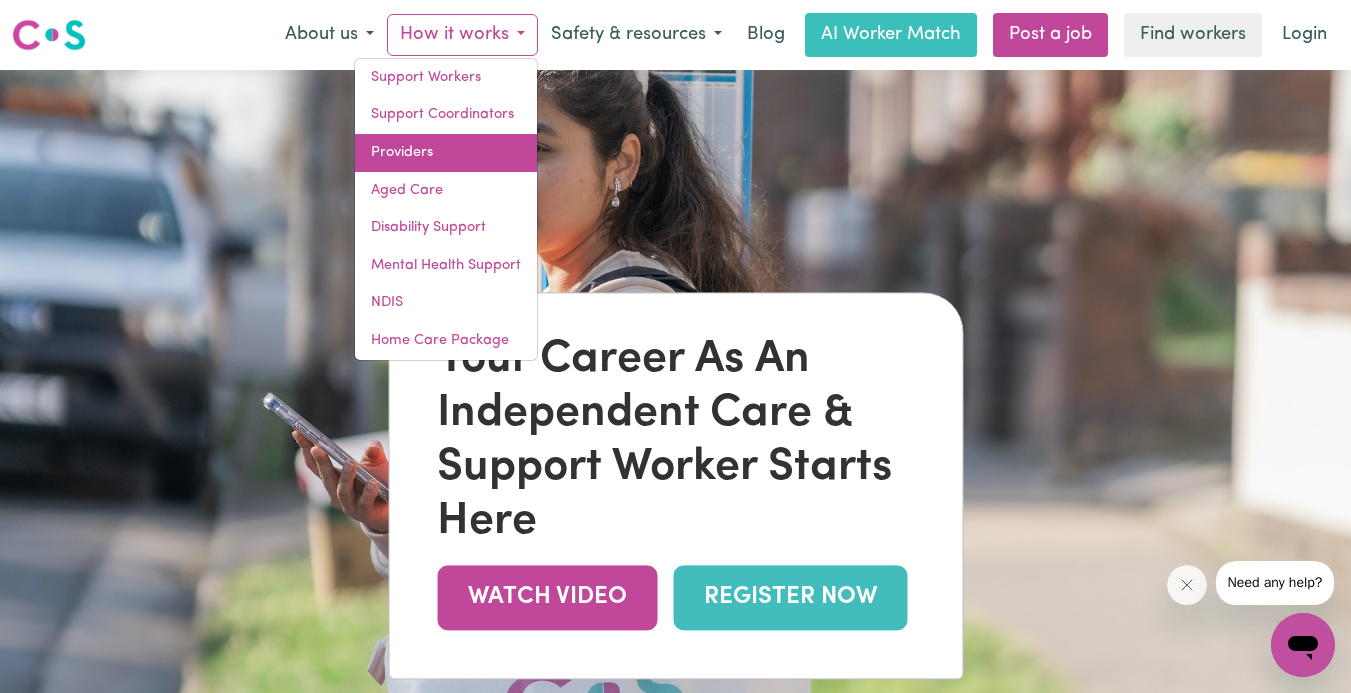 click on "Providers" at bounding box center (446, 153) 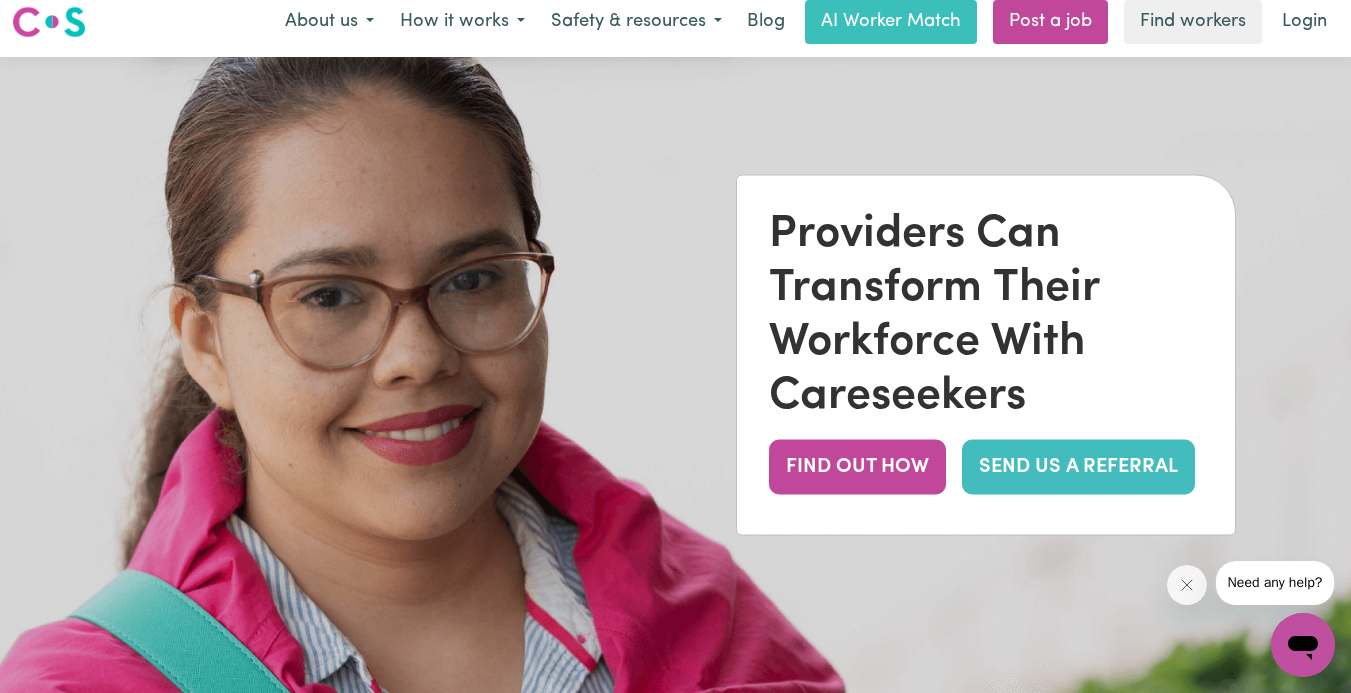 scroll, scrollTop: 0, scrollLeft: 0, axis: both 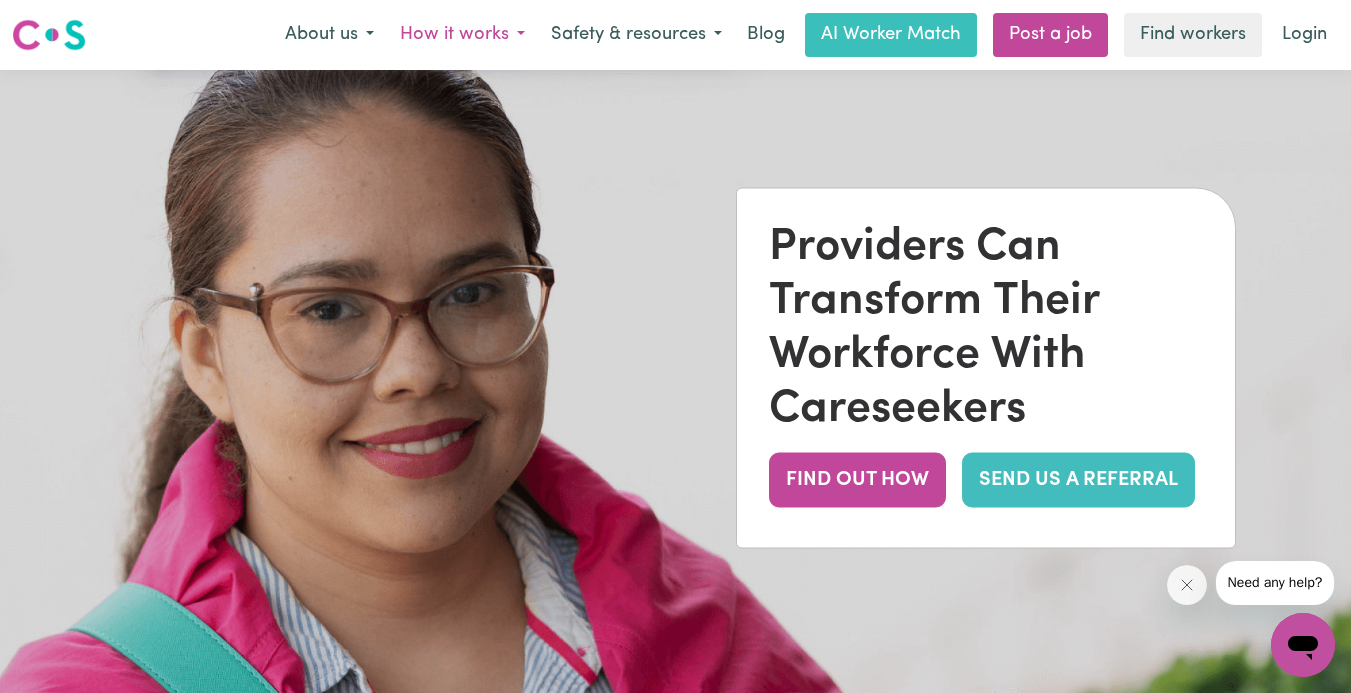 click on "How it works" at bounding box center (462, 35) 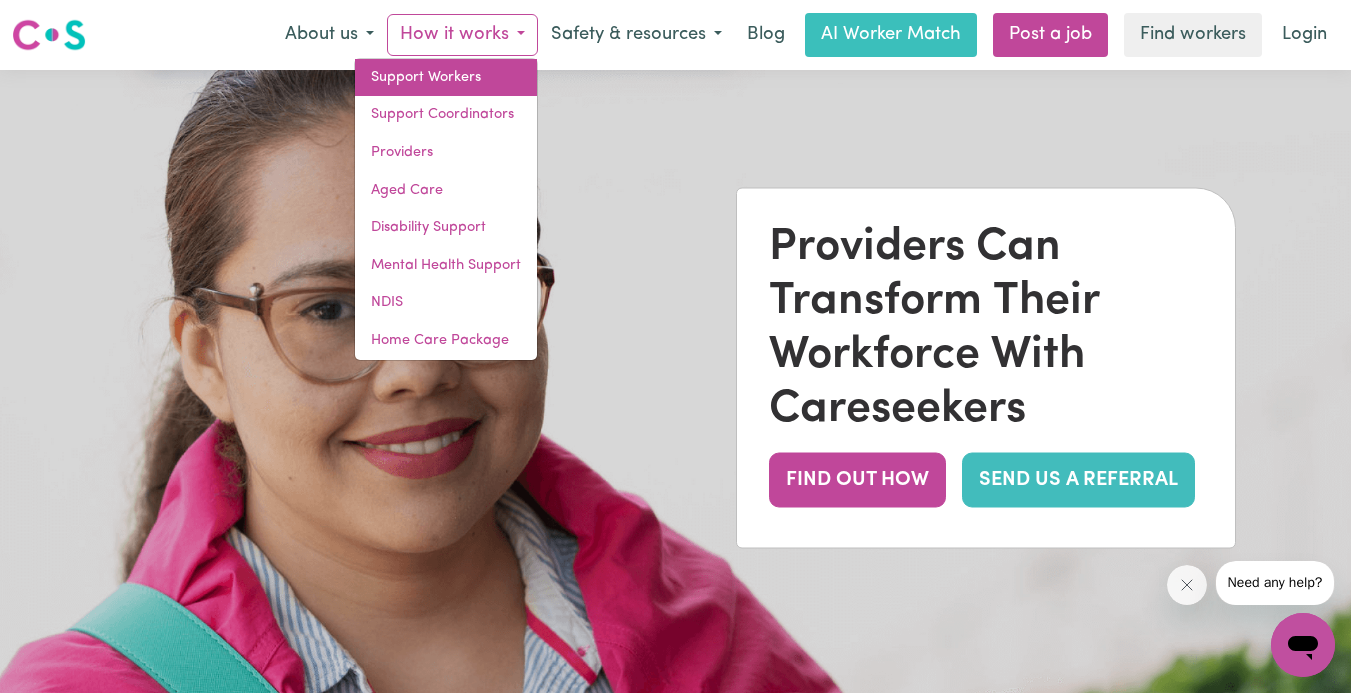 click on "Support Workers" at bounding box center [446, 78] 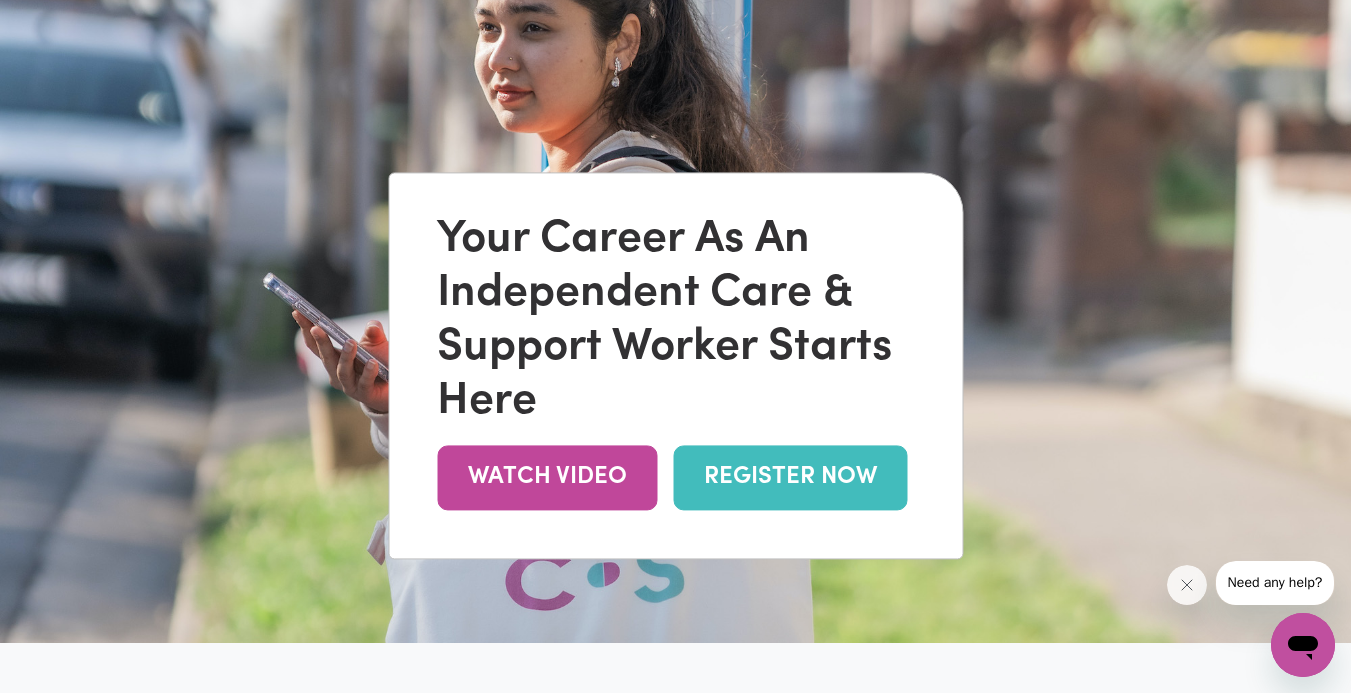 scroll, scrollTop: 80, scrollLeft: 0, axis: vertical 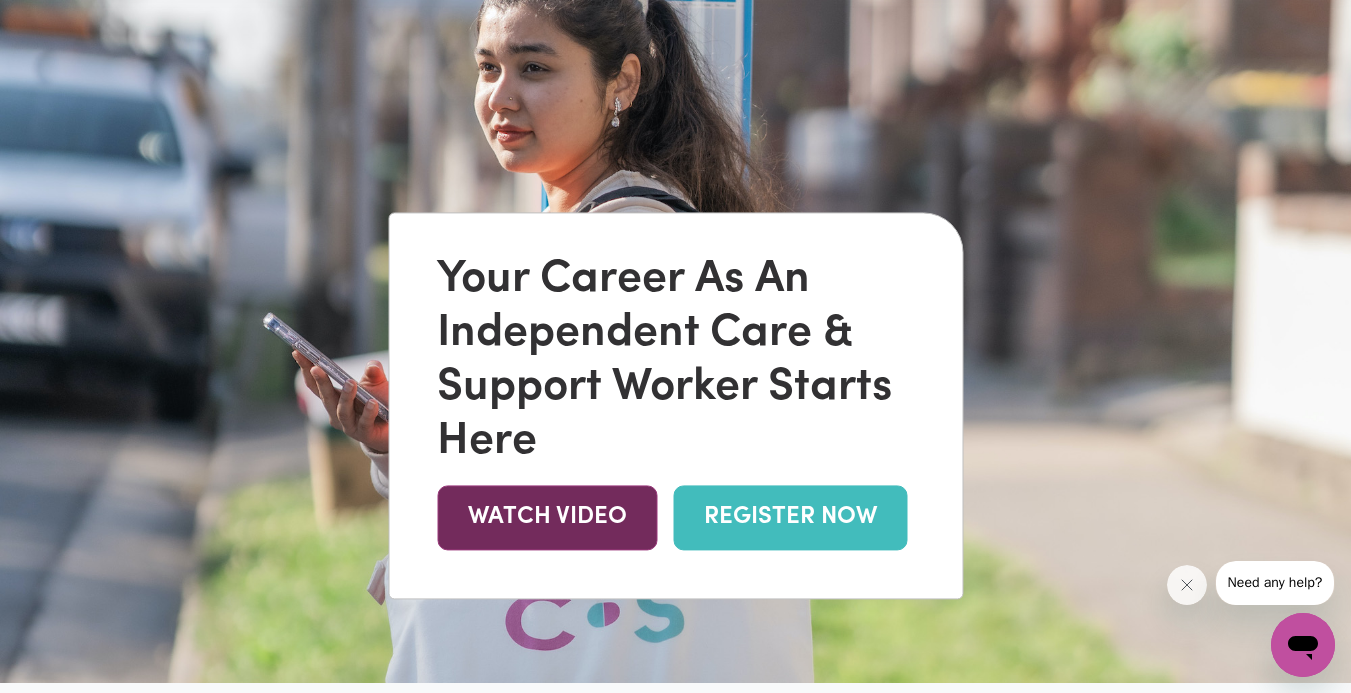 click on "WATCH VIDEO" at bounding box center [547, 517] 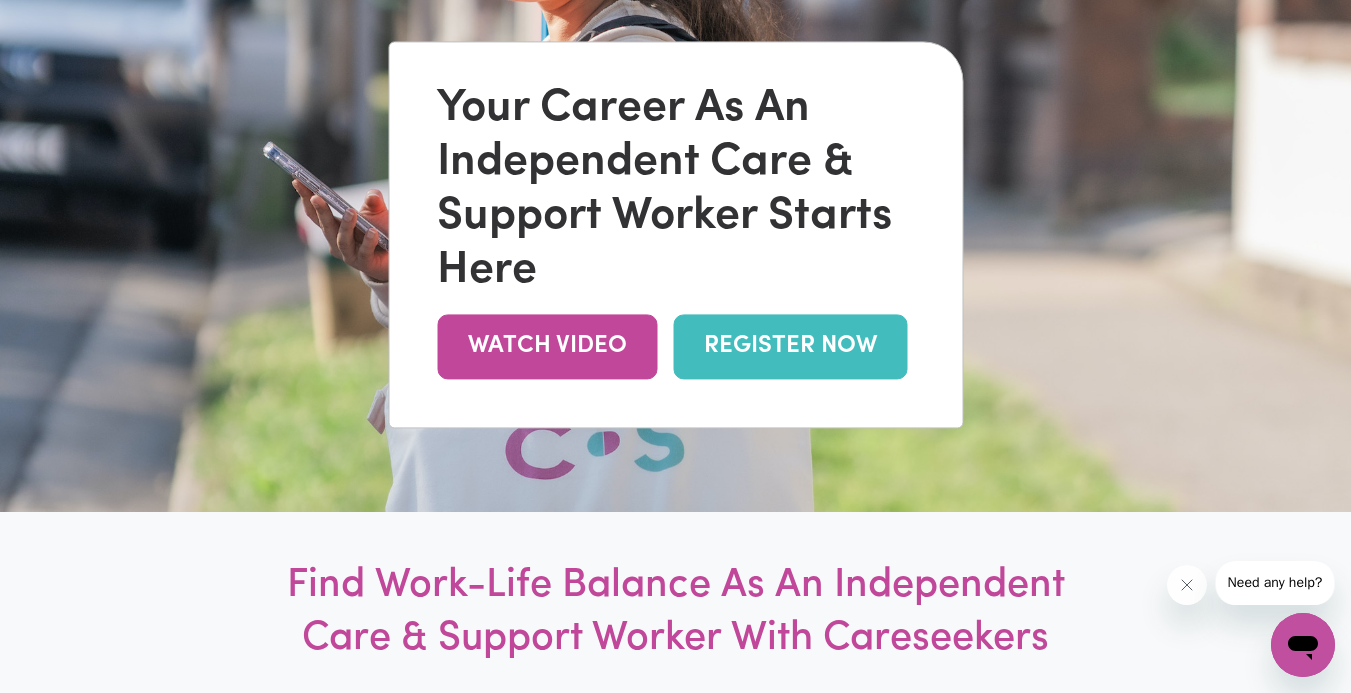 scroll, scrollTop: 0, scrollLeft: 0, axis: both 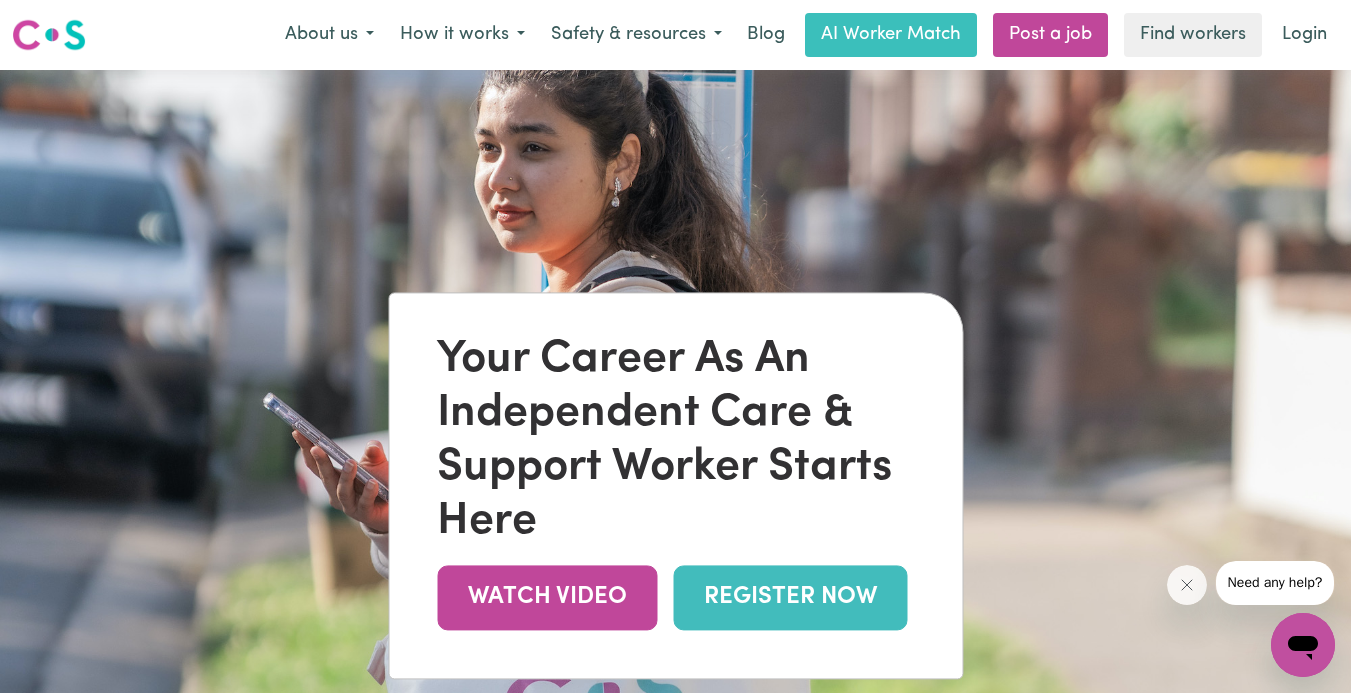 click on "REGISTER NOW" at bounding box center [790, 597] 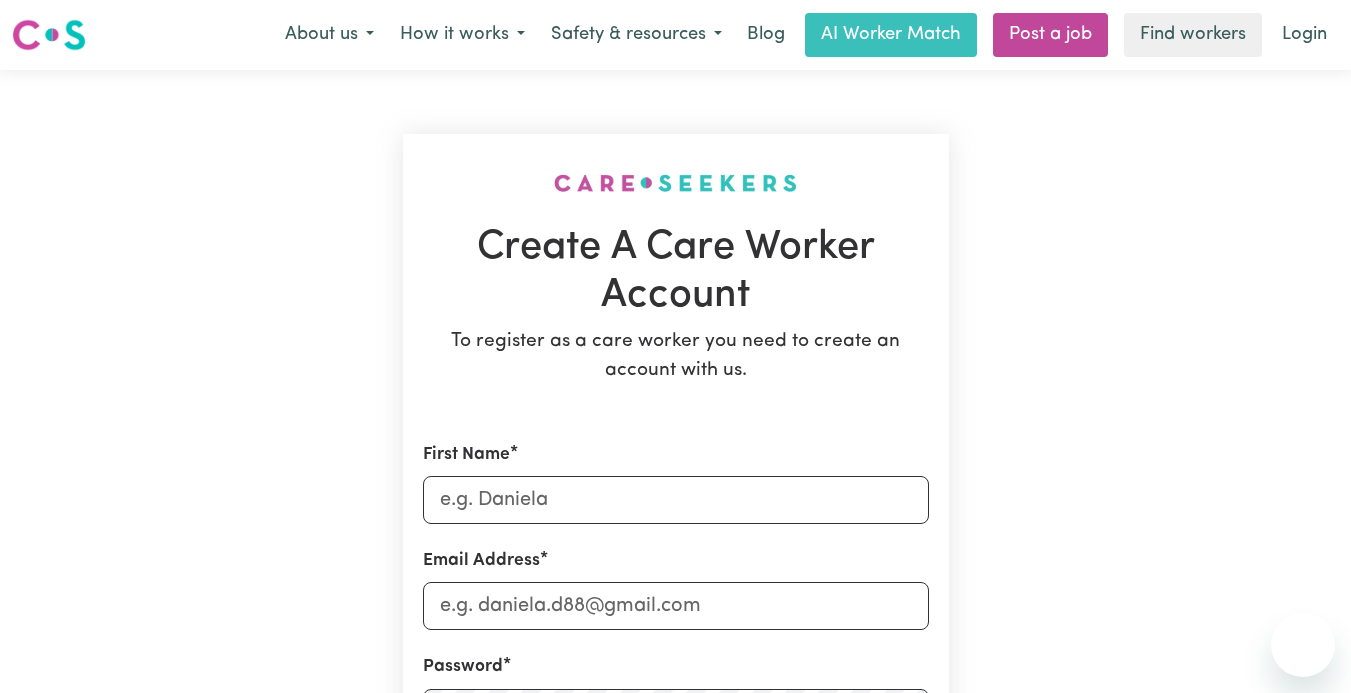 scroll, scrollTop: 0, scrollLeft: 0, axis: both 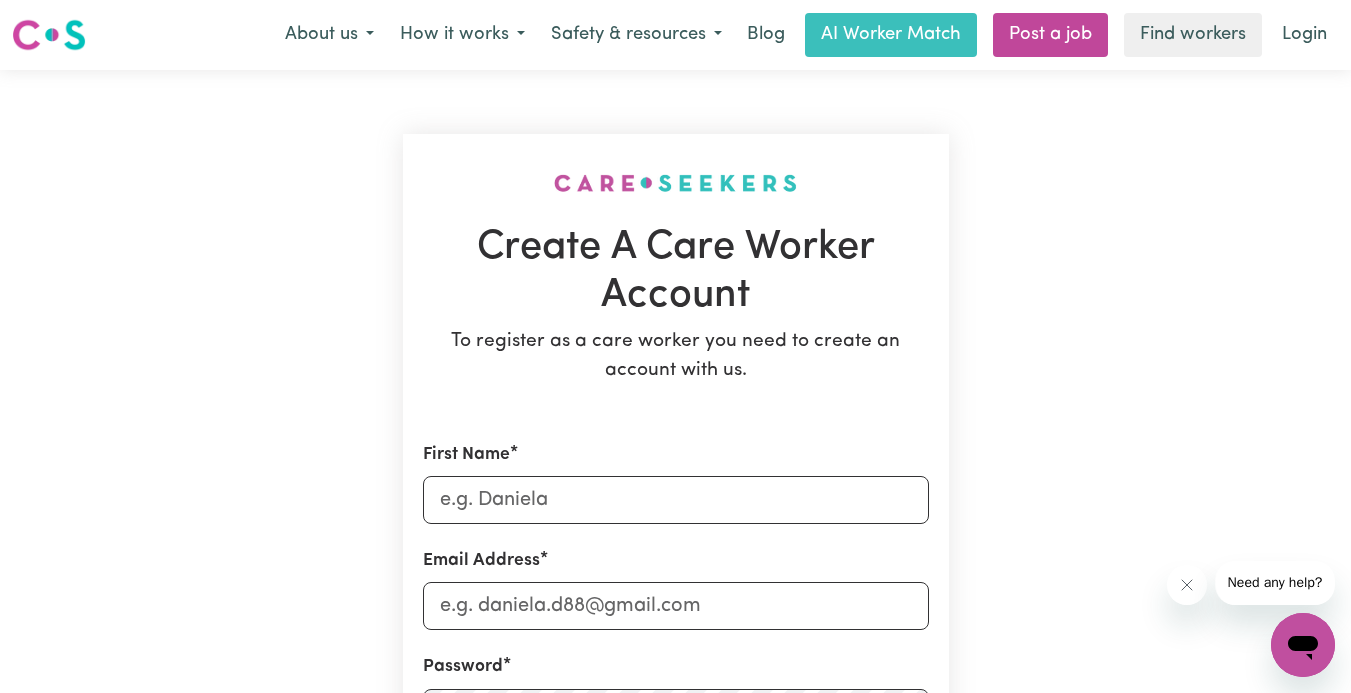 type on "Anita" 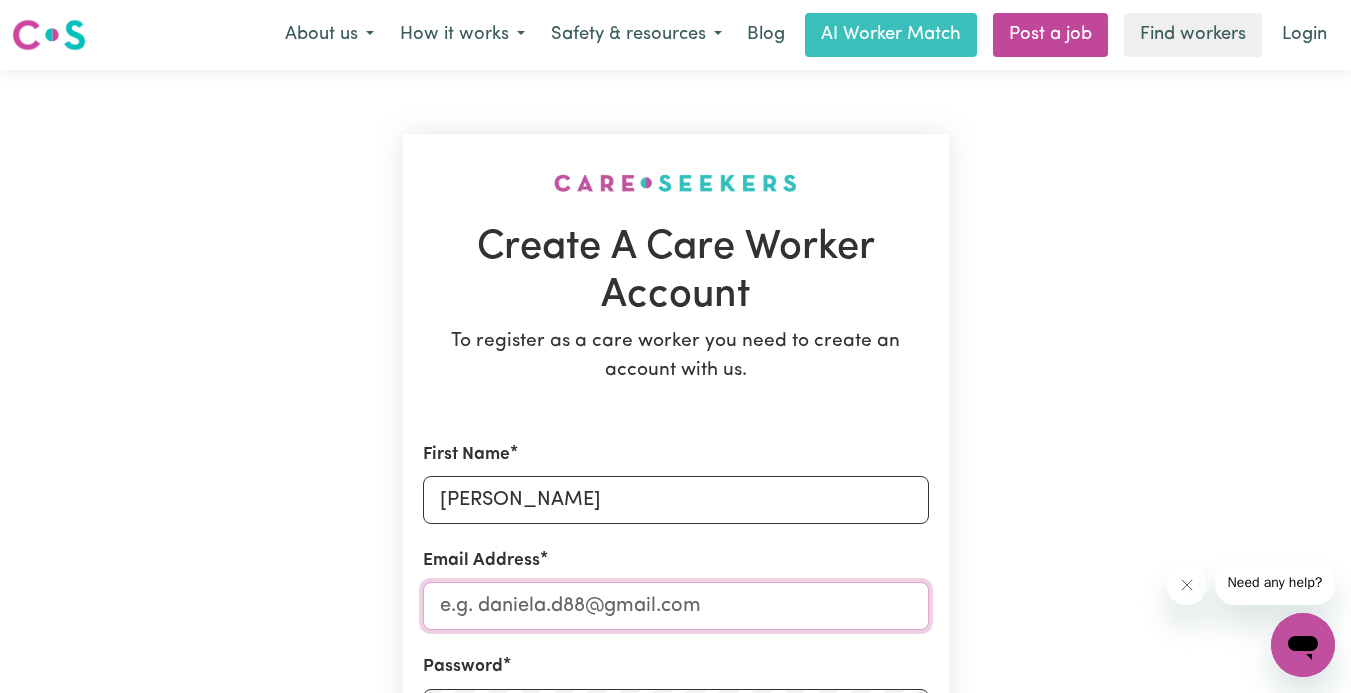 click on "Email Address" at bounding box center (676, 606) 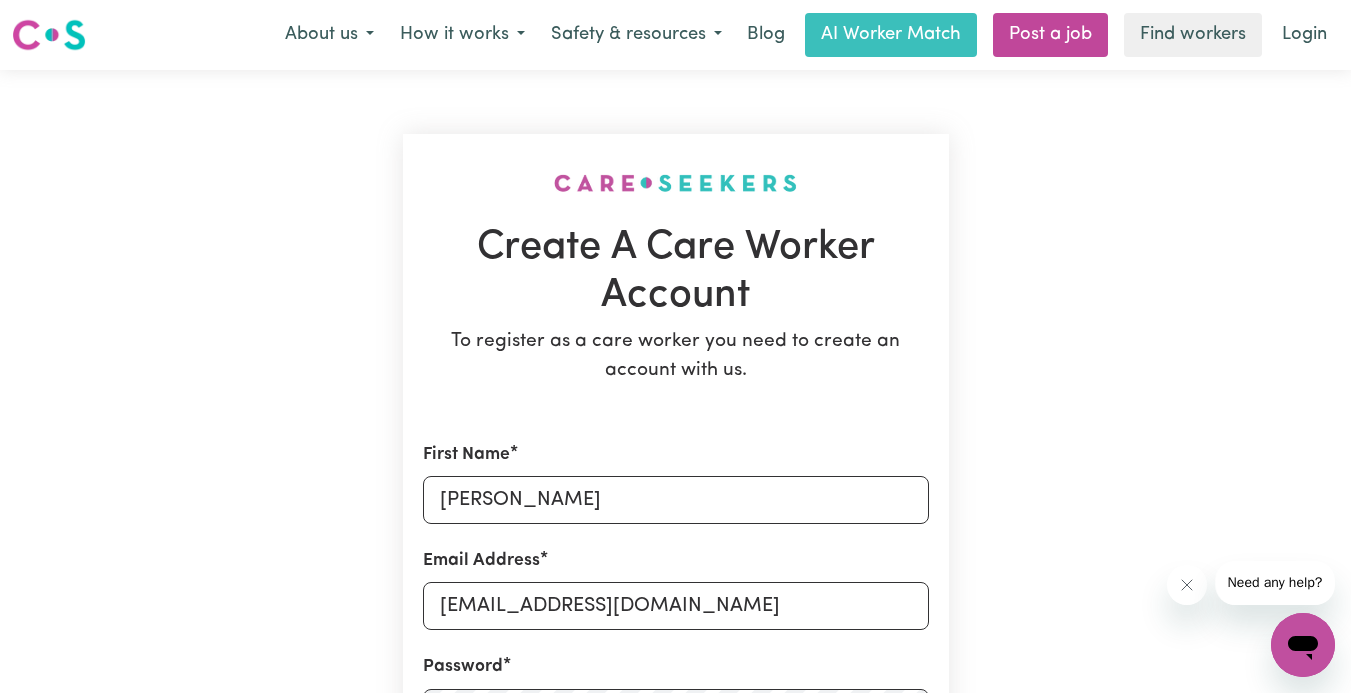 click on "Create A Care Worker Account To register as a care worker you need to create an account with us. First Name Anita Email Address aboutyoubyanita@gmail.com Password Password must be at least 8 characters long Show password Phone Number Street Address Suburb Where did you hear about us? By registering with Careseekers, you are agreeing to our Terms & Conditions and acknowledge that you will work as and Independent Contractor under our Code of Conduct. I have read and accept the Careseekers  Terms & Conditions  and  Code of Conduct I have read and understand the  Terms of Engagement I have read and accept the  NDIS Code of Conduct I have read and accept the  Aged Care Code of Conduct Create My Account" at bounding box center [676, 838] 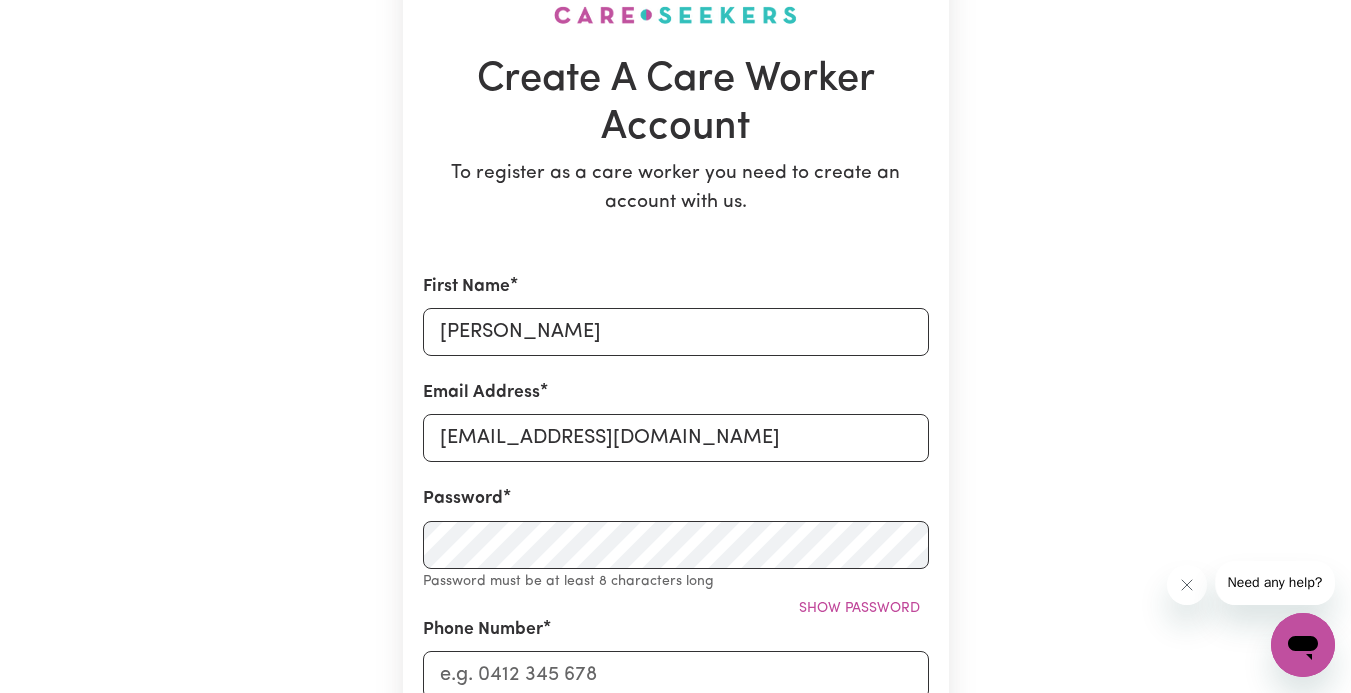 scroll, scrollTop: 200, scrollLeft: 0, axis: vertical 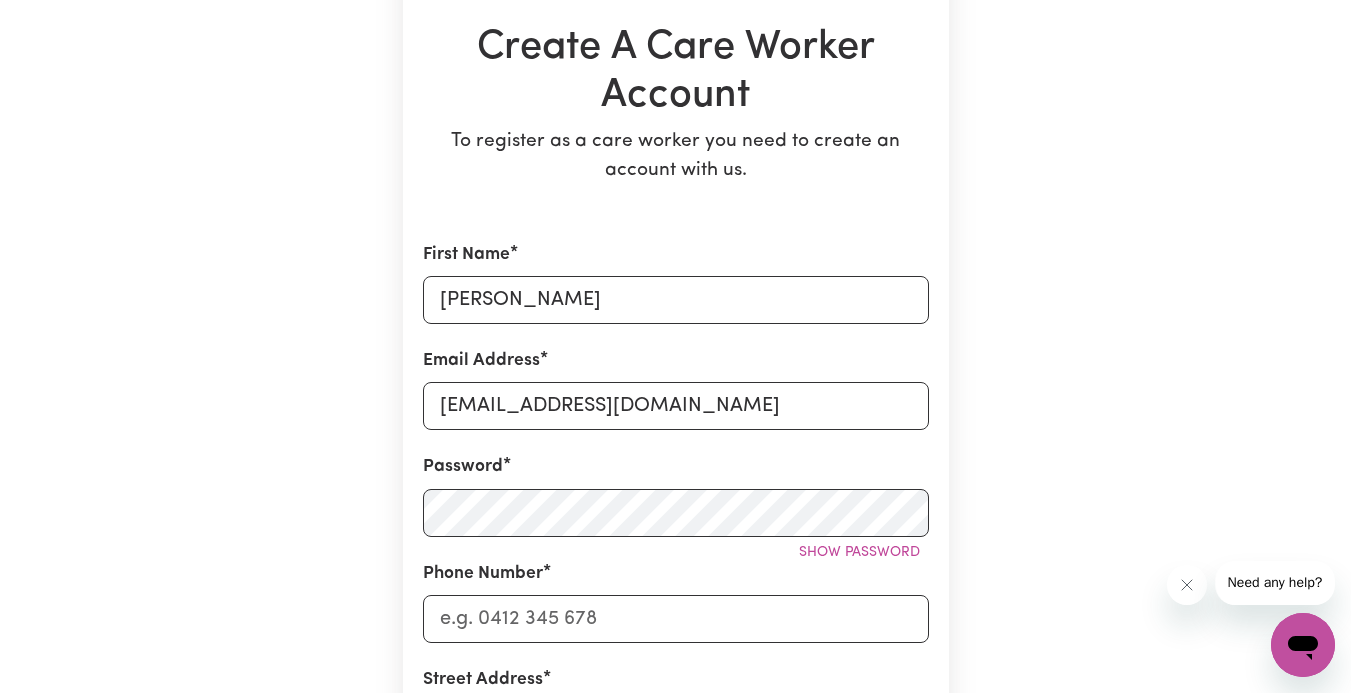 click on "Create A Care Worker Account To register as a care worker you need to create an account with us. First Name Anita Email Address aboutyoubyanita@gmail.com Password Show password Phone Number Street Address Suburb Where did you hear about us? By registering with Careseekers, you are agreeing to our Terms & Conditions and acknowledge that you will work as and Independent Contractor under our Code of Conduct. I have read and accept the Careseekers  Terms & Conditions  and  Code of Conduct I have read and understand the  Terms of Engagement I have read and accept the  NDIS Code of Conduct I have read and accept the  Aged Care Code of Conduct Create My Account" at bounding box center [676, 626] 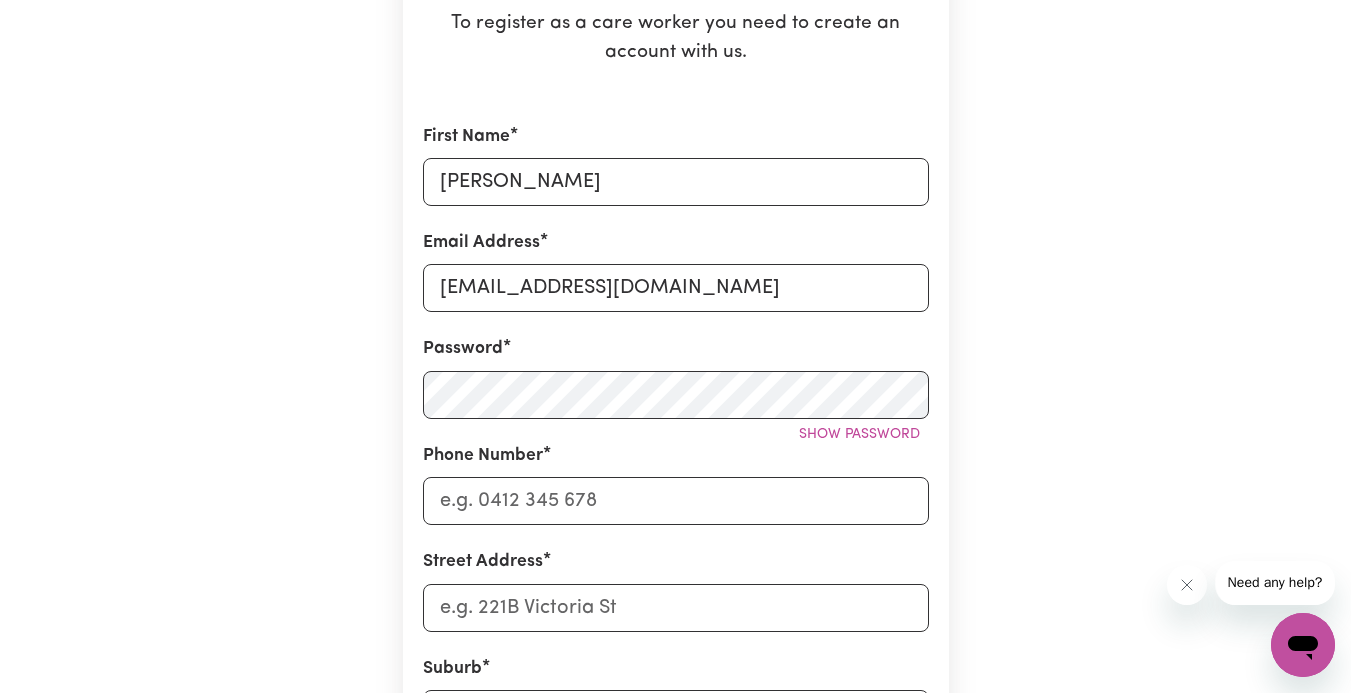 scroll, scrollTop: 320, scrollLeft: 0, axis: vertical 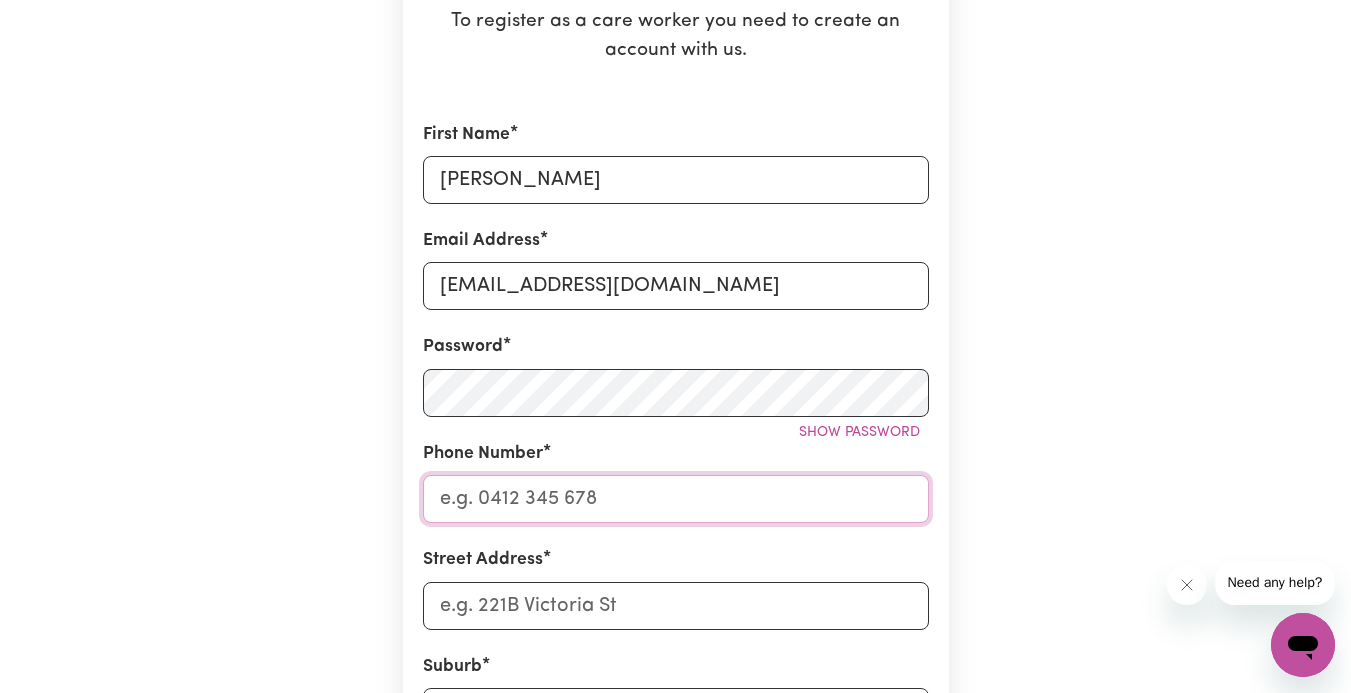 click on "Phone Number" at bounding box center (676, 499) 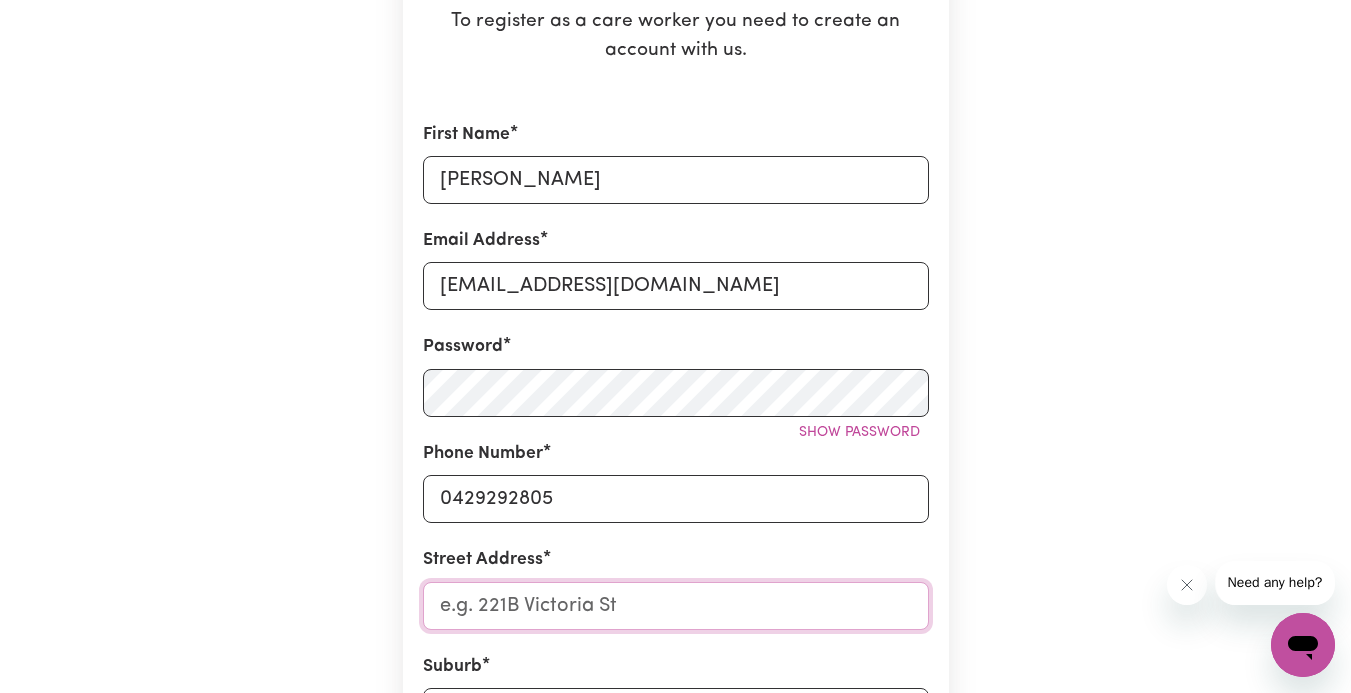 click on "Street Address" at bounding box center [676, 606] 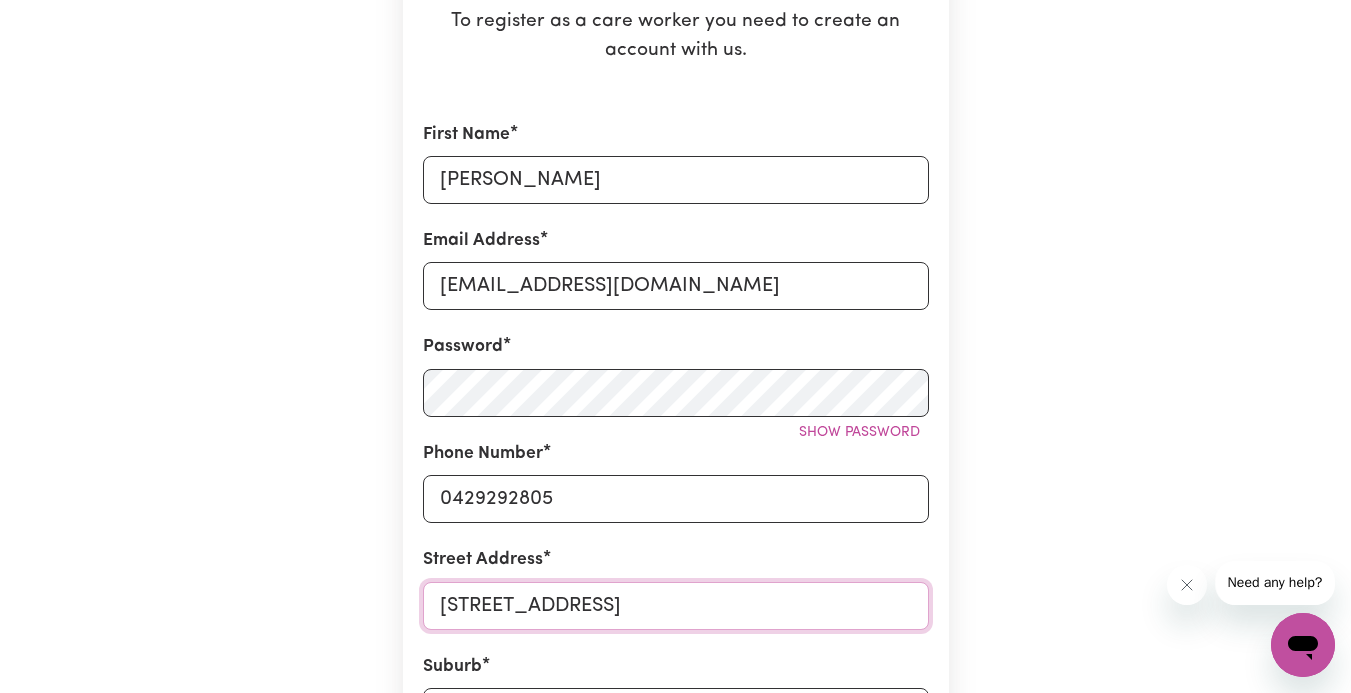 type on "33 Alexandra Street" 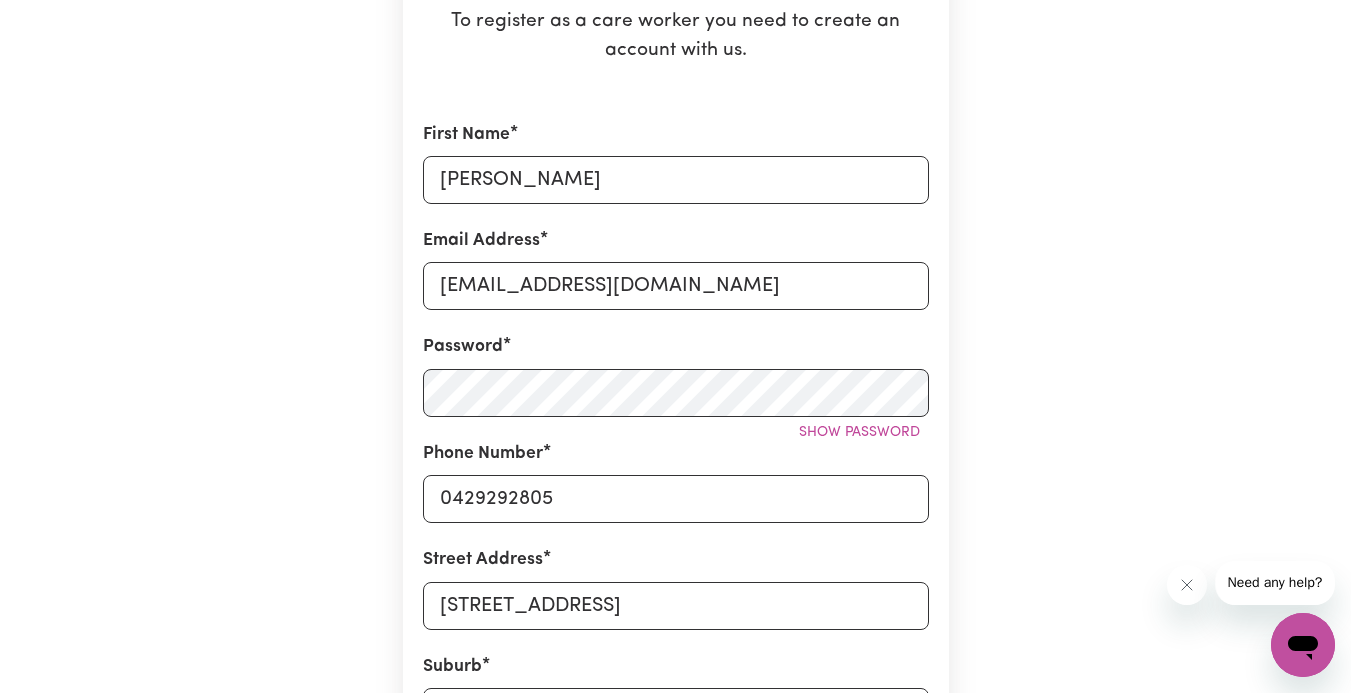 click on "Create A Care Worker Account To register as a care worker you need to create an account with us. First Name Anita Email Address aboutyoubyanita@gmail.com Password Show password Phone Number 0429292805 Street Address 33 Alexandra Street Suburb Where did you hear about us? By registering with Careseekers, you are agreeing to our Terms & Conditions and acknowledge that you will work as and Independent Contractor under our Code of Conduct. I have read and accept the Careseekers  Terms & Conditions  and  Code of Conduct I have read and understand the  Terms of Engagement I have read and accept the  NDIS Code of Conduct I have read and accept the  Aged Care Code of Conduct Create My Account" at bounding box center (676, 506) 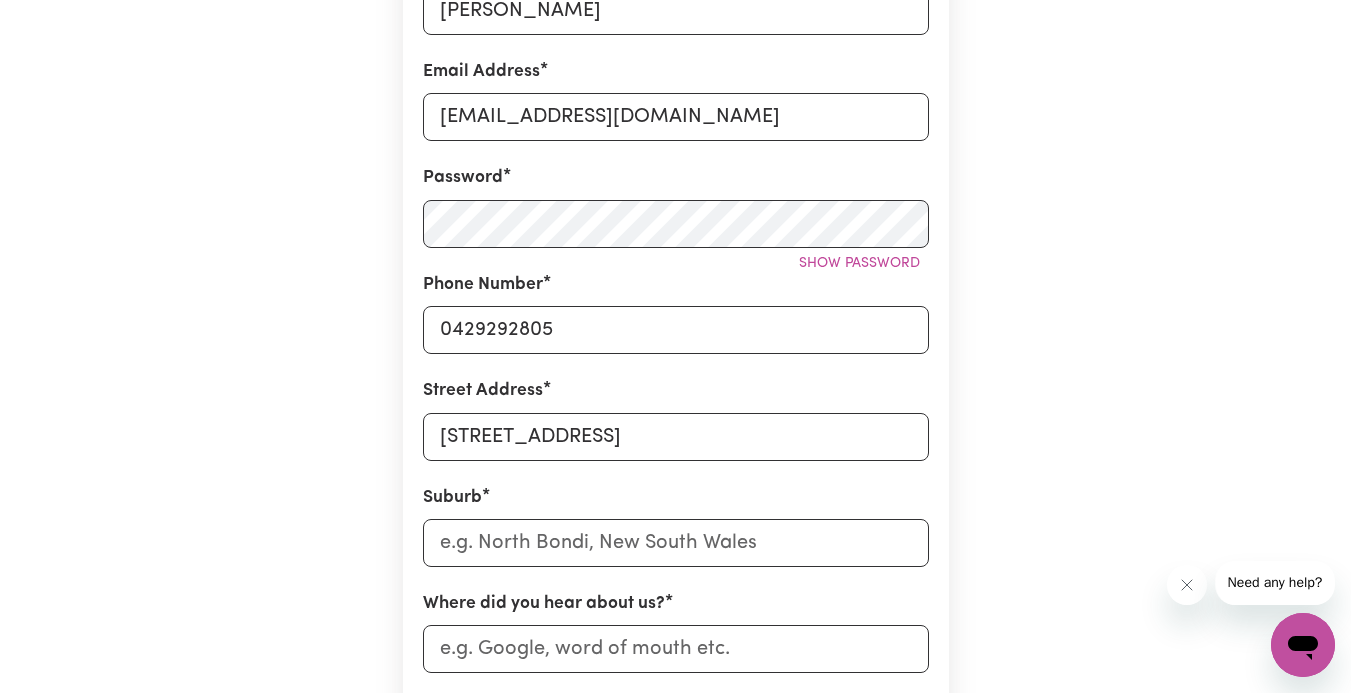 scroll, scrollTop: 520, scrollLeft: 0, axis: vertical 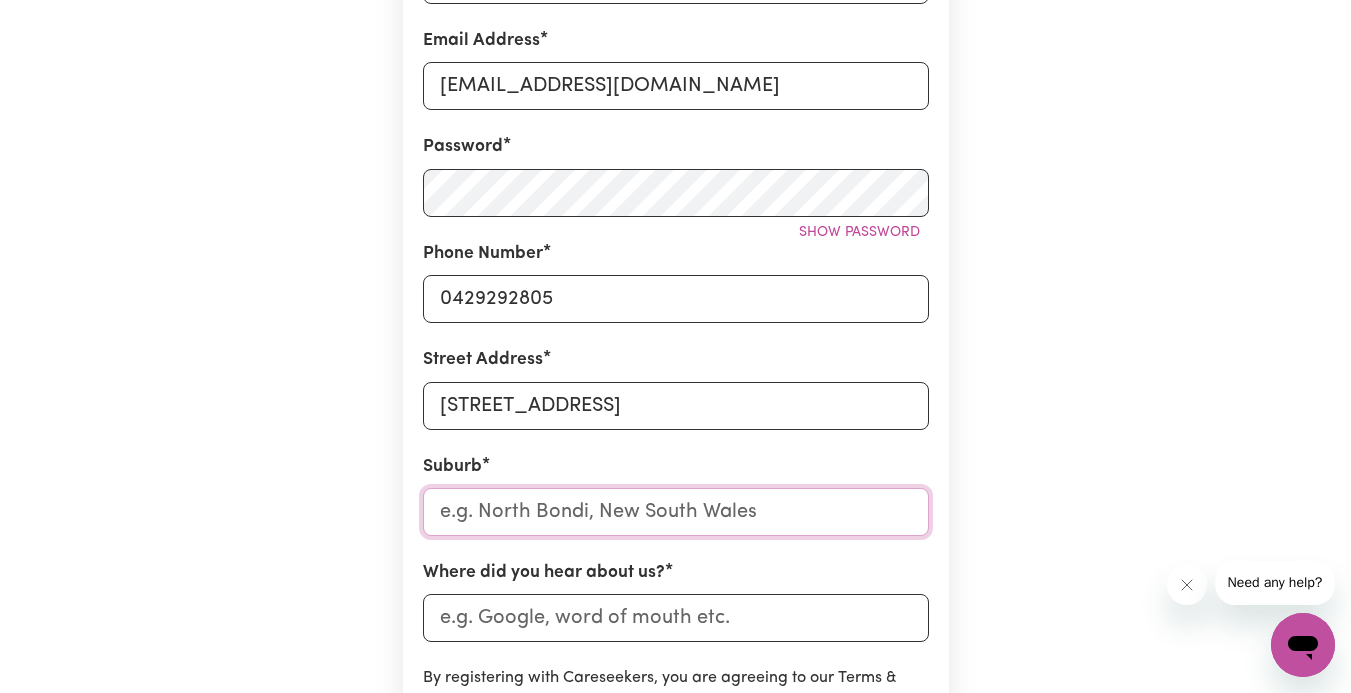 click at bounding box center (676, 512) 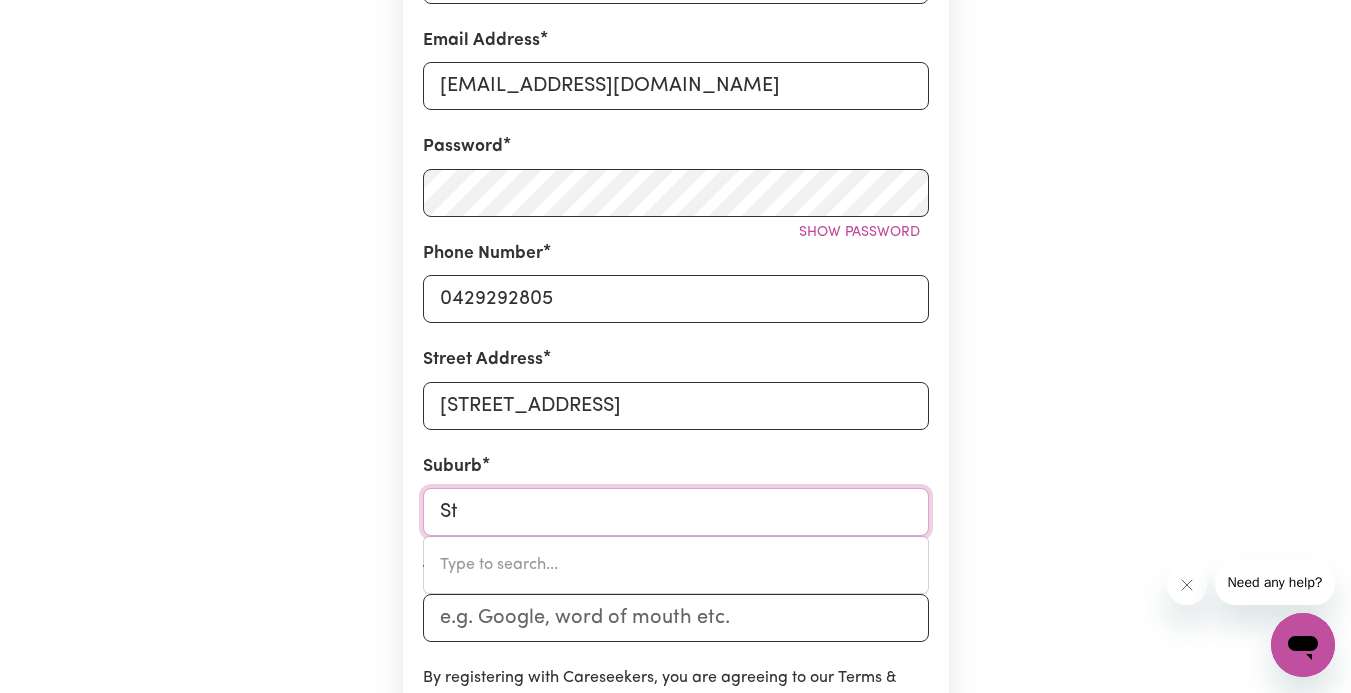 type on "St" 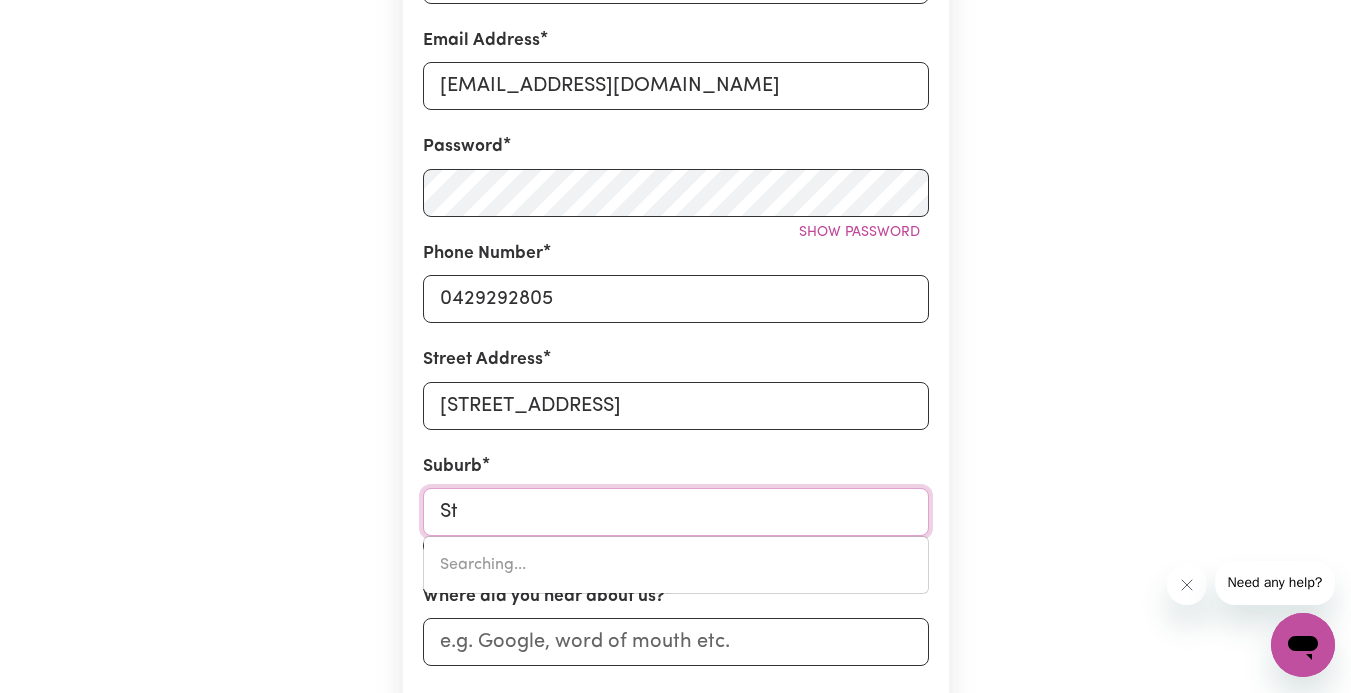 type on "St AGNES, Queensland, 4671" 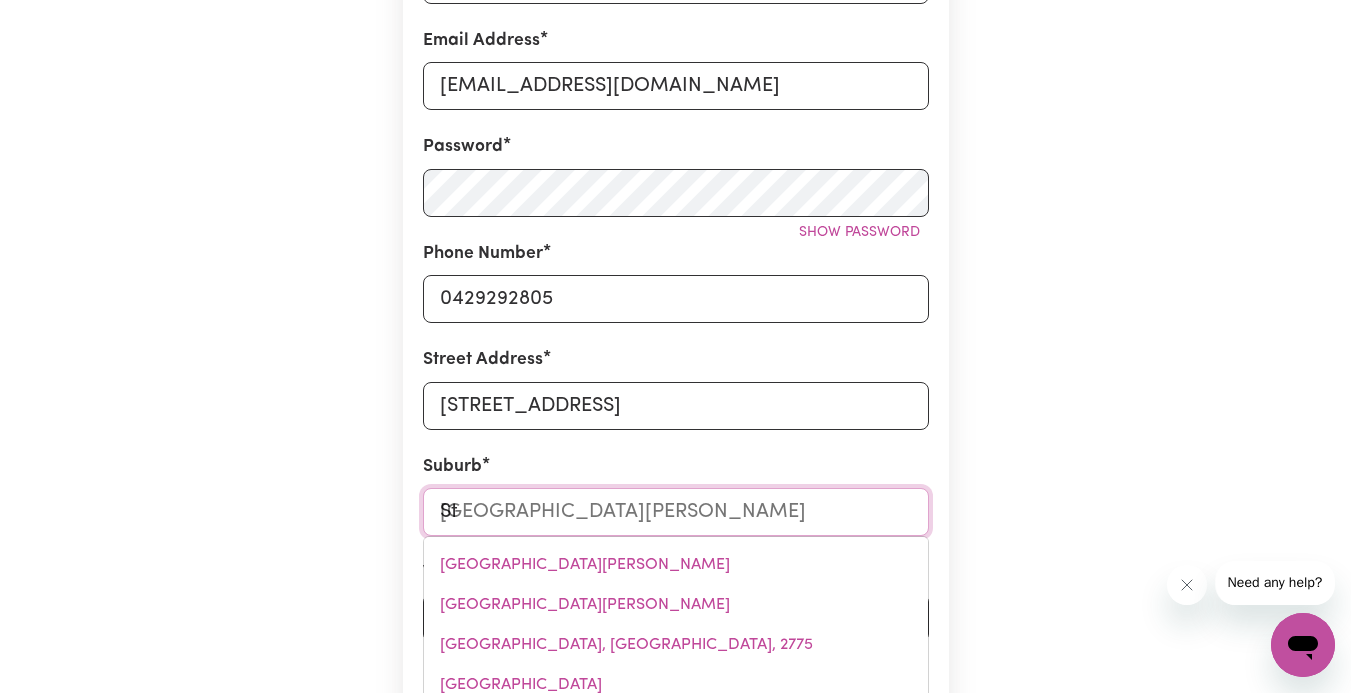 type on "St K" 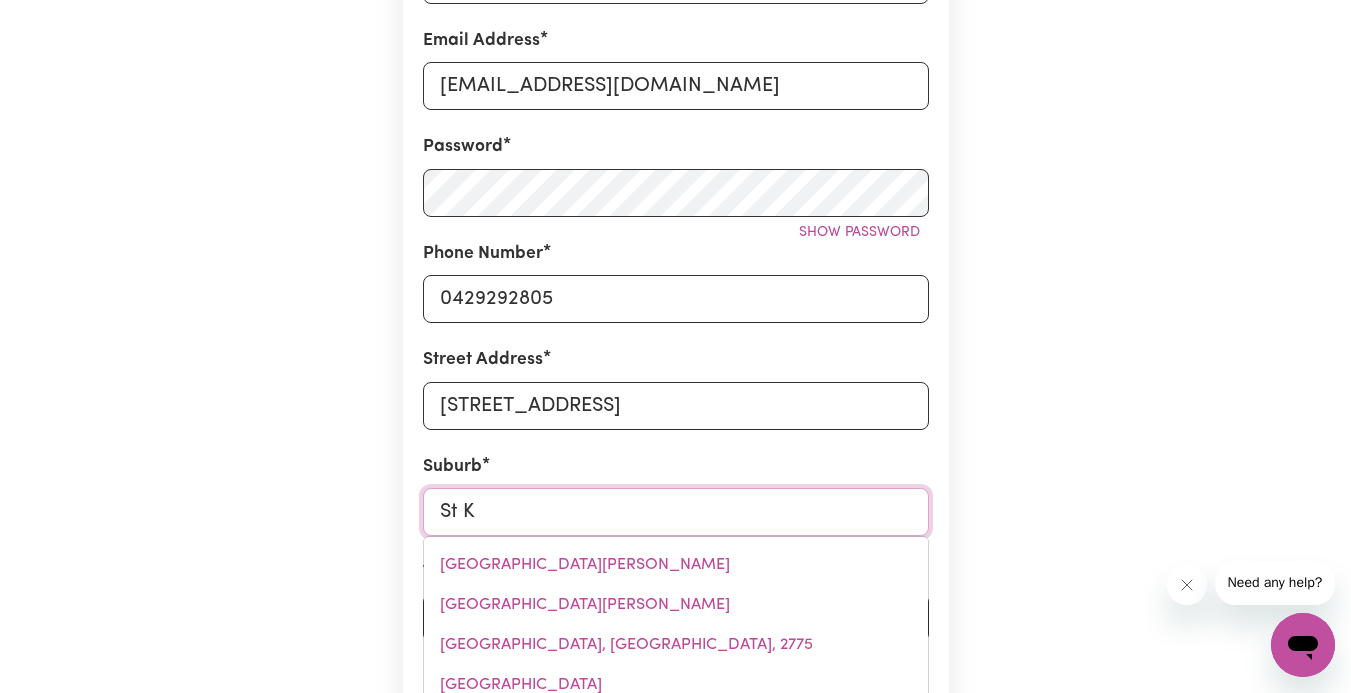 type on "St Ki" 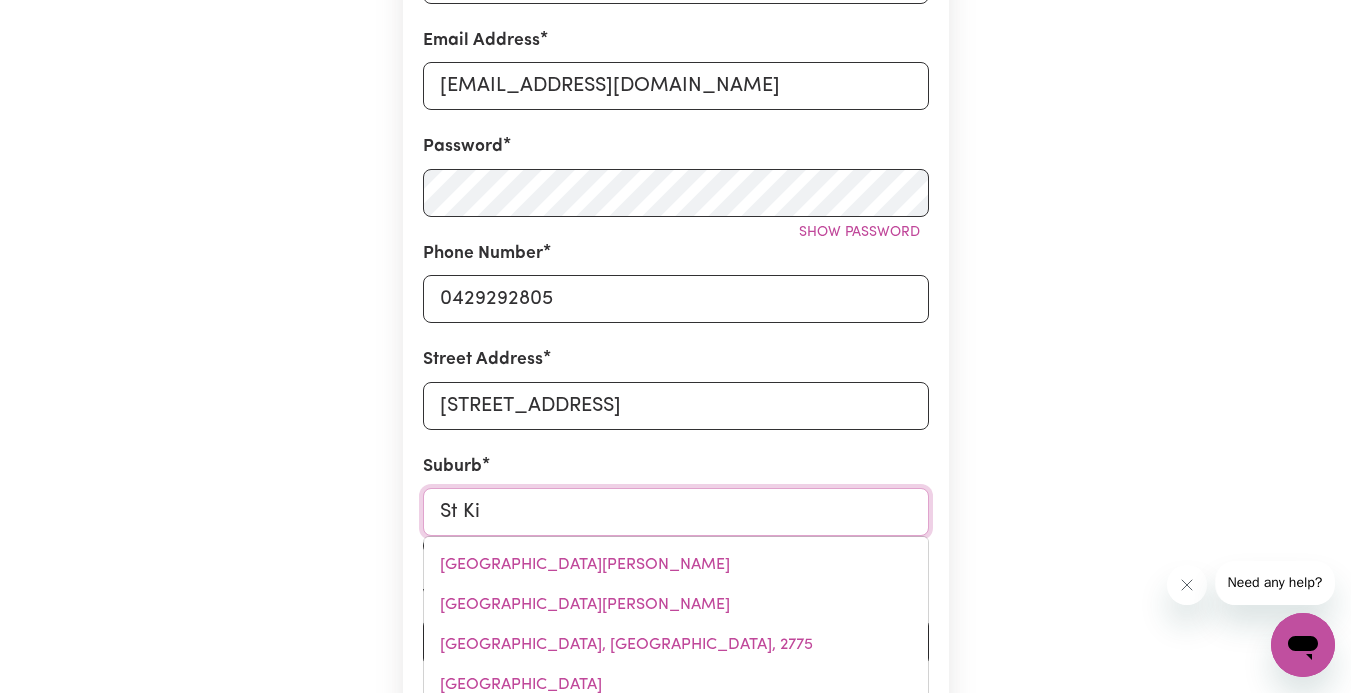 type on "St KiLDA, Queensland, 4671" 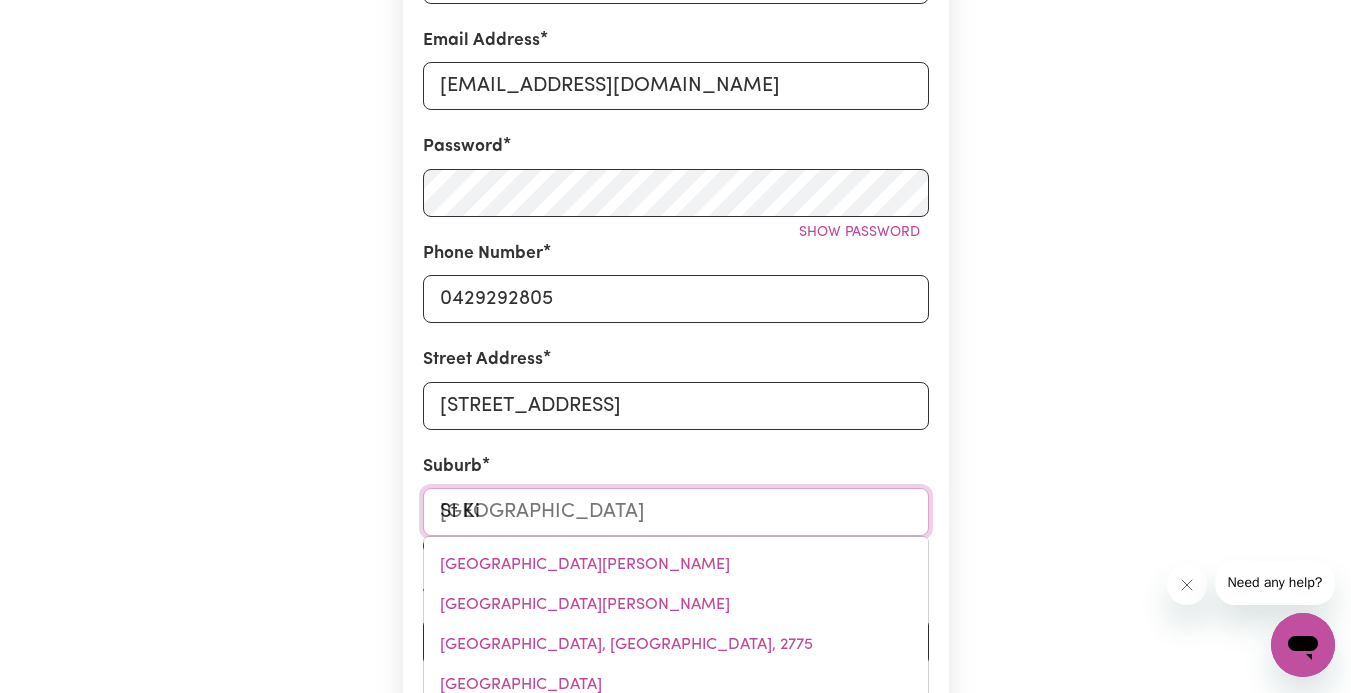 type on "St Kil" 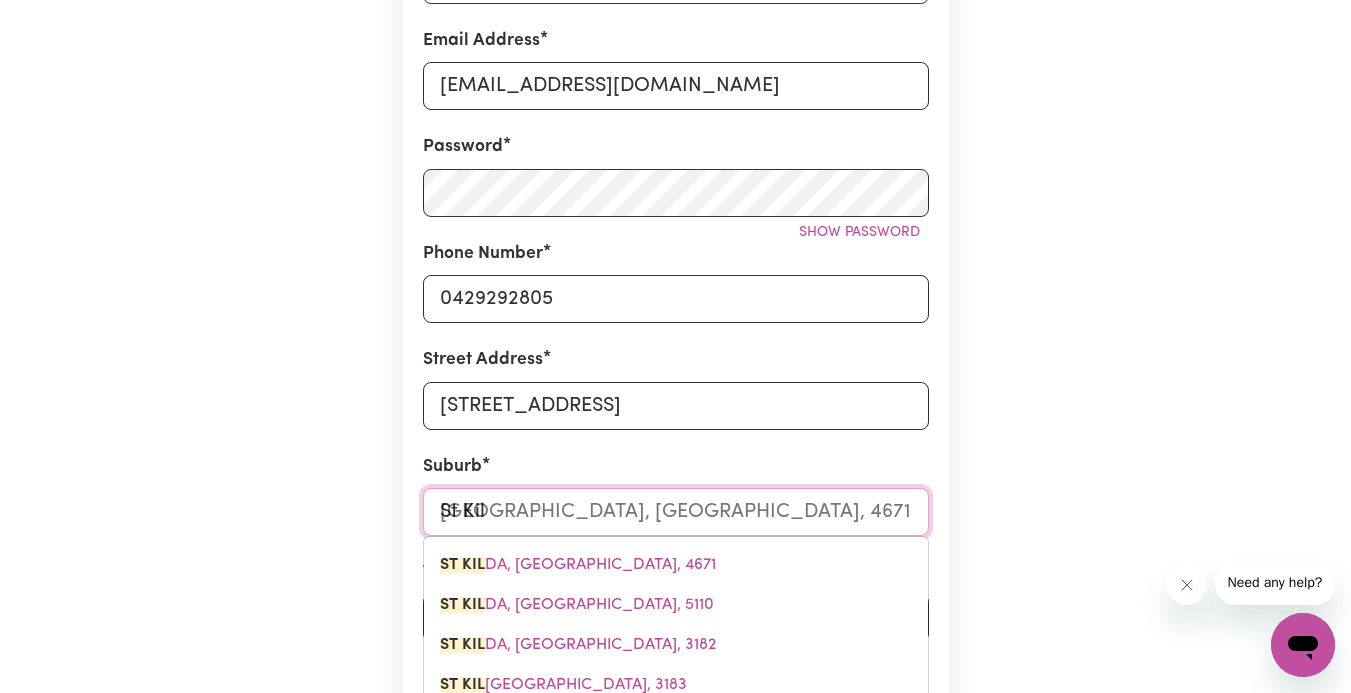 type on "St Kild" 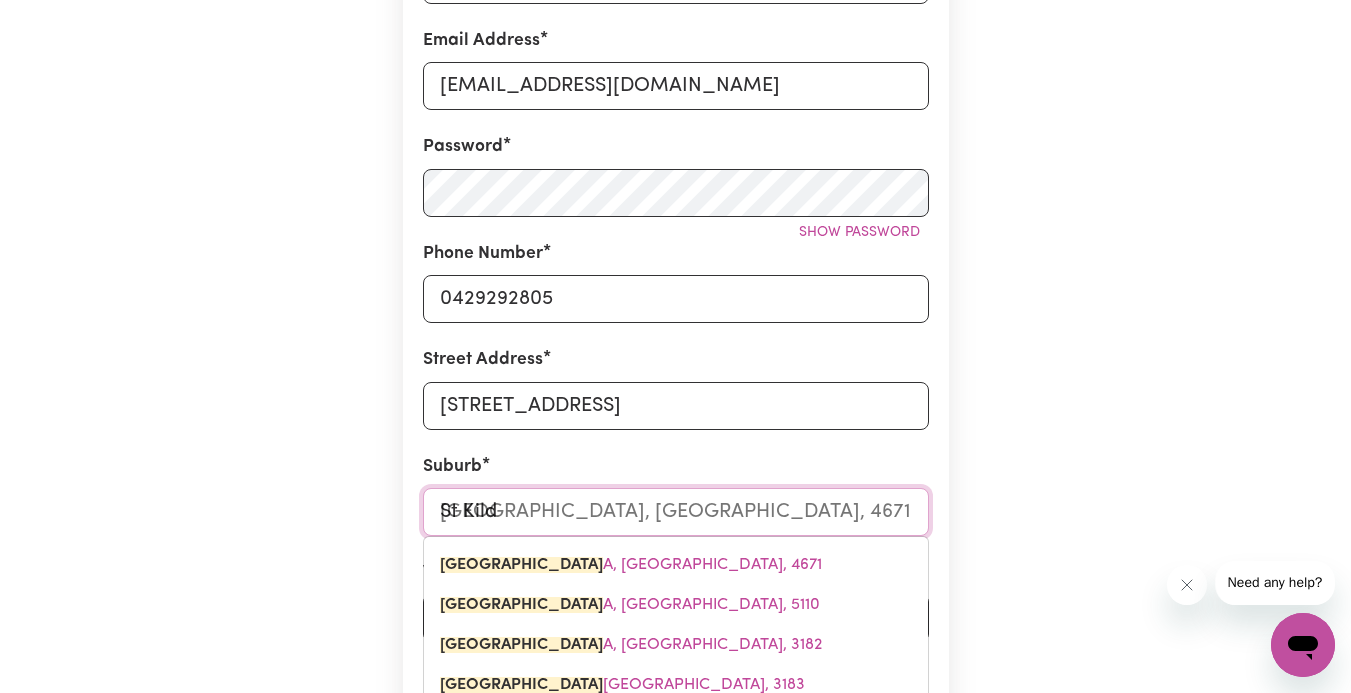type on "St Kilda" 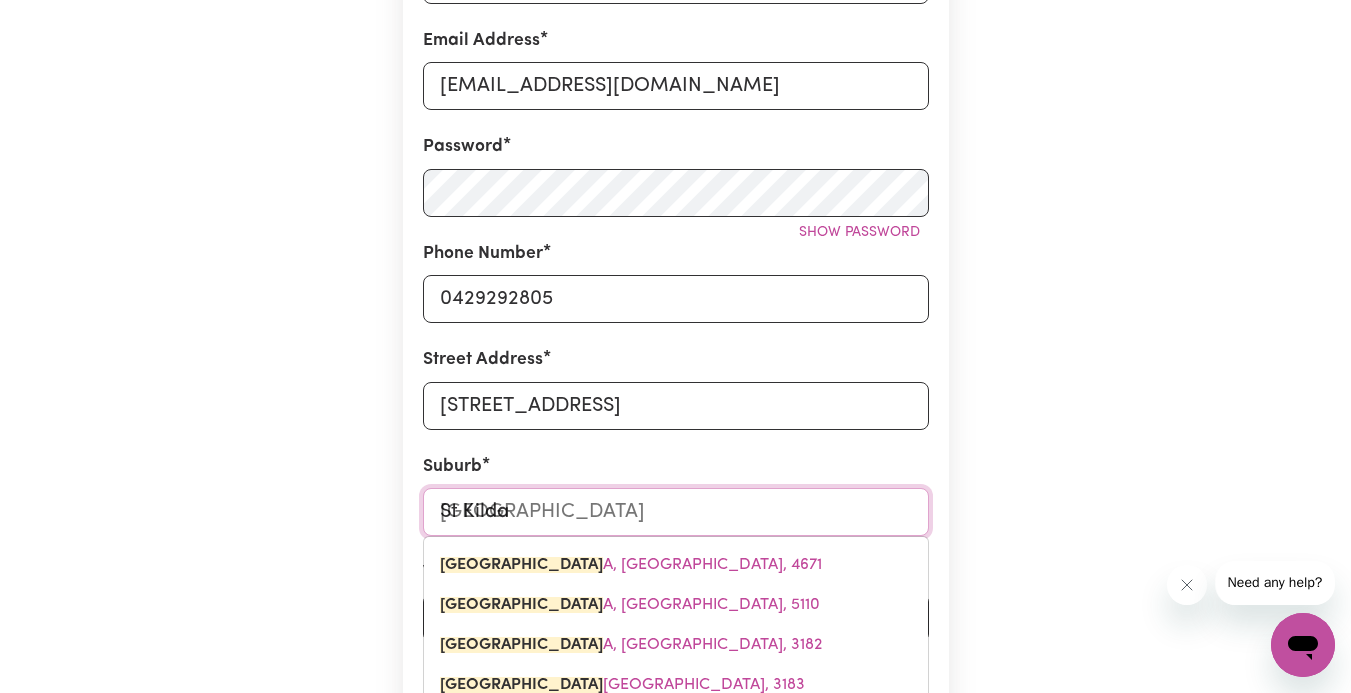 type on "St Kilda" 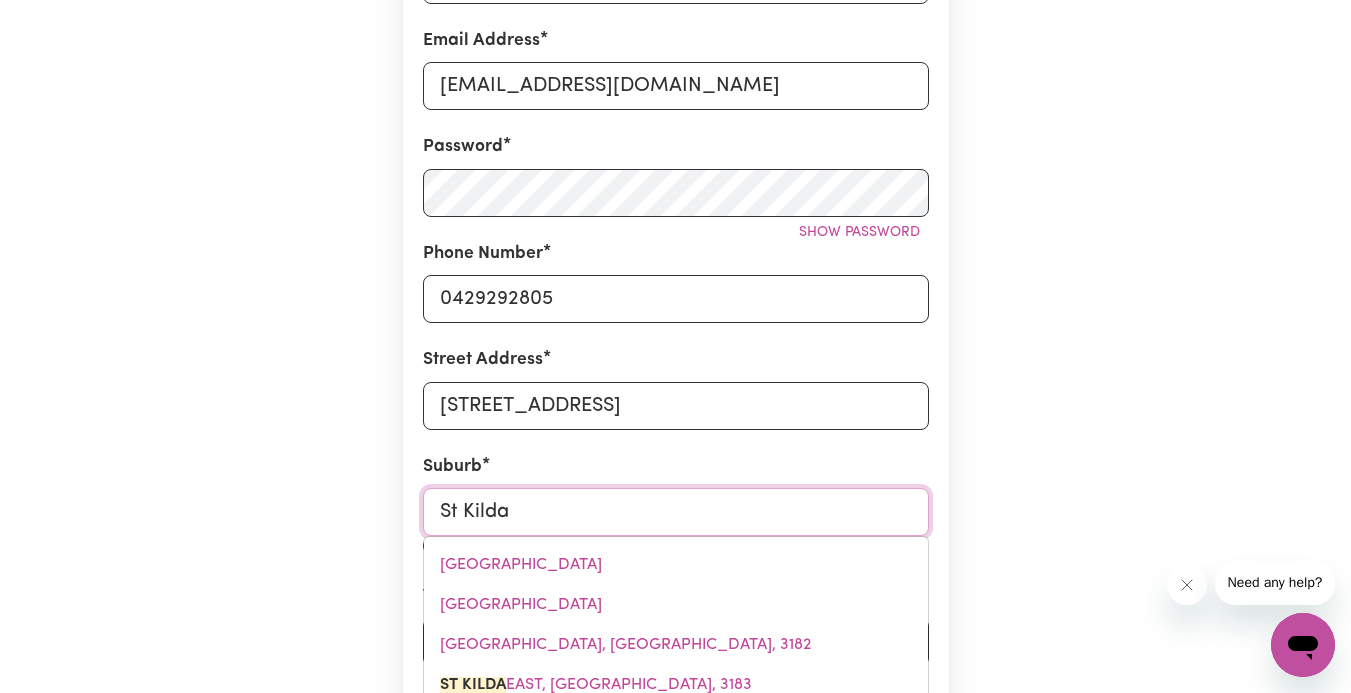 type on "St Kilda EAST, Victoria, 3183" 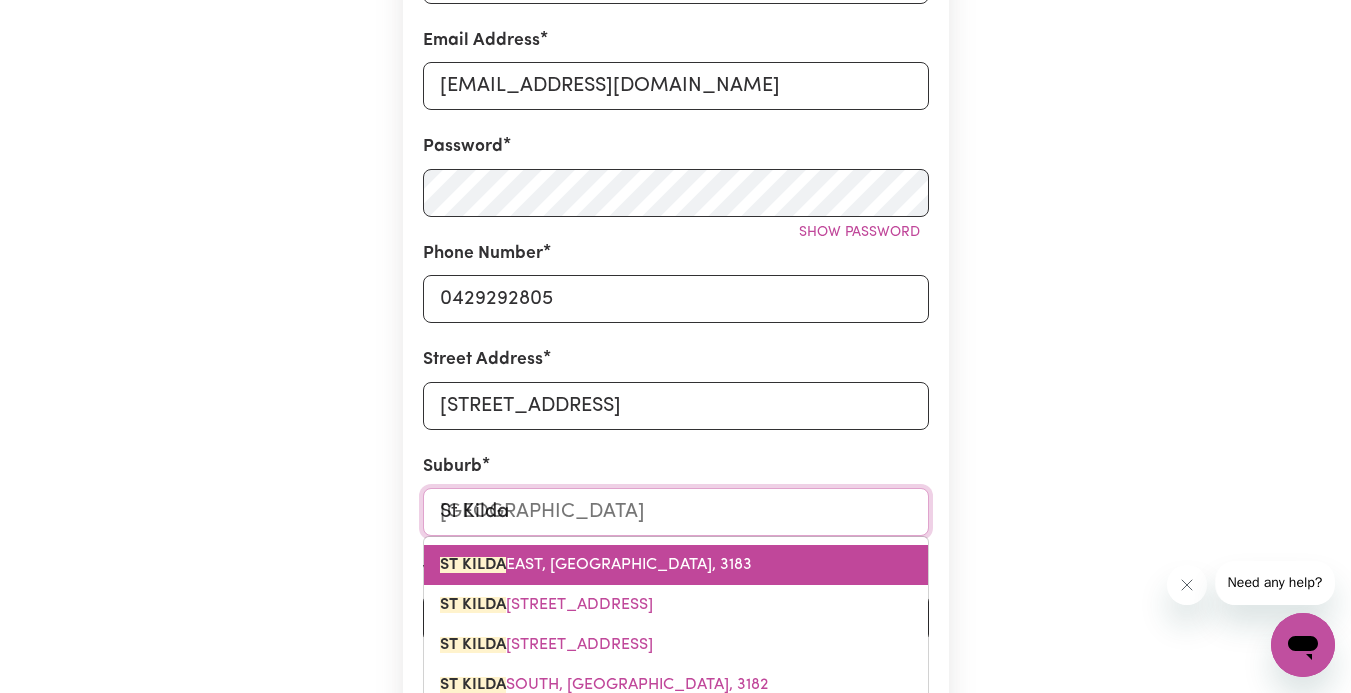 click on "ST KILDA  EAST, Victoria, 3183" at bounding box center [596, 565] 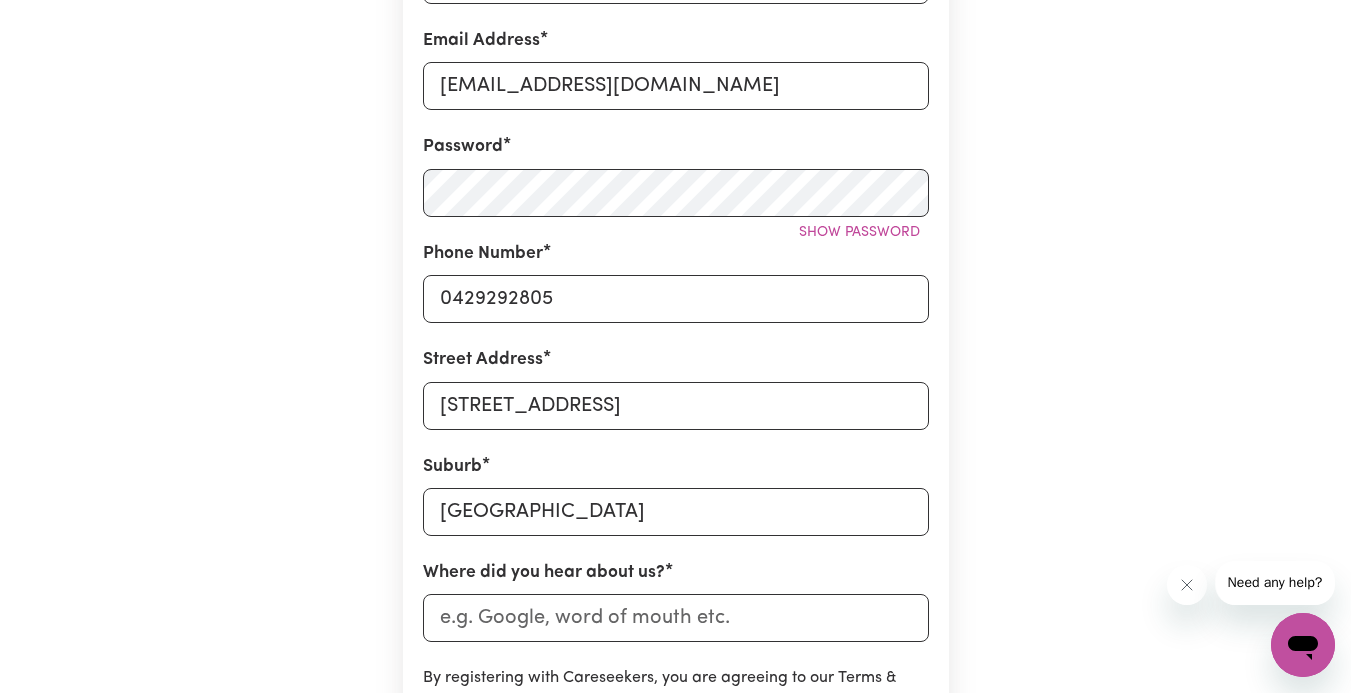 click on "Create A Care Worker Account To register as a care worker you need to create an account with us. First Name Anita Email Address aboutyoubyanita@gmail.com Password Show password Phone Number 0429292805 Street Address 33 Alexandra Street Suburb ST KILDA EAST, Victoria, 3183 Where did you hear about us? By registering with Careseekers, you are agreeing to our Terms & Conditions and acknowledge that you will work as and Independent Contractor under our Code of Conduct. I have read and accept the Careseekers  Terms & Conditions  and  Code of Conduct I have read and understand the  Terms of Engagement I have read and accept the  NDIS Code of Conduct I have read and accept the  Aged Care Code of Conduct Create My Account" at bounding box center (676, 306) 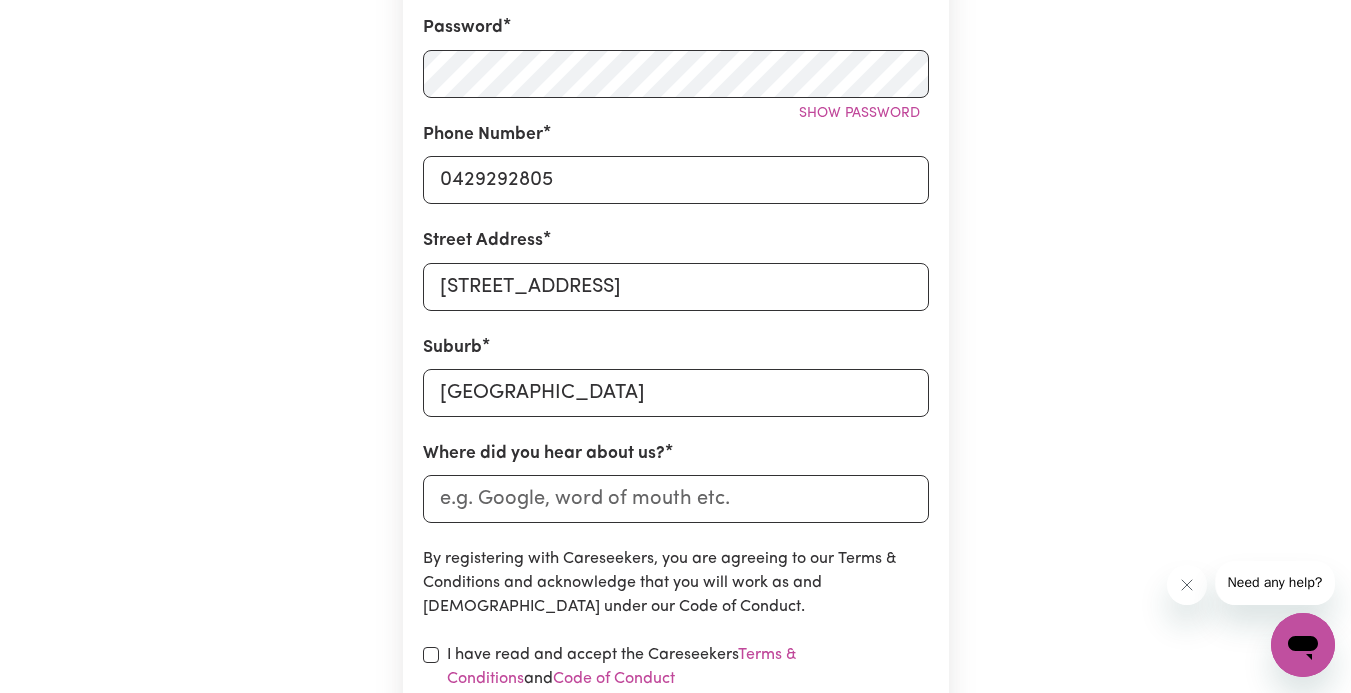 scroll, scrollTop: 640, scrollLeft: 0, axis: vertical 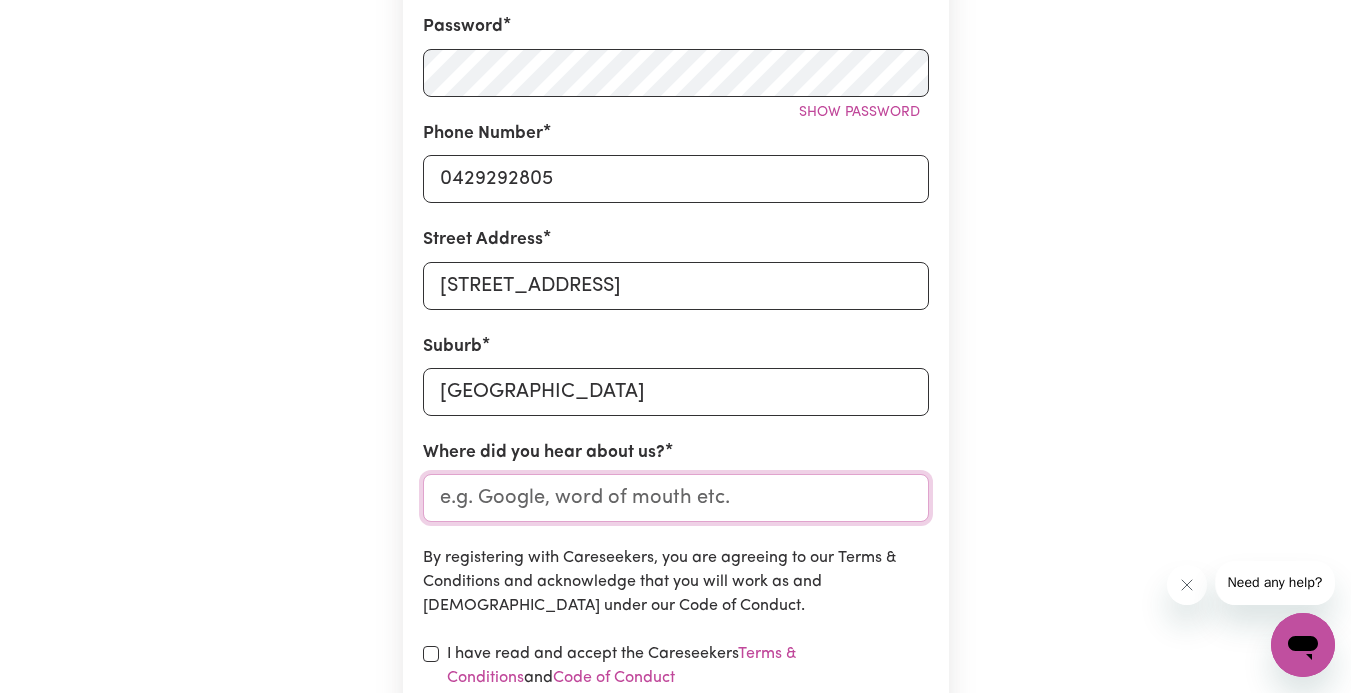click on "Where did you hear about us?" at bounding box center [676, 498] 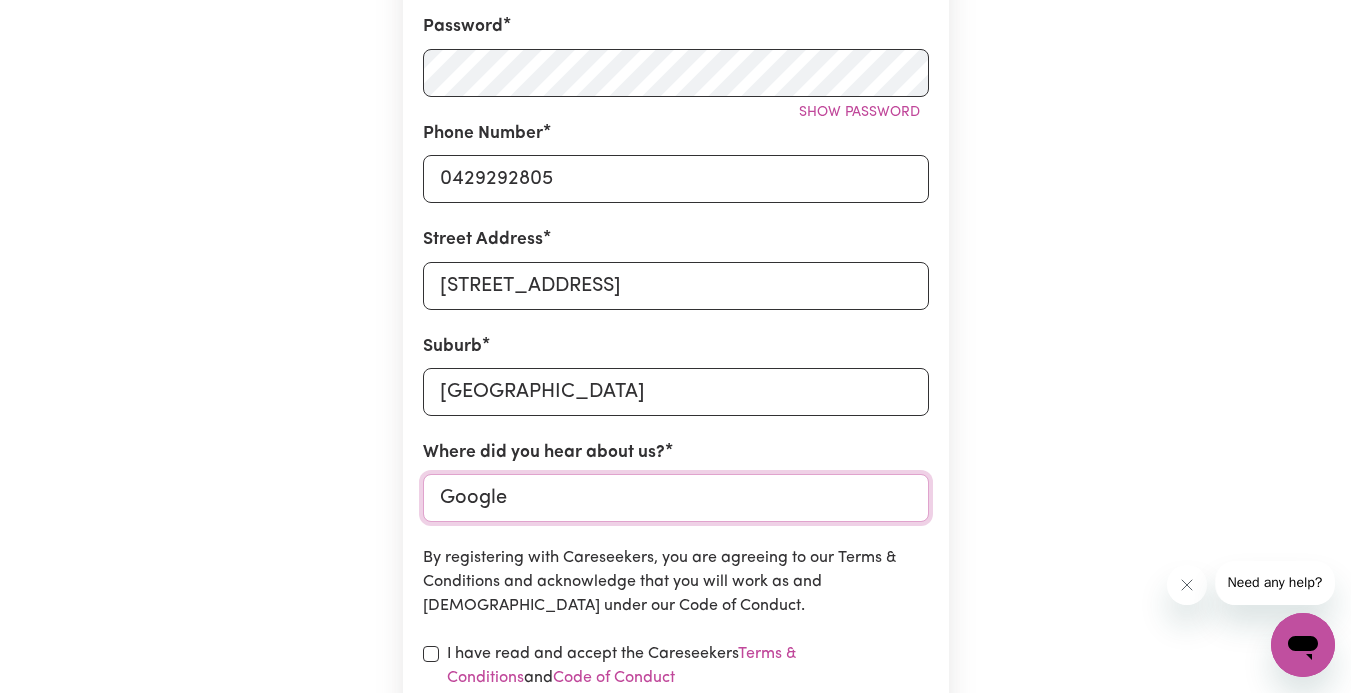 type on "Google" 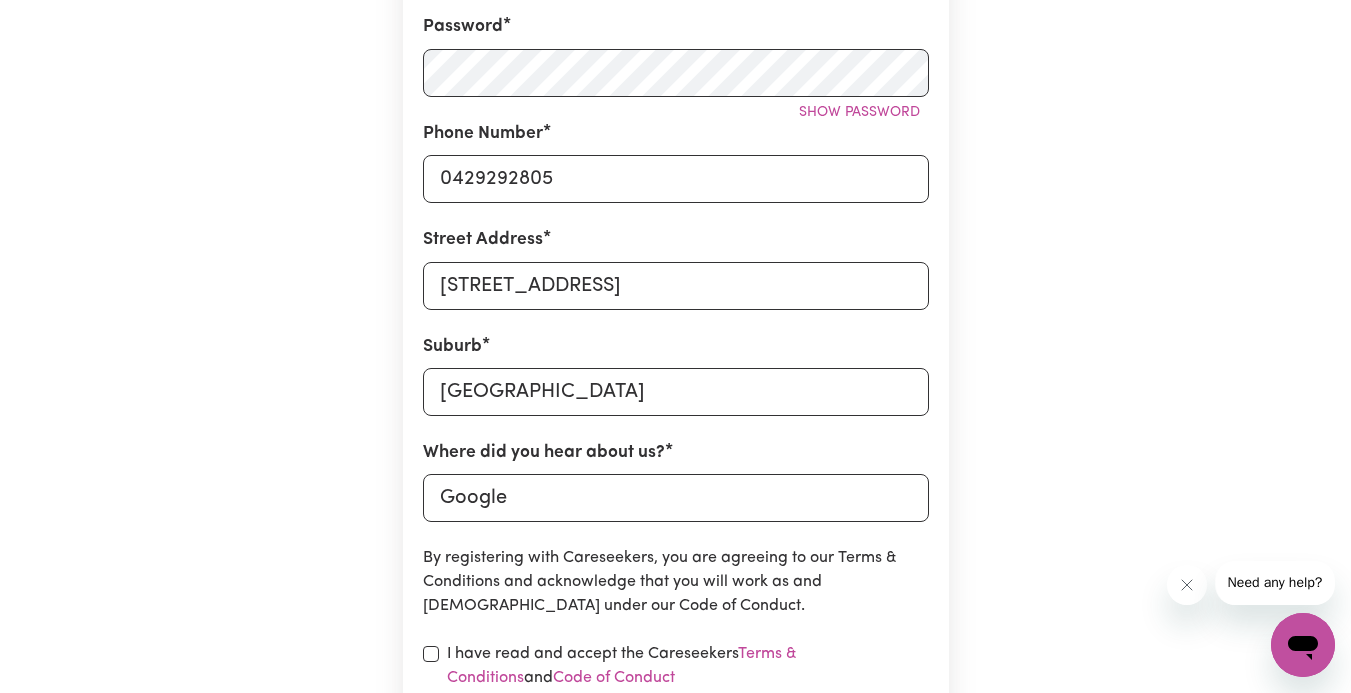 click on "Create A Care Worker Account To register as a care worker you need to create an account with us. First Name Anita Email Address aboutyoubyanita@gmail.com Password Show password Phone Number 0429292805 Street Address 33 Alexandra Street Suburb ST KILDA EAST, Victoria, 3183 Where did you hear about us? Google By registering with Careseekers, you are agreeing to our Terms & Conditions and acknowledge that you will work as and Independent Contractor under our Code of Conduct. I have read and accept the Careseekers  Terms & Conditions  and  Code of Conduct I have read and understand the  Terms of Engagement I have read and accept the  NDIS Code of Conduct I have read and accept the  Aged Care Code of Conduct Create My Account" at bounding box center [676, 186] 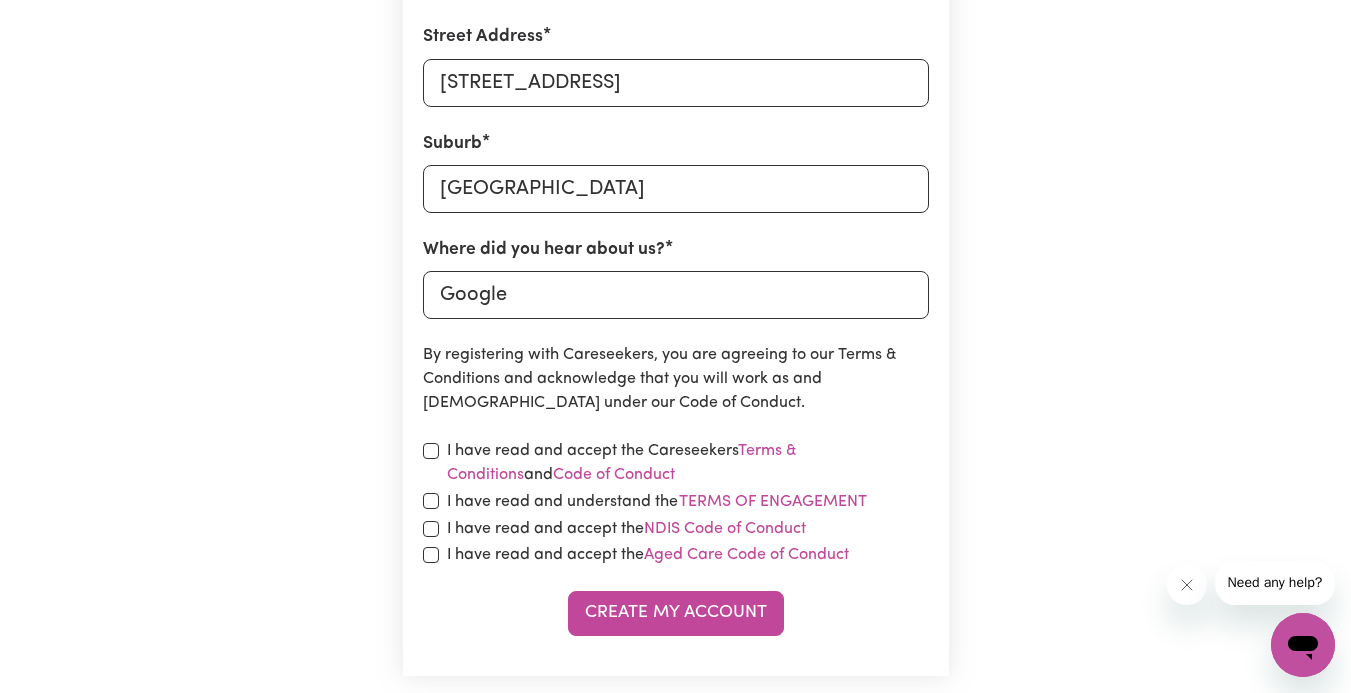 scroll, scrollTop: 880, scrollLeft: 0, axis: vertical 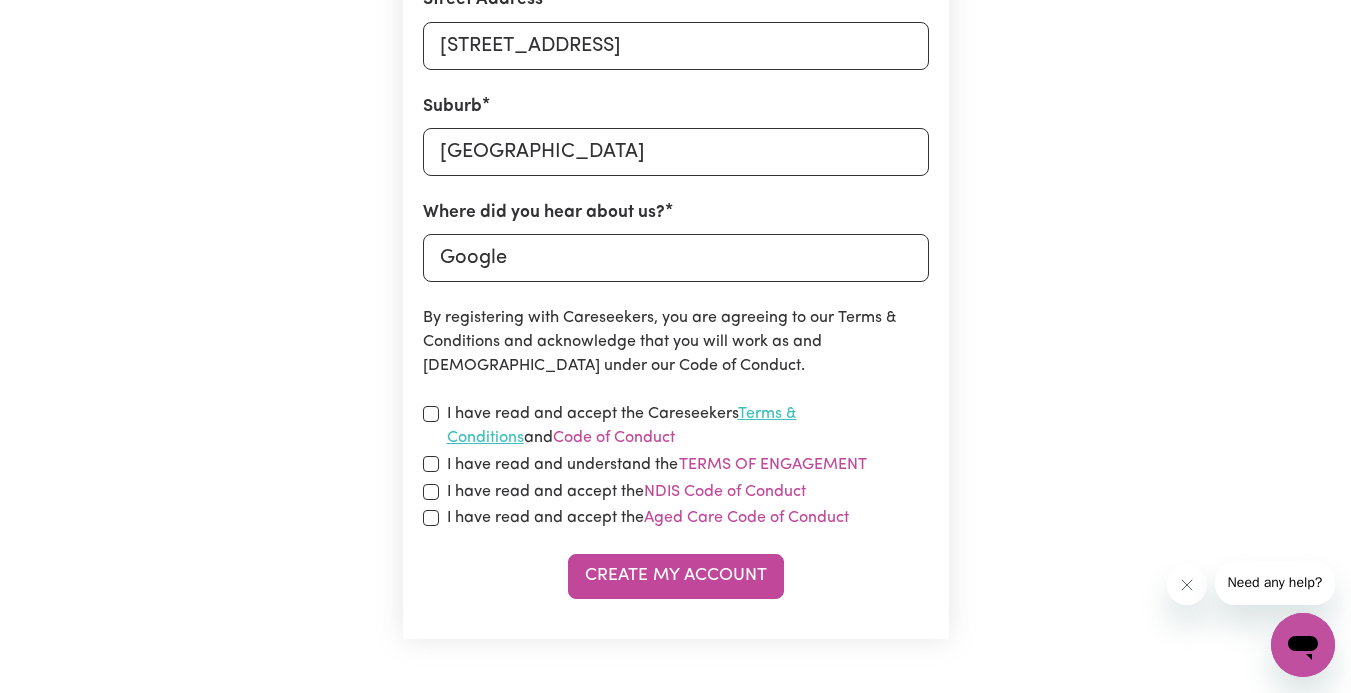 click on "Terms & Conditions" at bounding box center [622, 426] 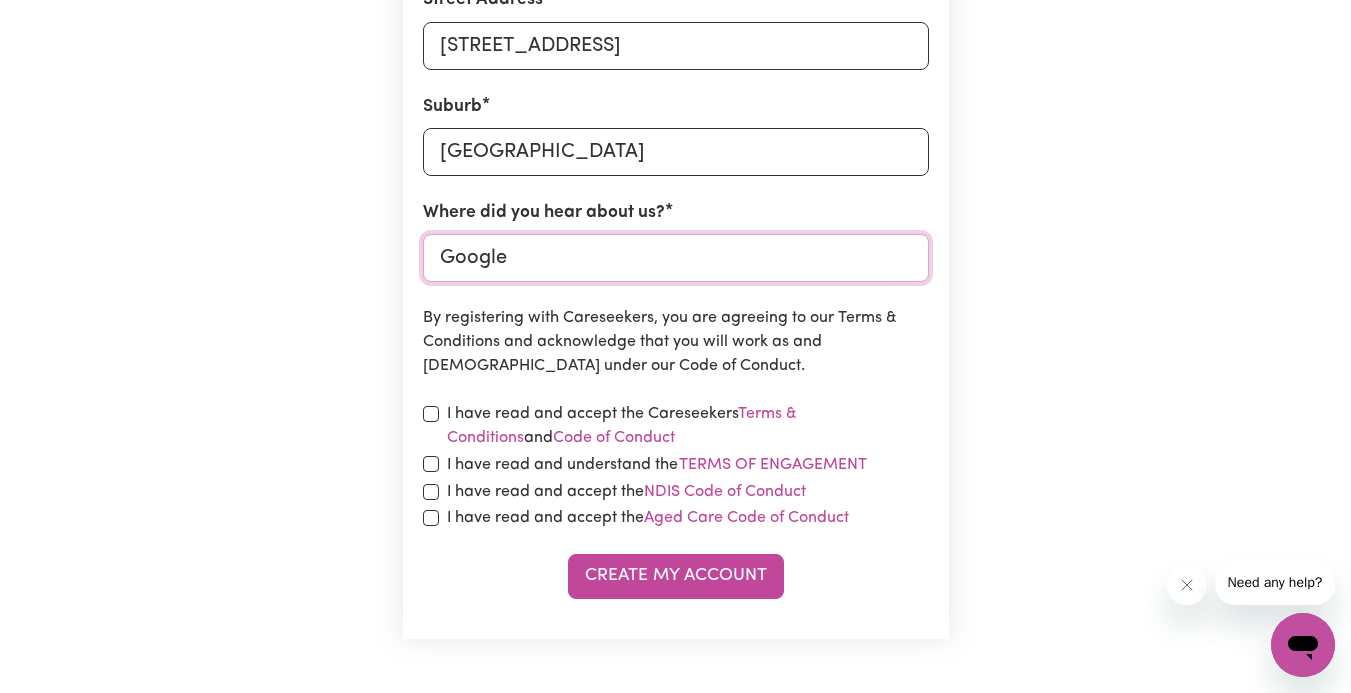 drag, startPoint x: 505, startPoint y: 255, endPoint x: 415, endPoint y: 251, distance: 90.088844 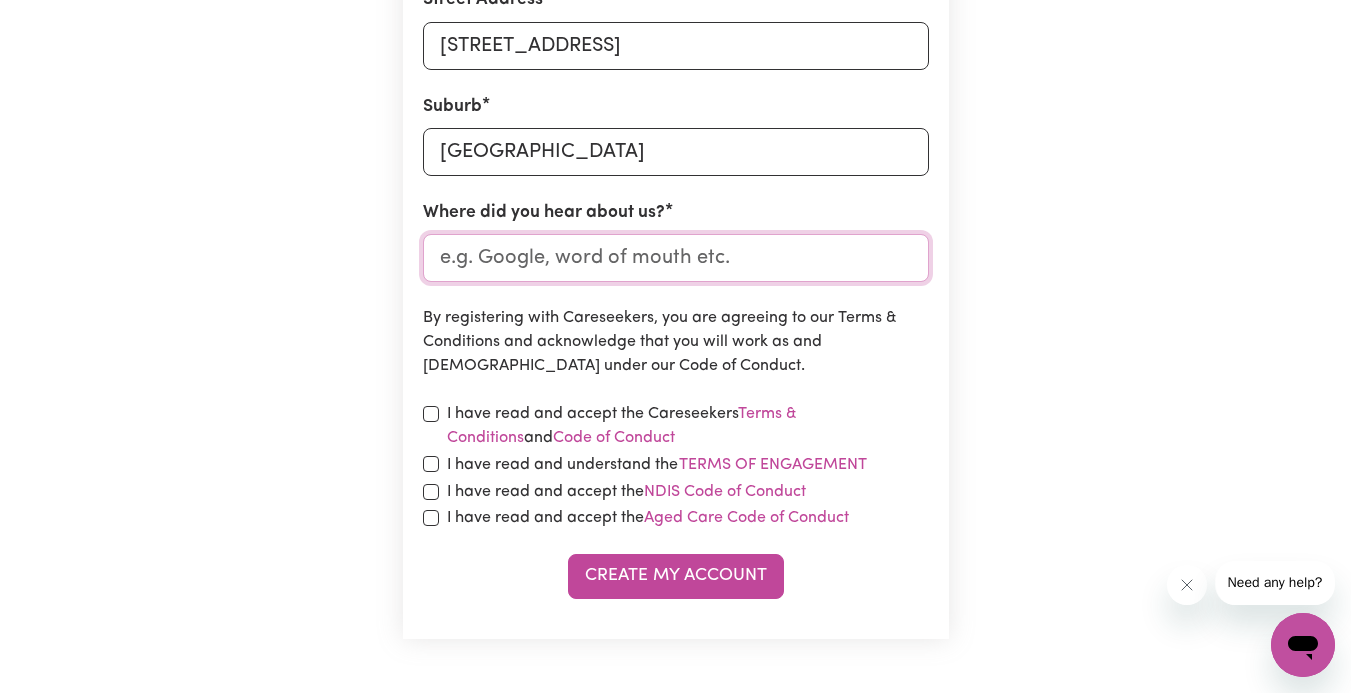 type 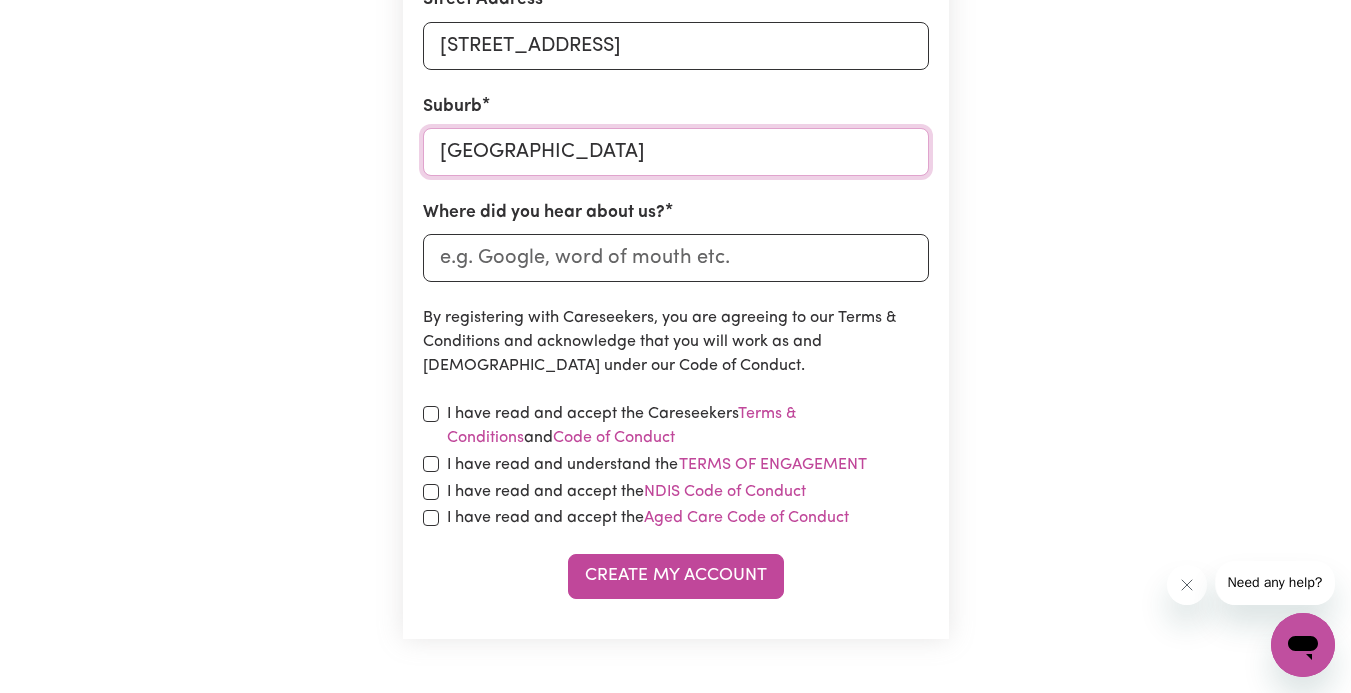 type on "ST KILDA EAST, Victoria, 3183" 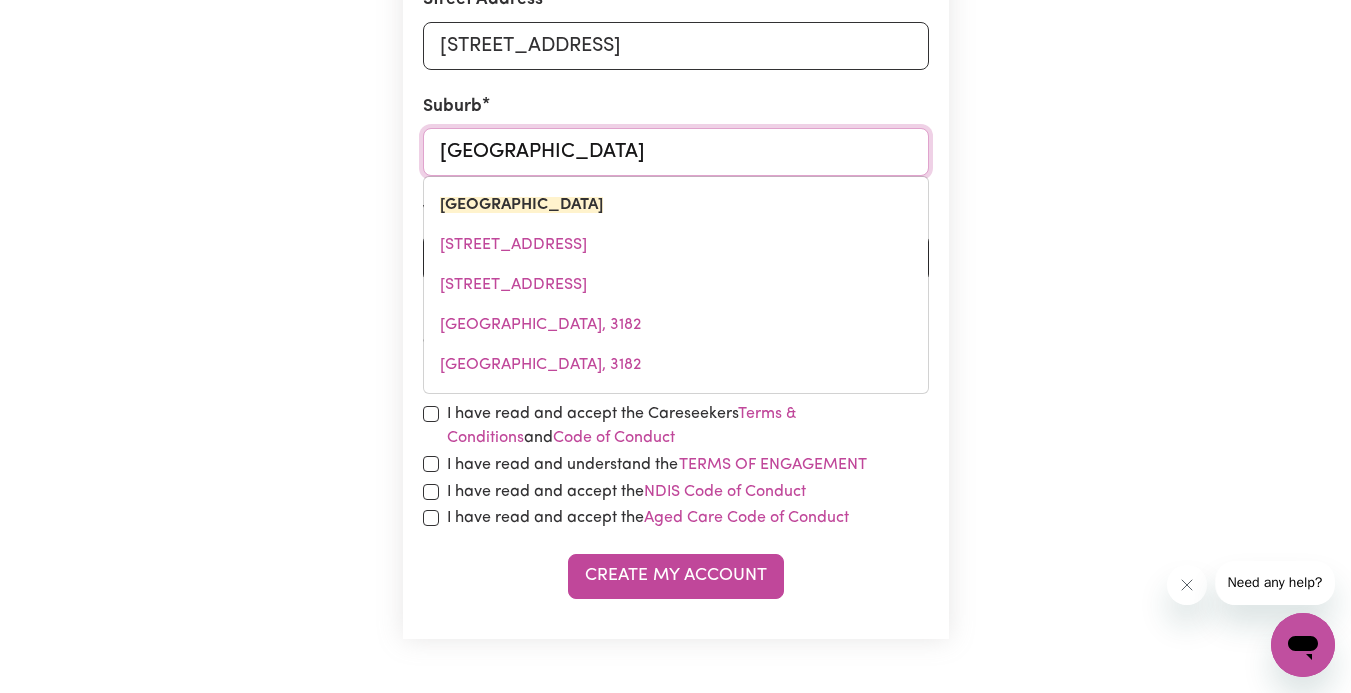 drag, startPoint x: 706, startPoint y: 145, endPoint x: 426, endPoint y: 128, distance: 280.5156 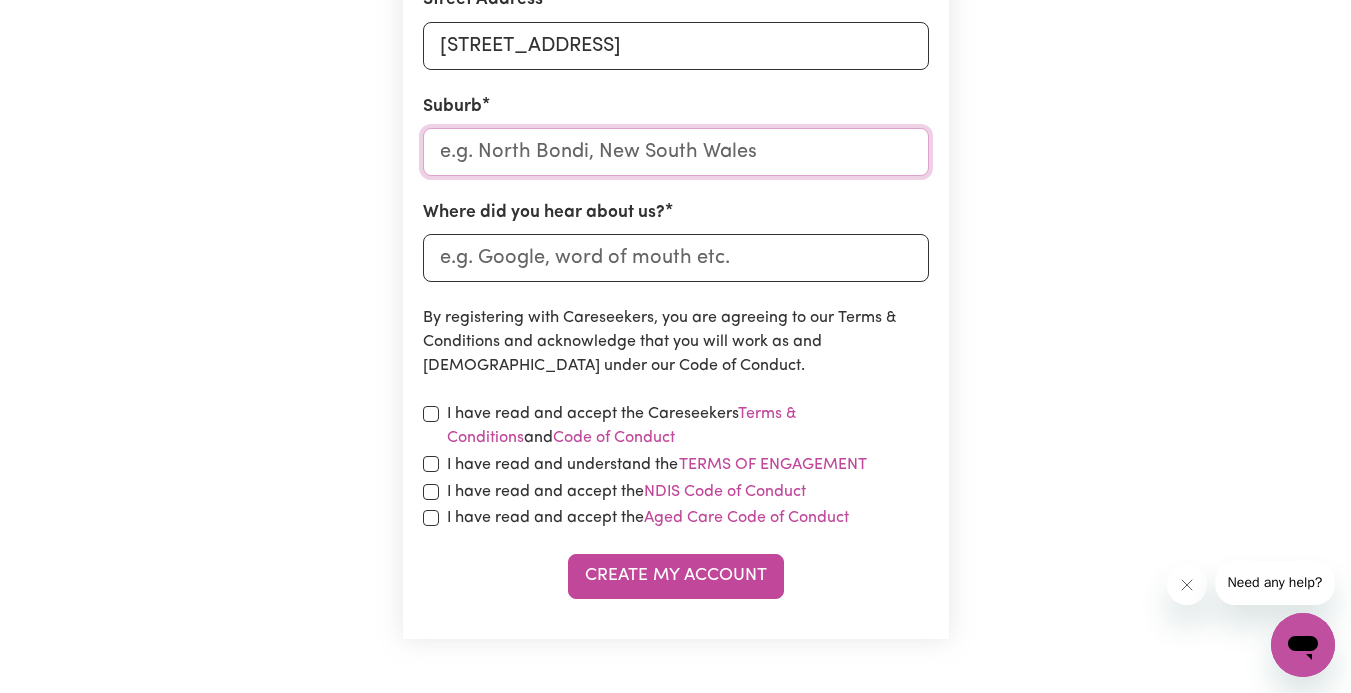 type 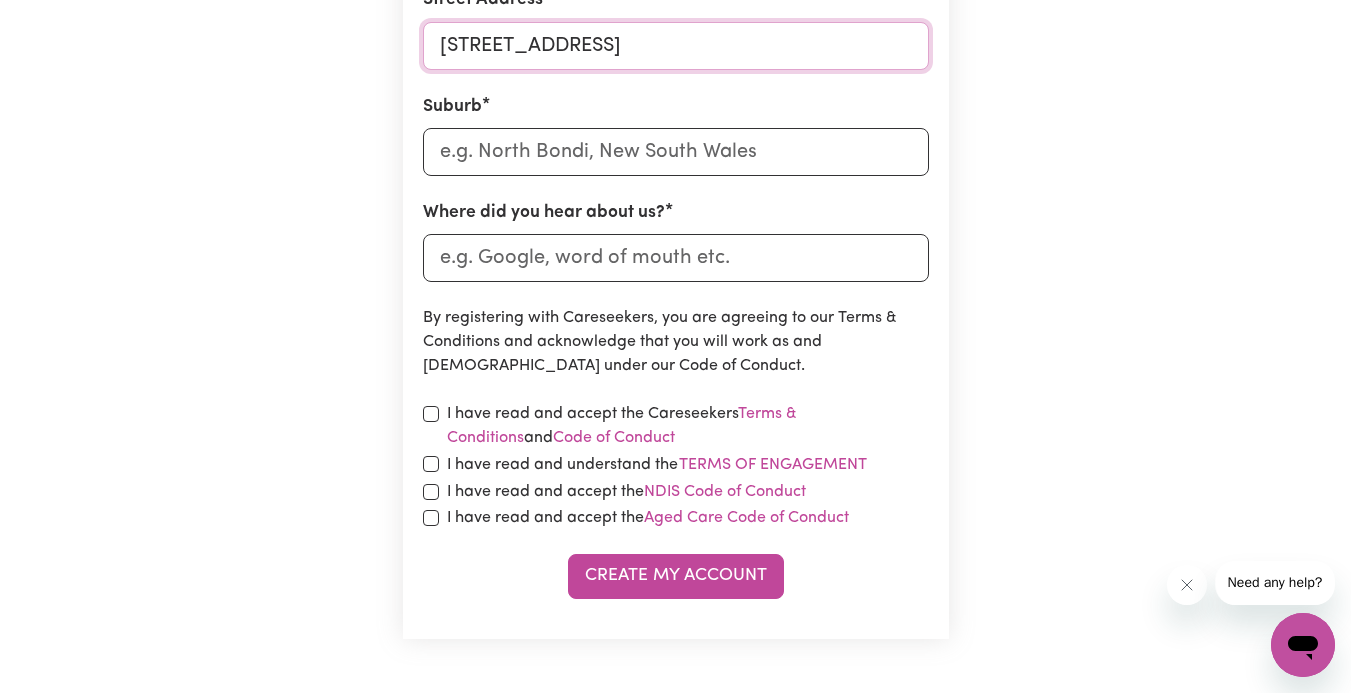 drag, startPoint x: 617, startPoint y: 39, endPoint x: 373, endPoint y: 29, distance: 244.20483 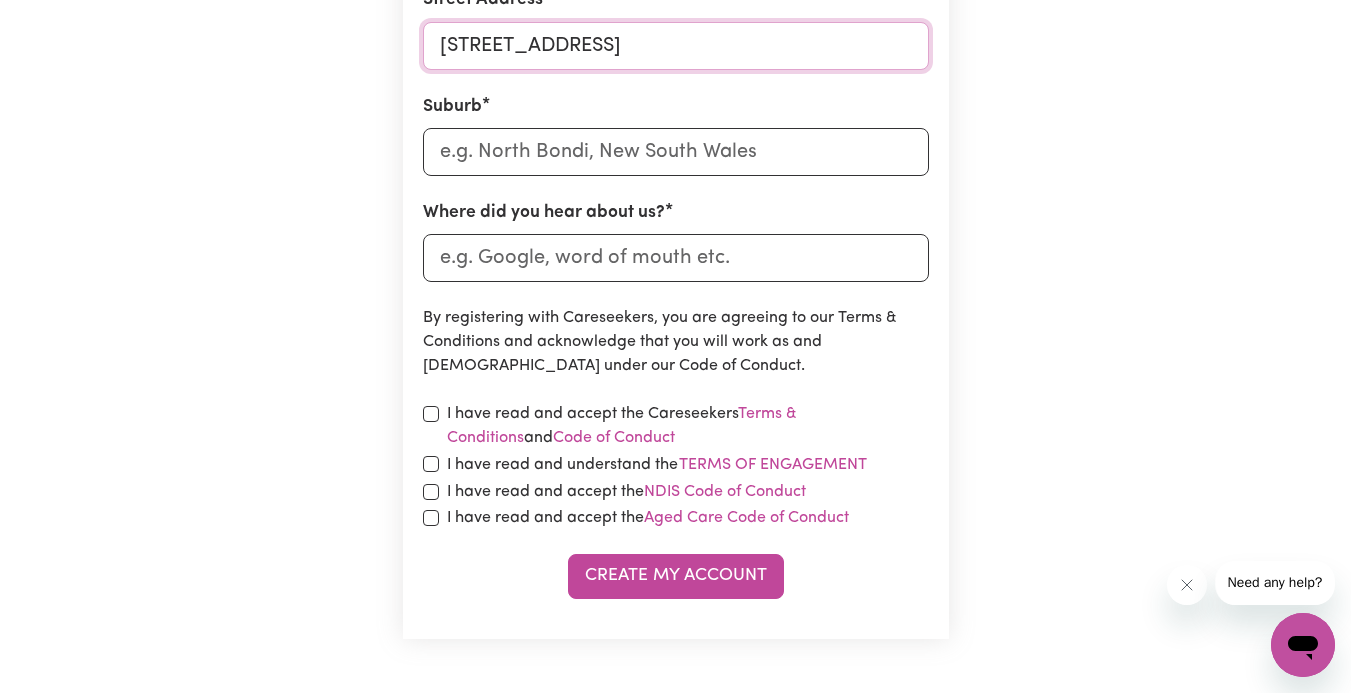 click on "Create A Care Worker Account To register as a care worker you need to create an account with us. First Name Anita Email Address aboutyoubyanita@gmail.com Password Show password Phone Number 0429292805 Street Address 33 Alexandra Street Suburb Where did you hear about us? By registering with Careseekers, you are agreeing to our Terms & Conditions and acknowledge that you will work as and Independent Contractor under our Code of Conduct. I have read and accept the Careseekers  Terms & Conditions  and  Code of Conduct I have read and understand the  Terms of Engagement I have read and accept the  NDIS Code of Conduct I have read and accept the  Aged Care Code of Conduct Create My Account" at bounding box center [676, -54] 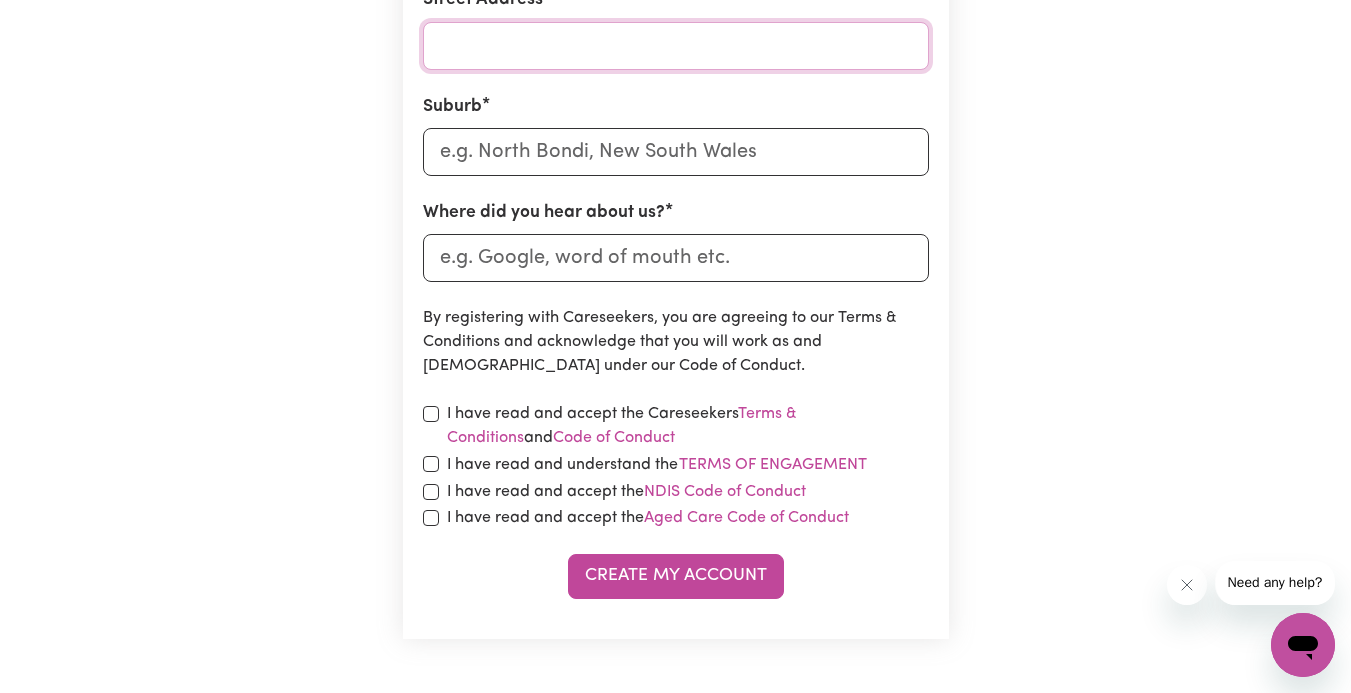 type 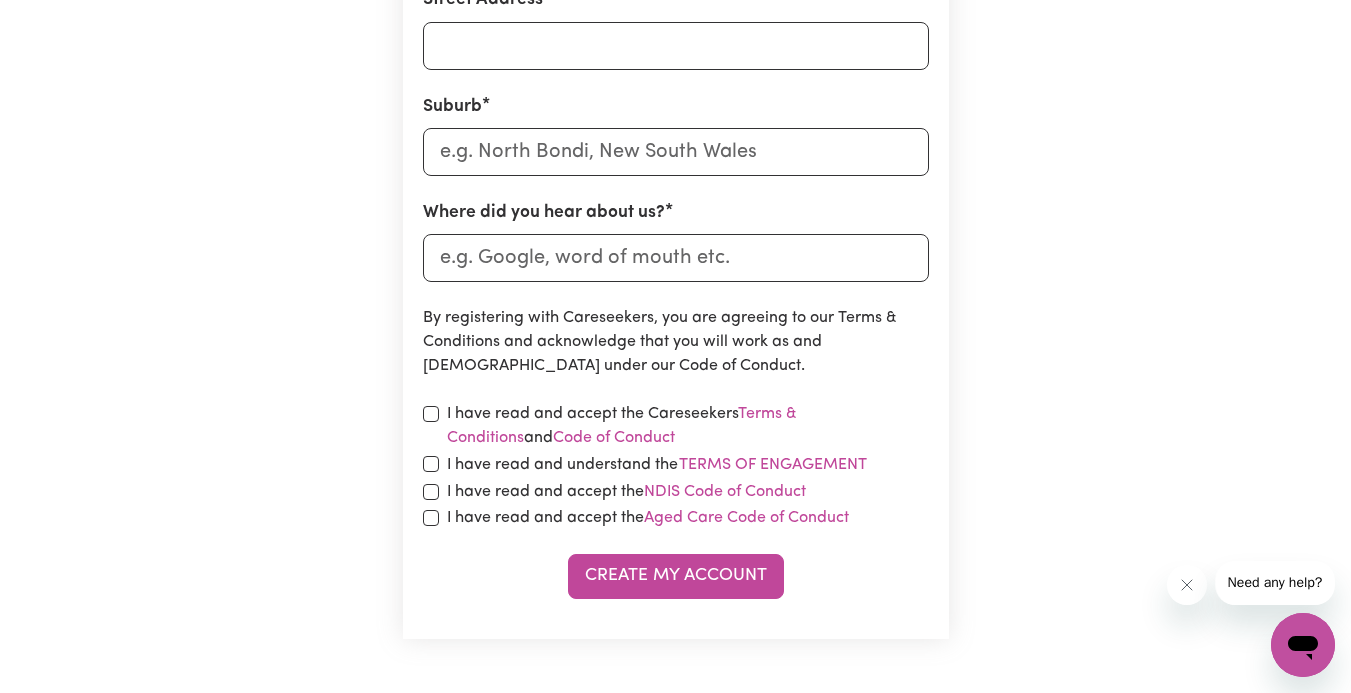 click on "Create A Care Worker Account To register as a care worker you need to create an account with us. First Name Anita Email Address aboutyoubyanita@gmail.com Password Show password Phone Number 0429292805 Street Address Suburb Where did you hear about us? By registering with Careseekers, you are agreeing to our Terms & Conditions and acknowledge that you will work as and Independent Contractor under our Code of Conduct. I have read and accept the Careseekers  Terms & Conditions  and  Code of Conduct I have read and understand the  Terms of Engagement I have read and accept the  NDIS Code of Conduct I have read and accept the  Aged Care Code of Conduct Create My Account" at bounding box center [676, -54] 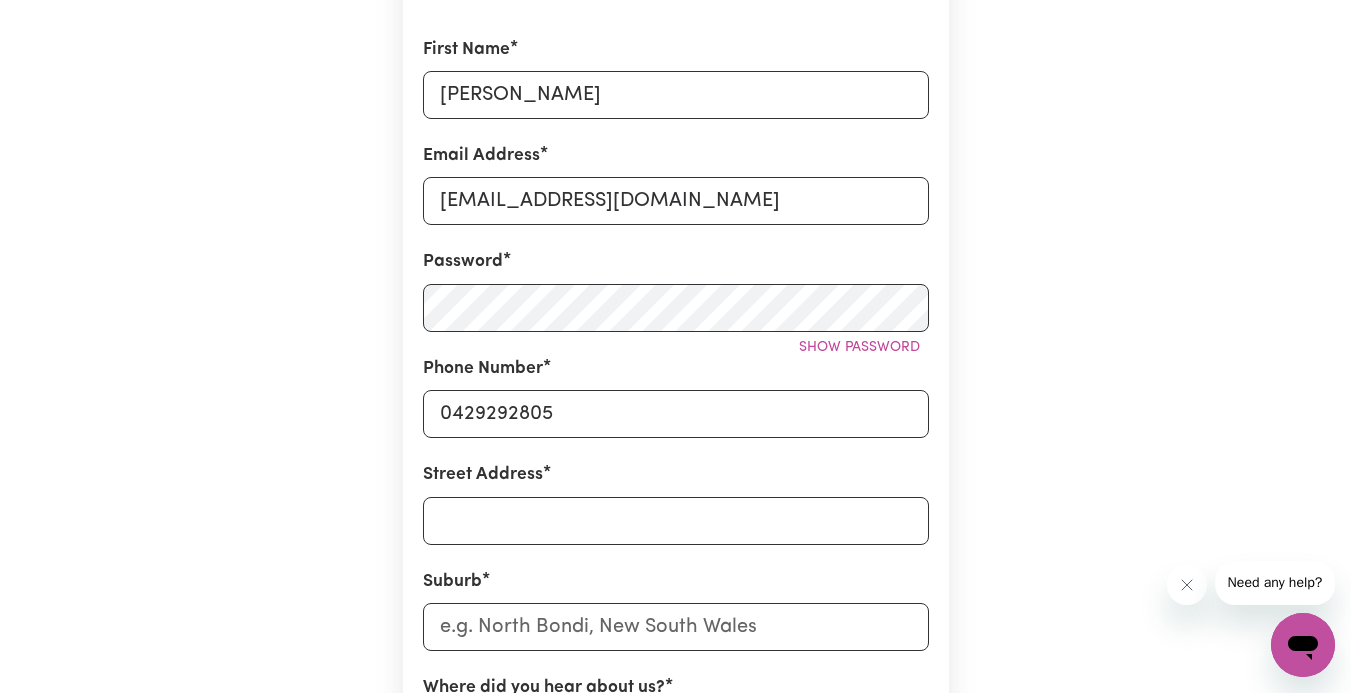 scroll, scrollTop: 400, scrollLeft: 0, axis: vertical 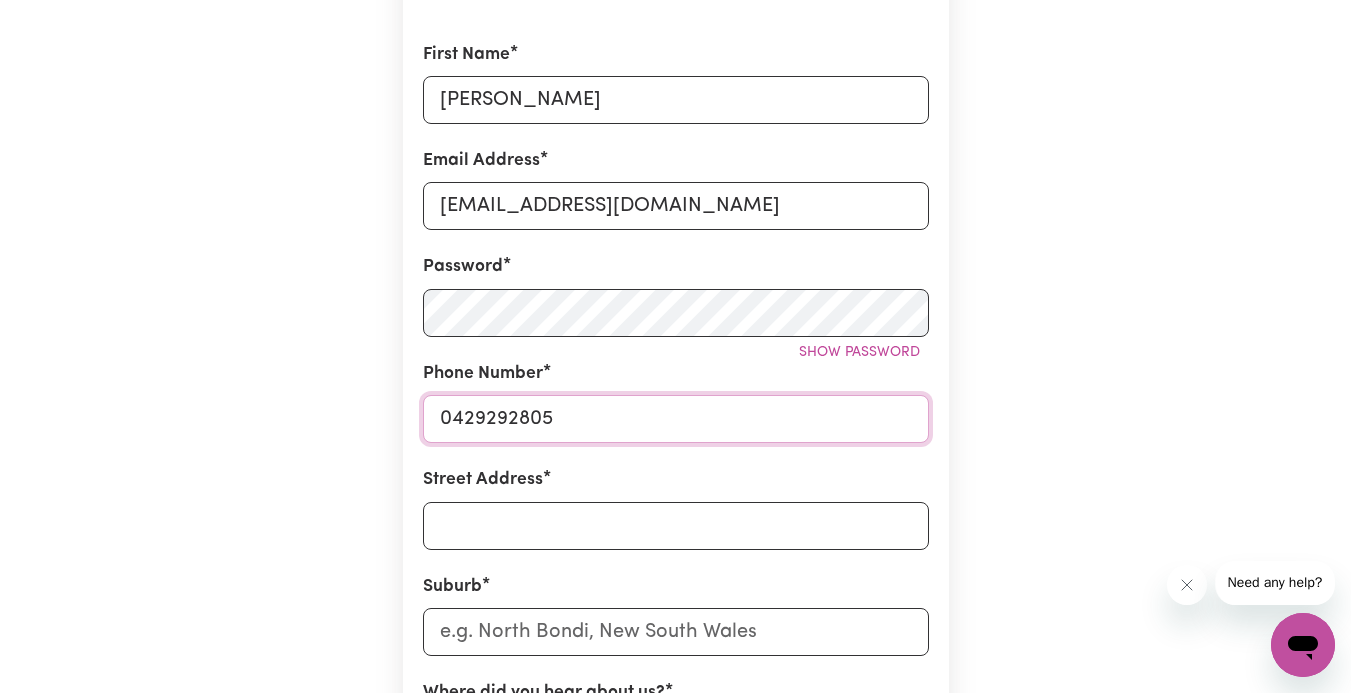 drag, startPoint x: 582, startPoint y: 419, endPoint x: 266, endPoint y: 486, distance: 323.02478 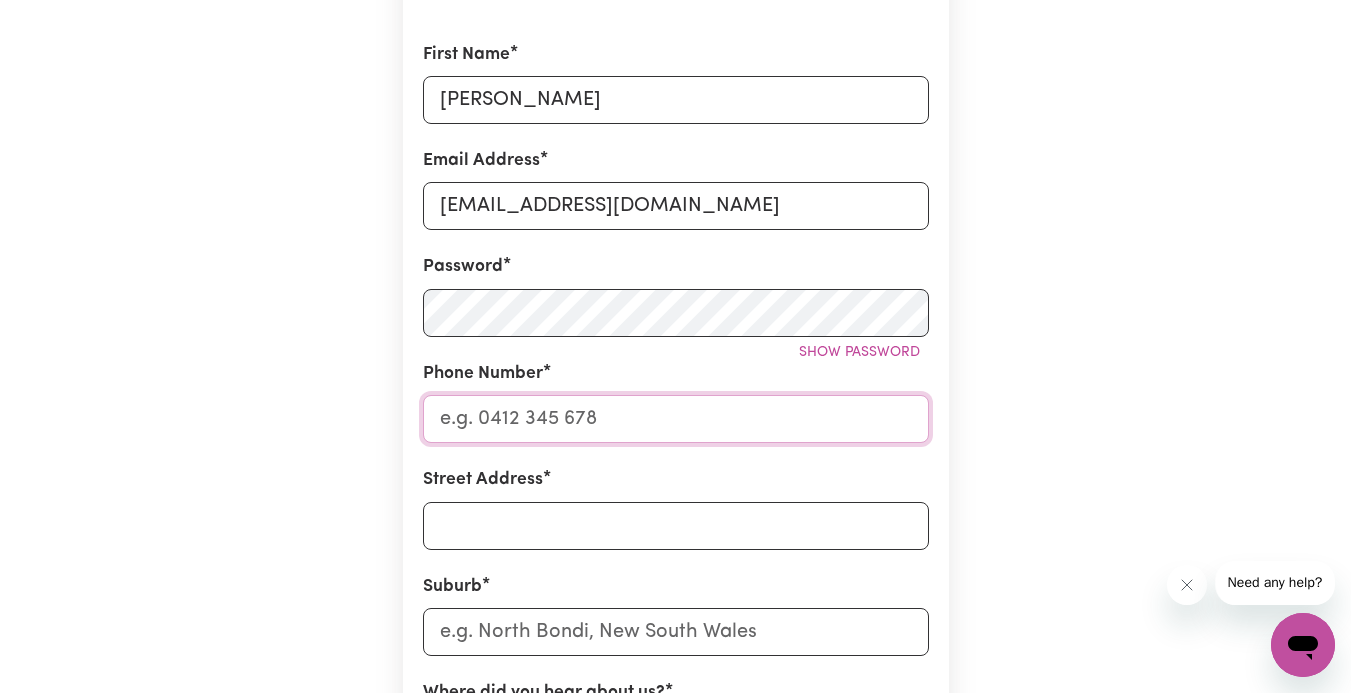 type 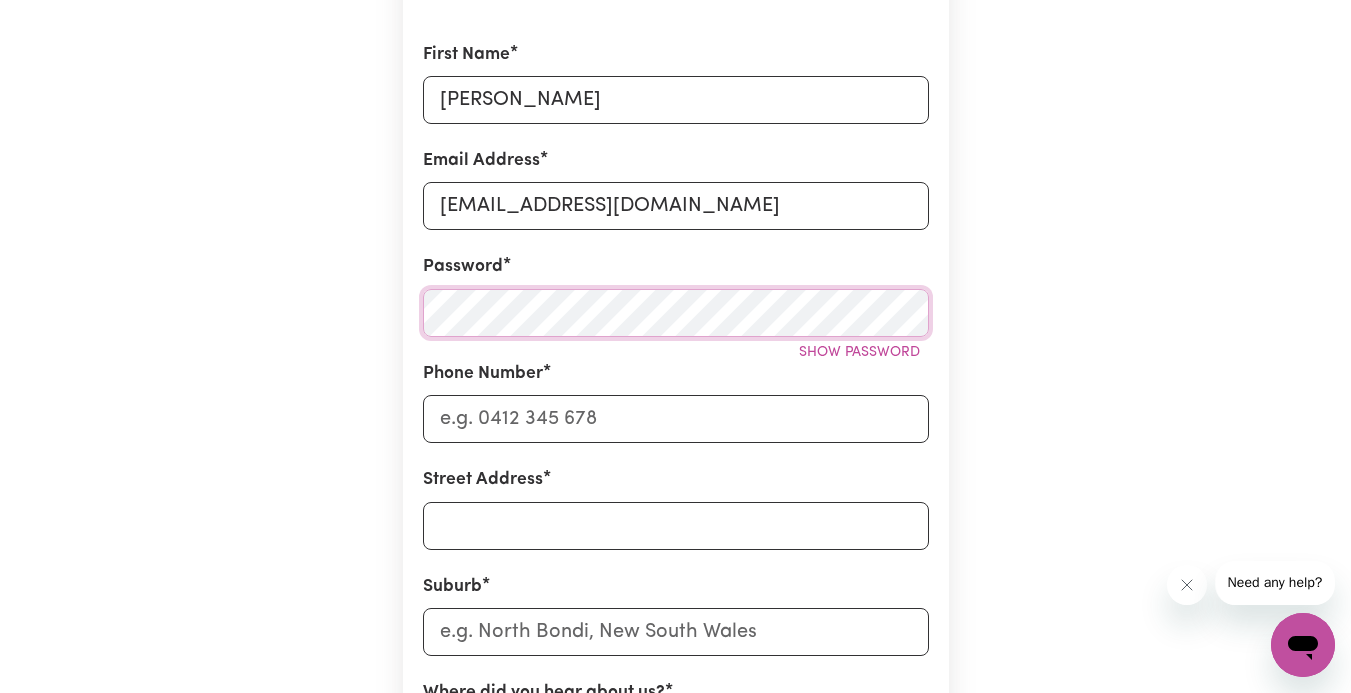 click on "Create A Care Worker Account To register as a care worker you need to create an account with us. First Name Anita Email Address aboutyoubyanita@gmail.com Password Show password Phone Number Street Address Suburb Where did you hear about us? By registering with Careseekers, you are agreeing to our Terms & Conditions and acknowledge that you will work as and Independent Contractor under our Code of Conduct. I have read and accept the Careseekers  Terms & Conditions  and  Code of Conduct I have read and understand the  Terms of Engagement I have read and accept the  NDIS Code of Conduct I have read and accept the  Aged Care Code of Conduct Create My Account" at bounding box center [676, 426] 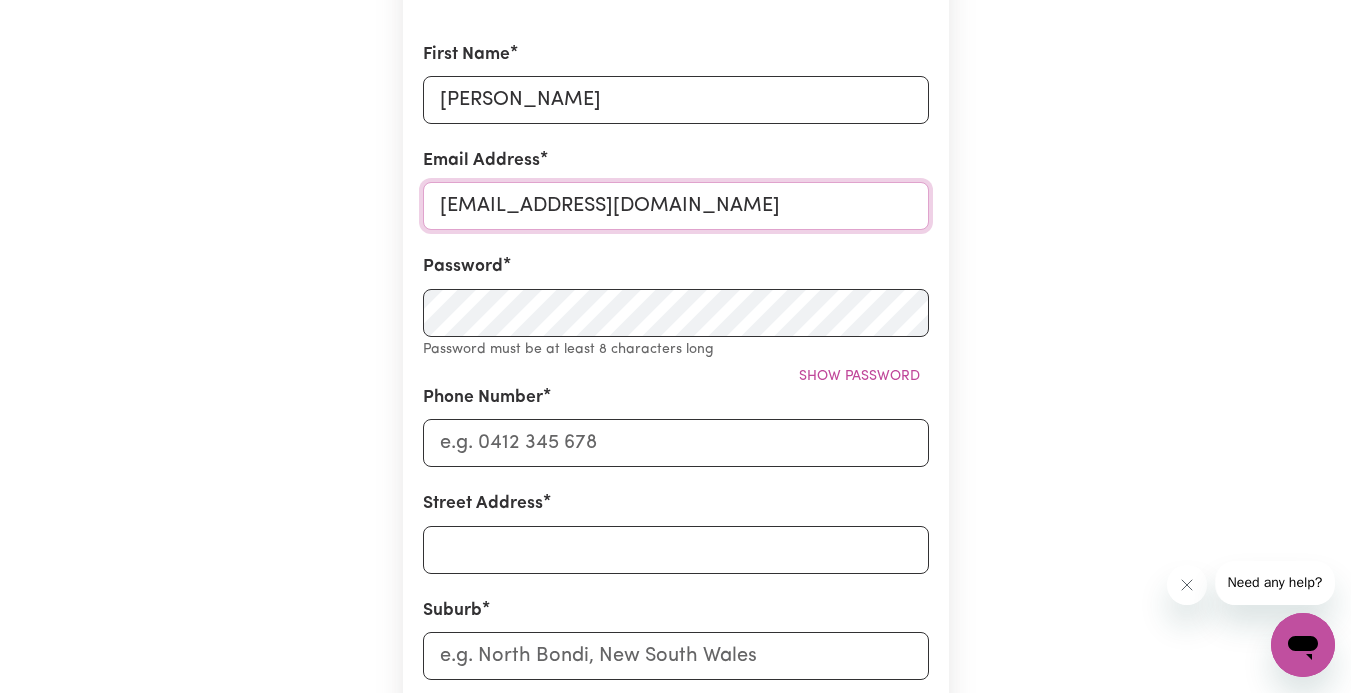 drag, startPoint x: 714, startPoint y: 195, endPoint x: 219, endPoint y: 212, distance: 495.29184 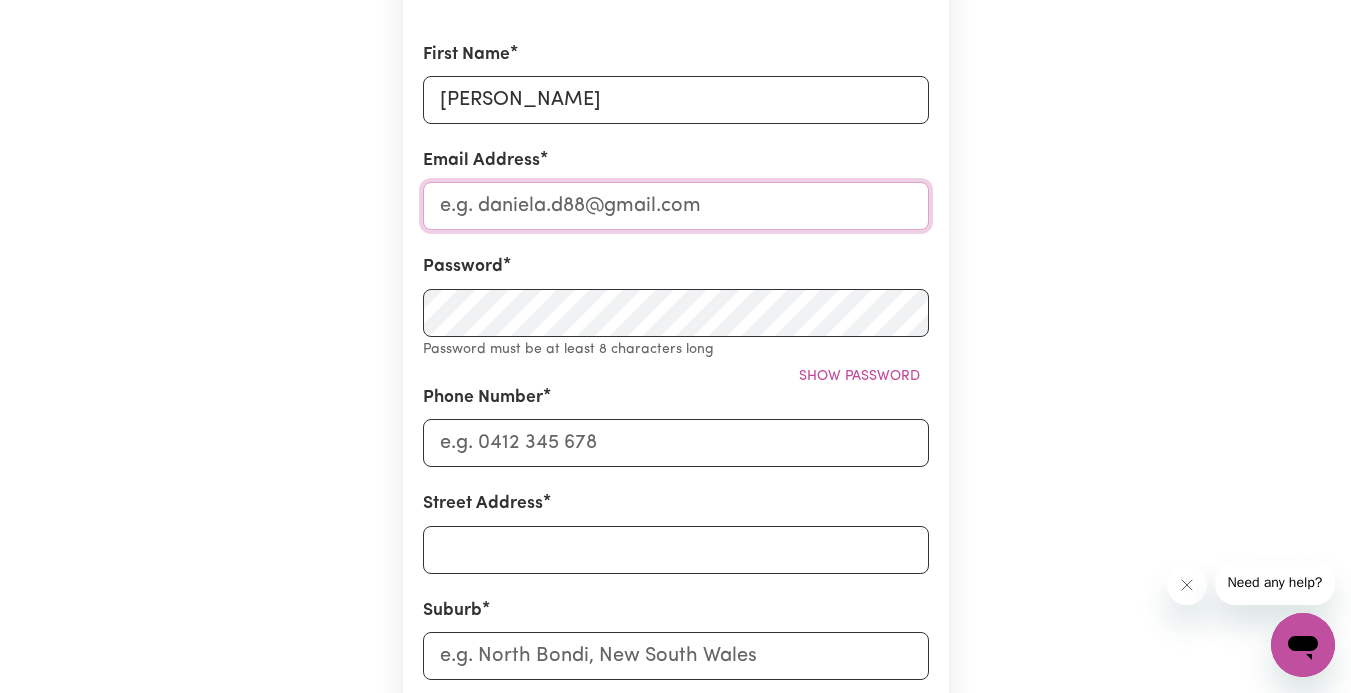 type 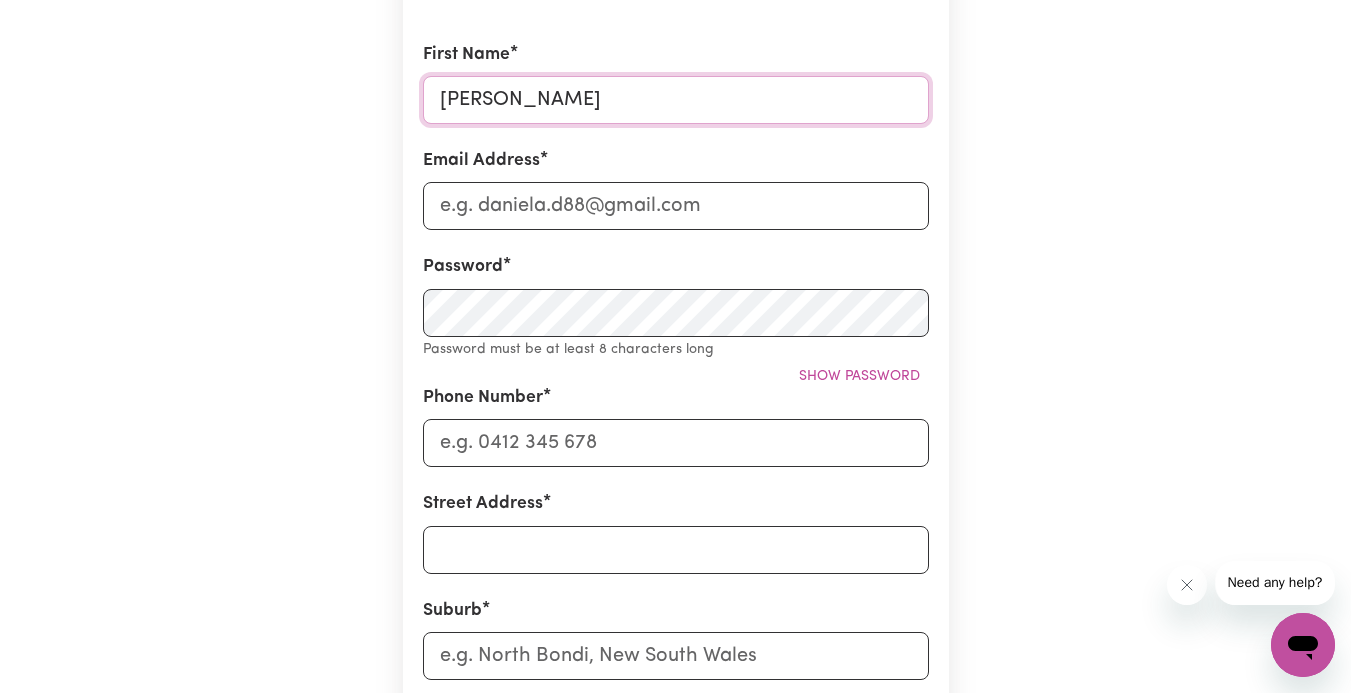 drag, startPoint x: 497, startPoint y: 105, endPoint x: 298, endPoint y: 124, distance: 199.90498 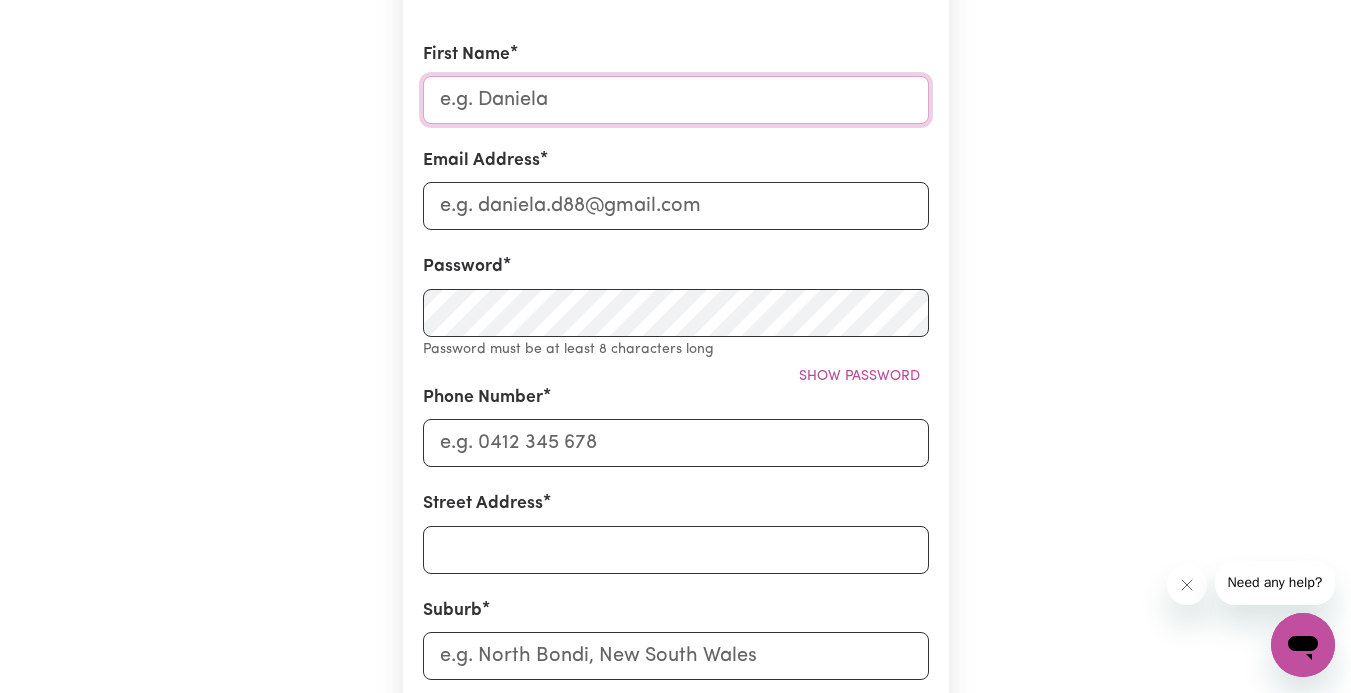 type 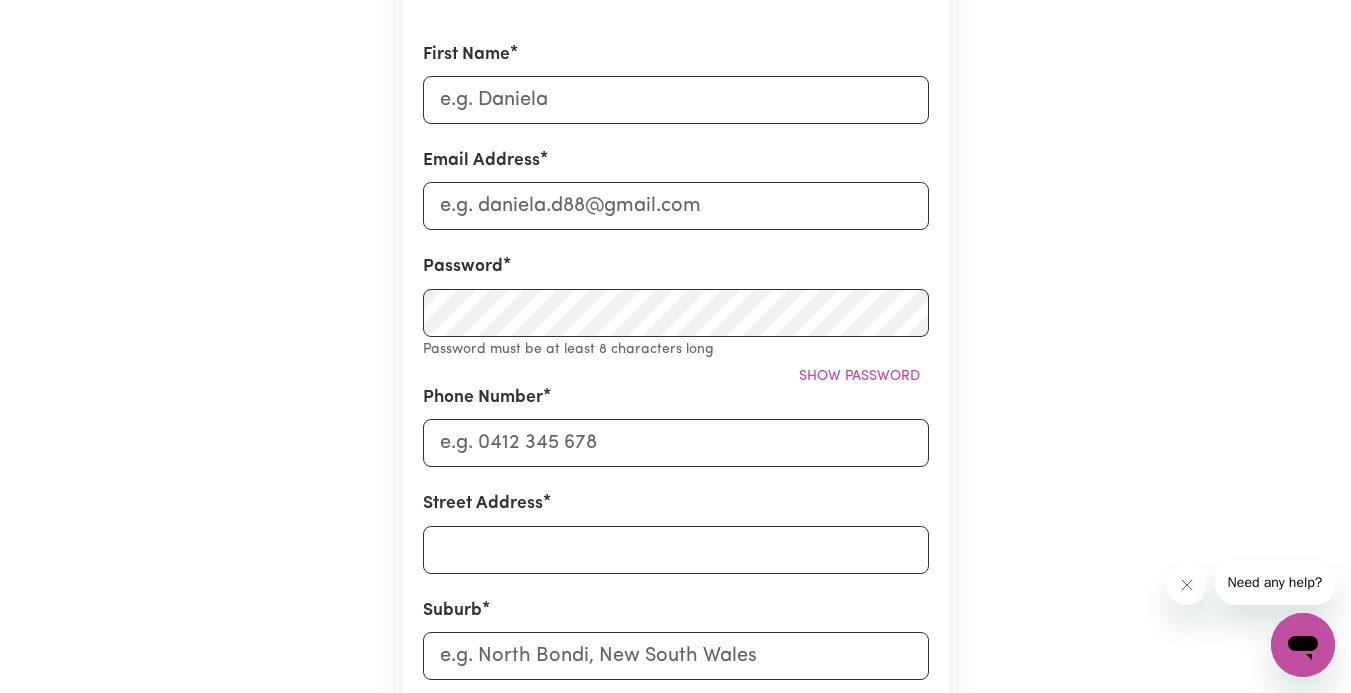 click on "Need any help?" at bounding box center [1275, 582] 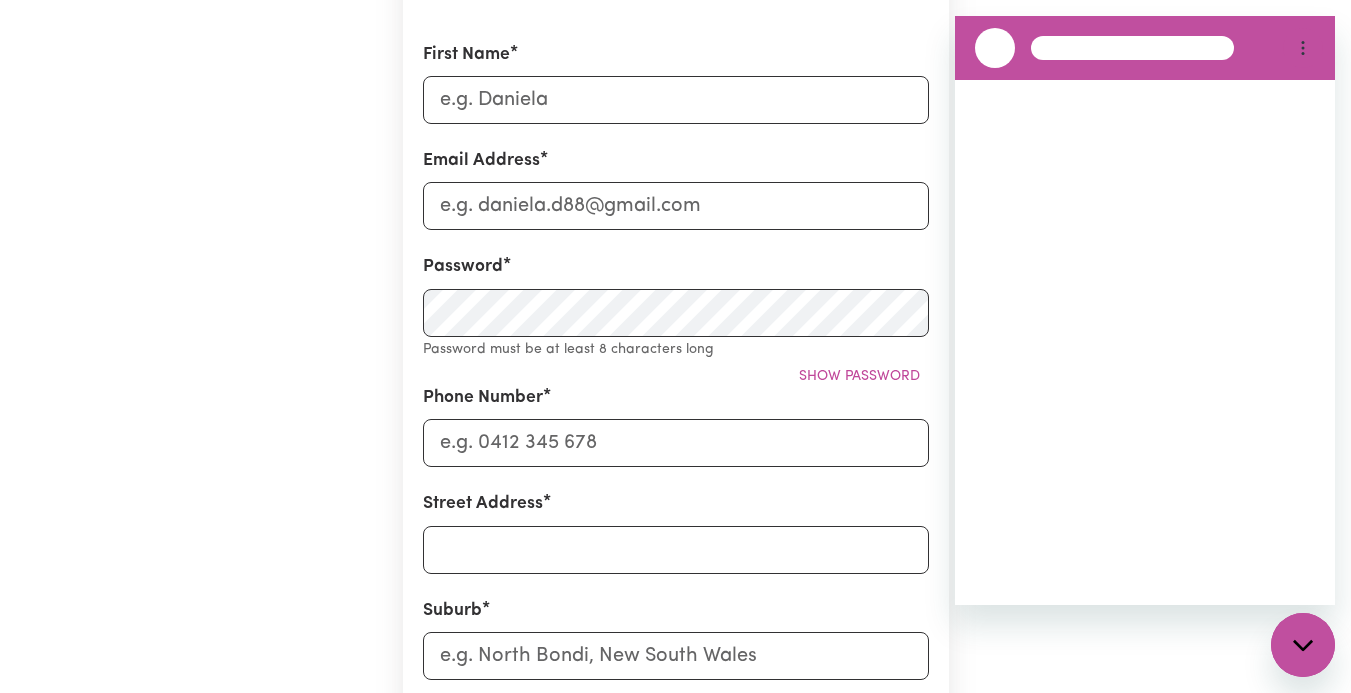 scroll, scrollTop: 0, scrollLeft: 0, axis: both 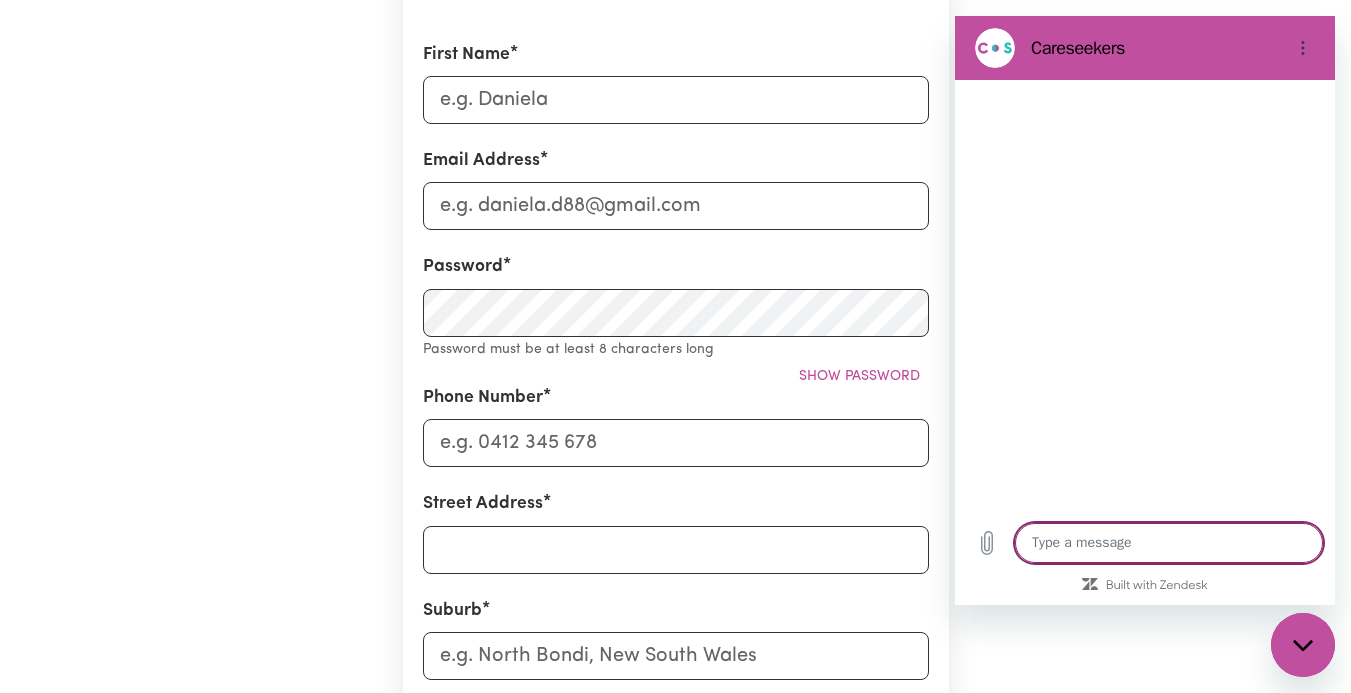 type on "x" 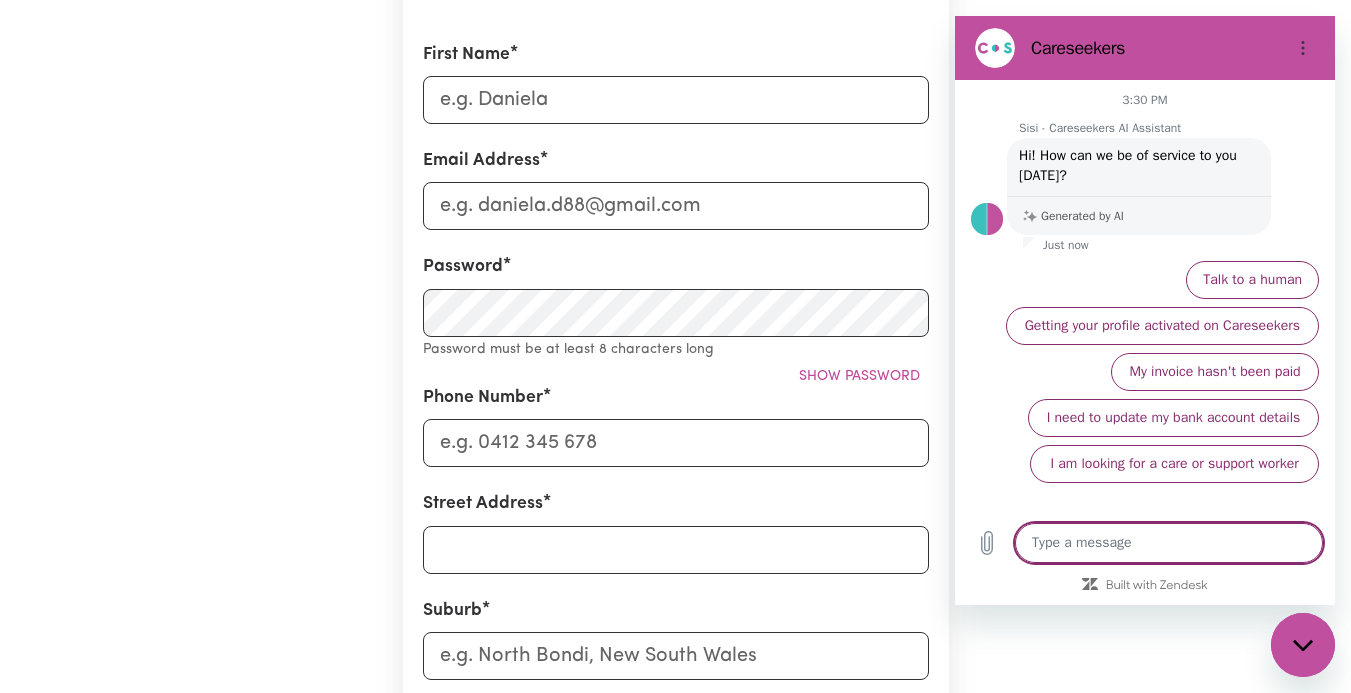 type on "D" 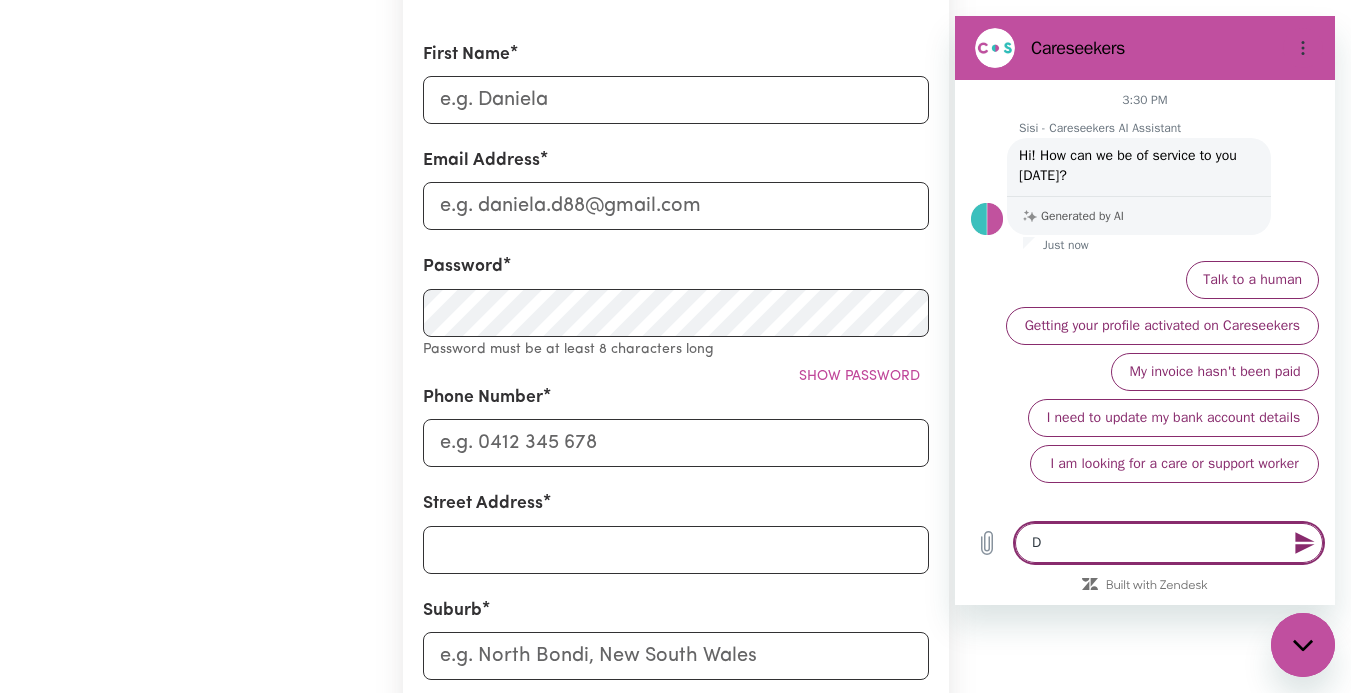 type on "Do" 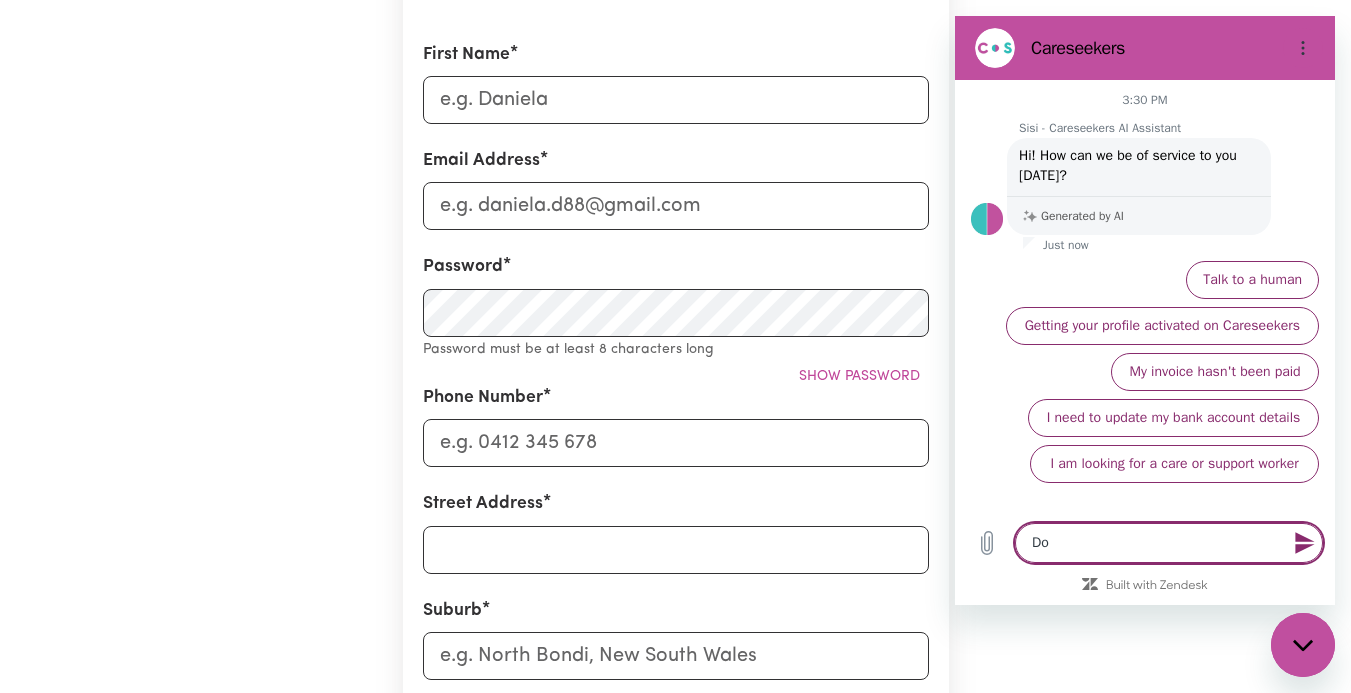 type on "Do" 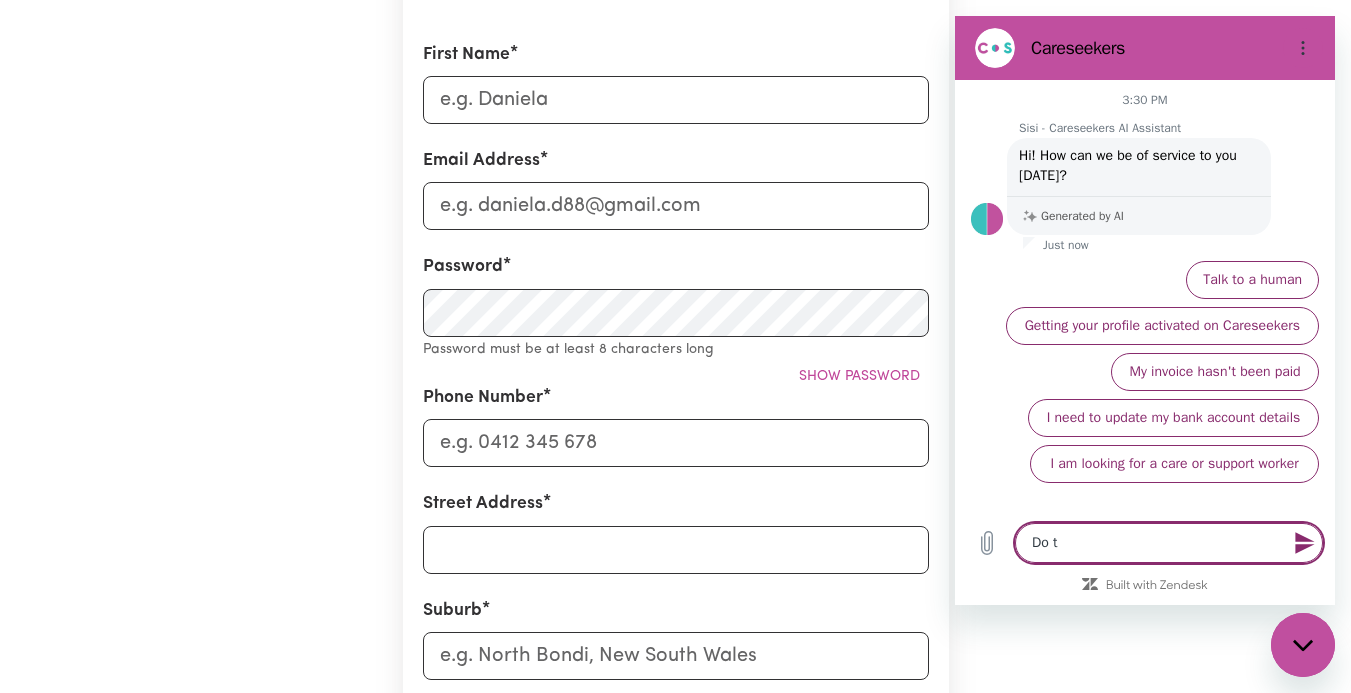 type on "Do th" 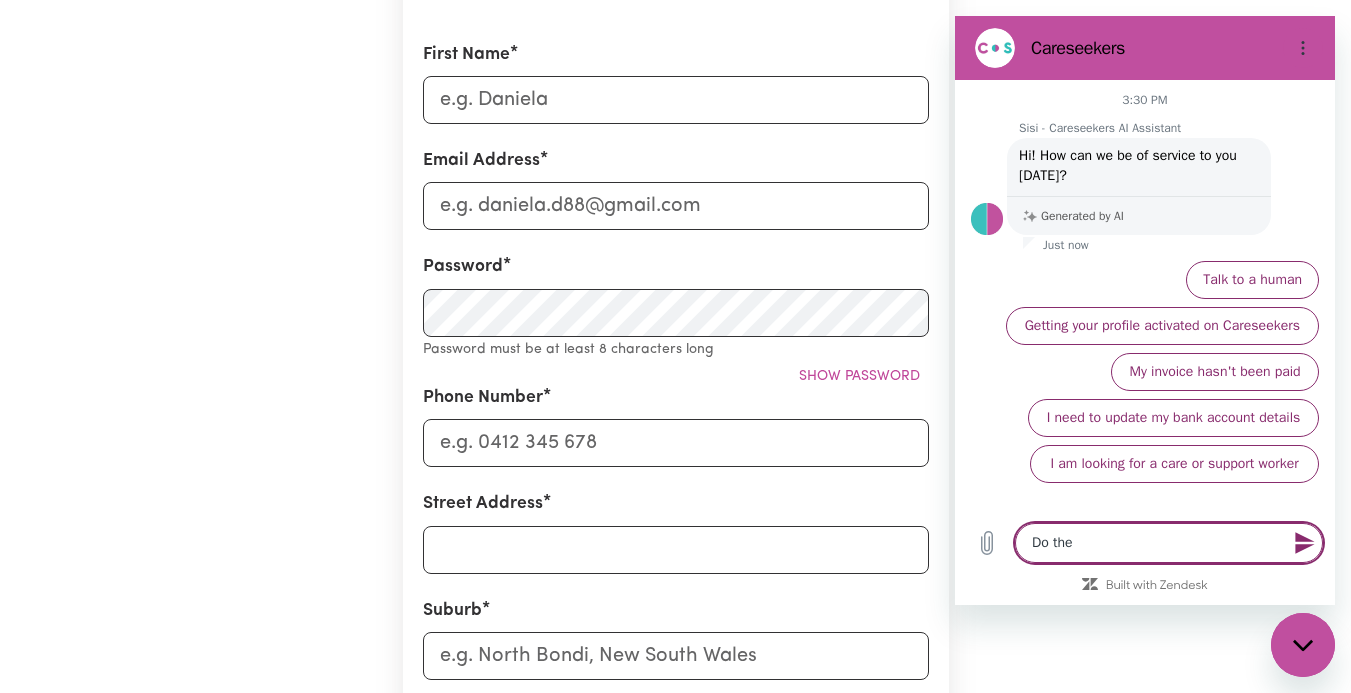 type on "Do thew" 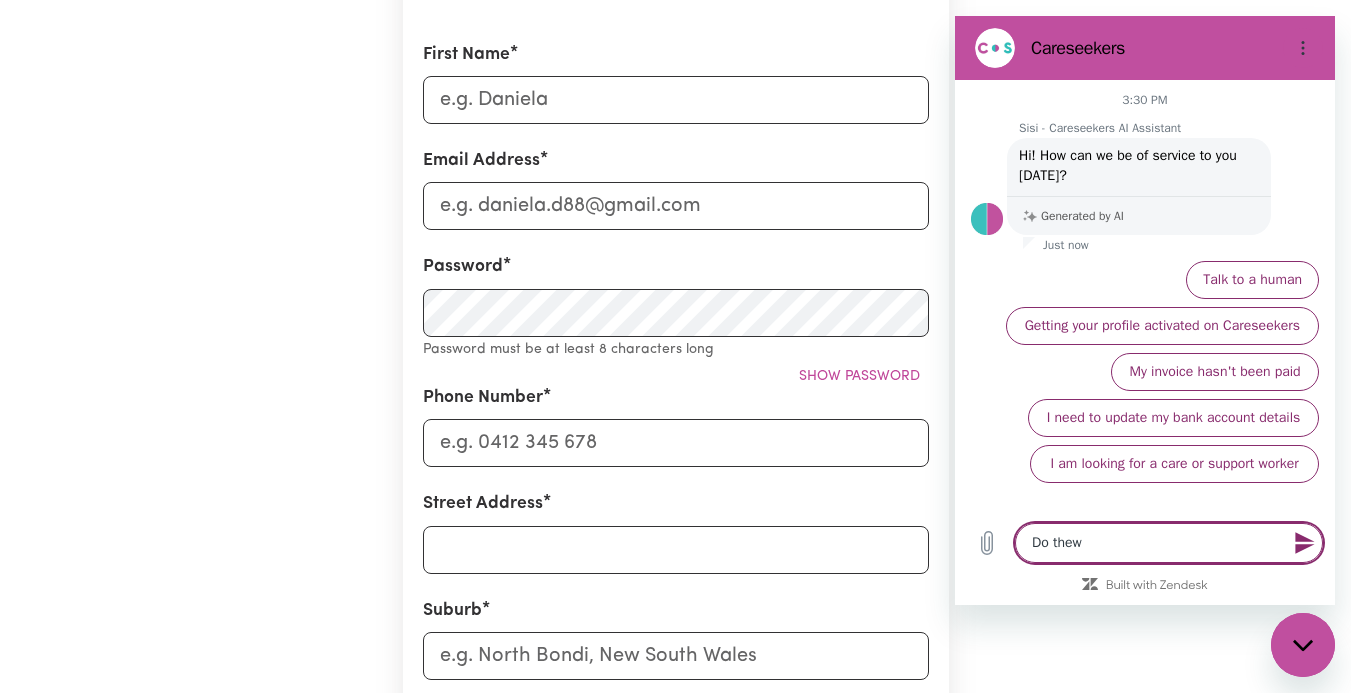 type on "Do thew" 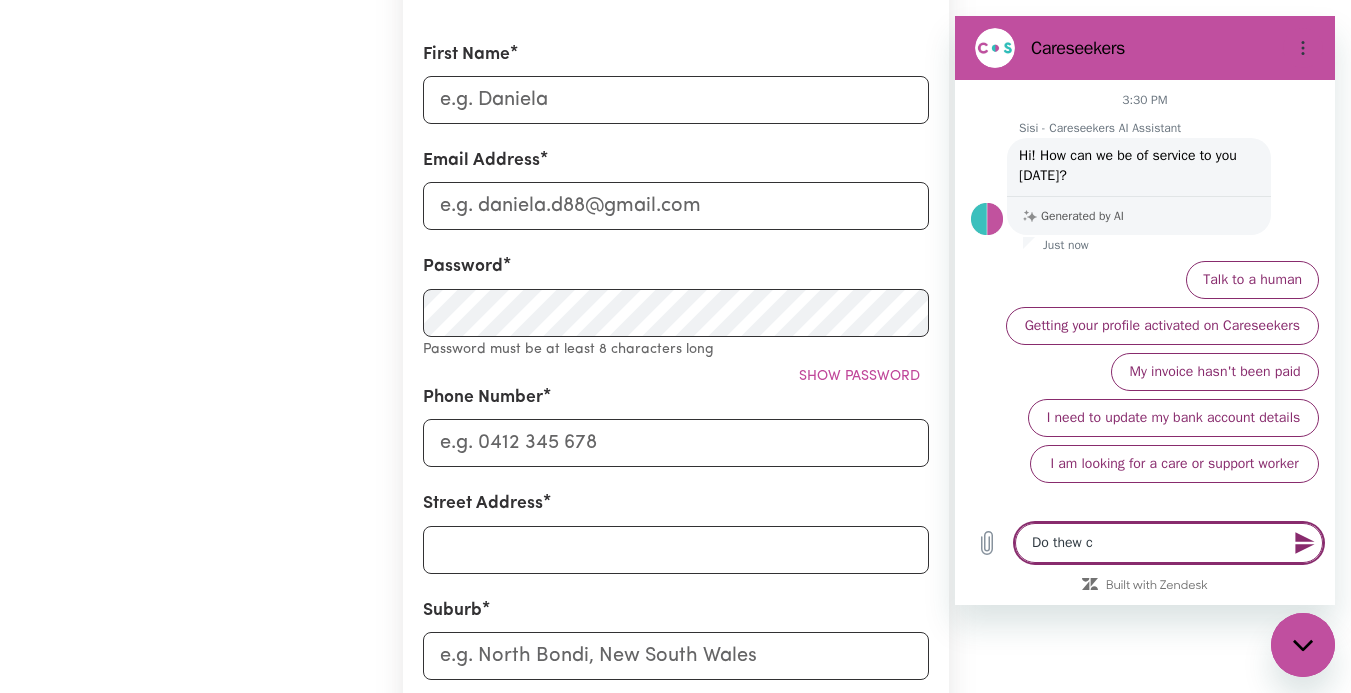 type on "Do thew ca" 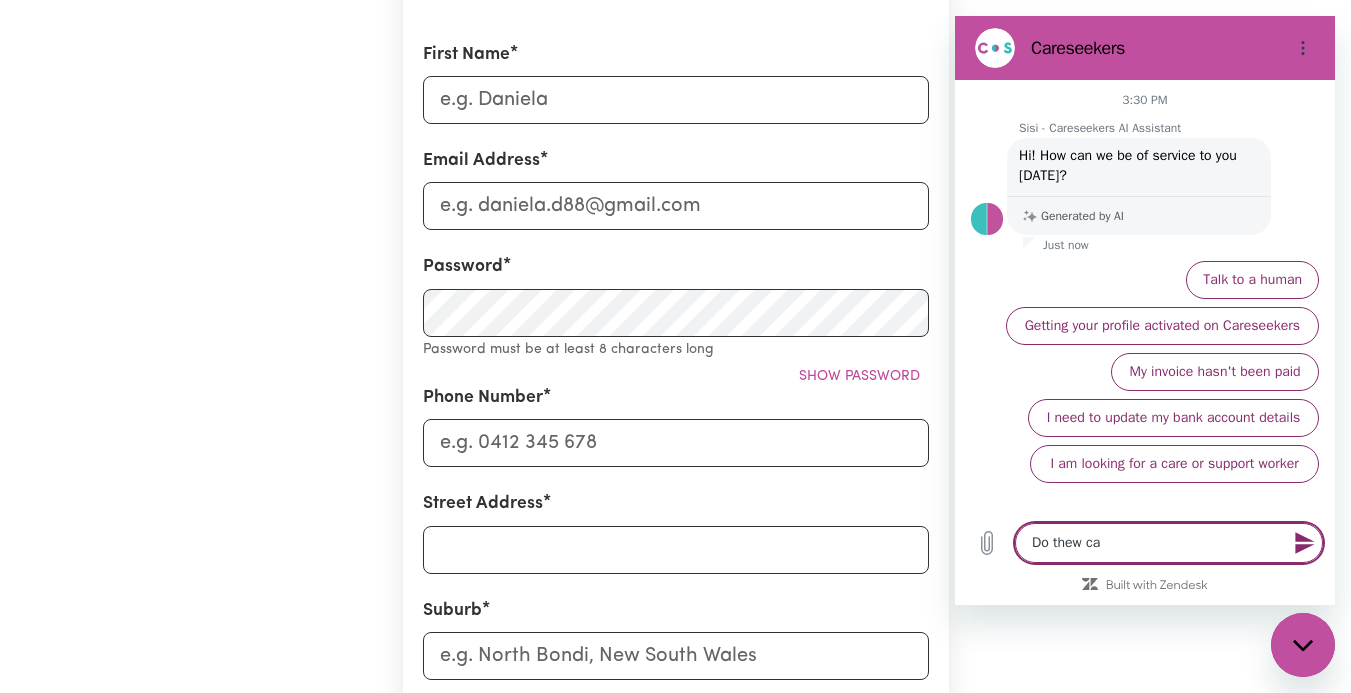 type on "Do thew car" 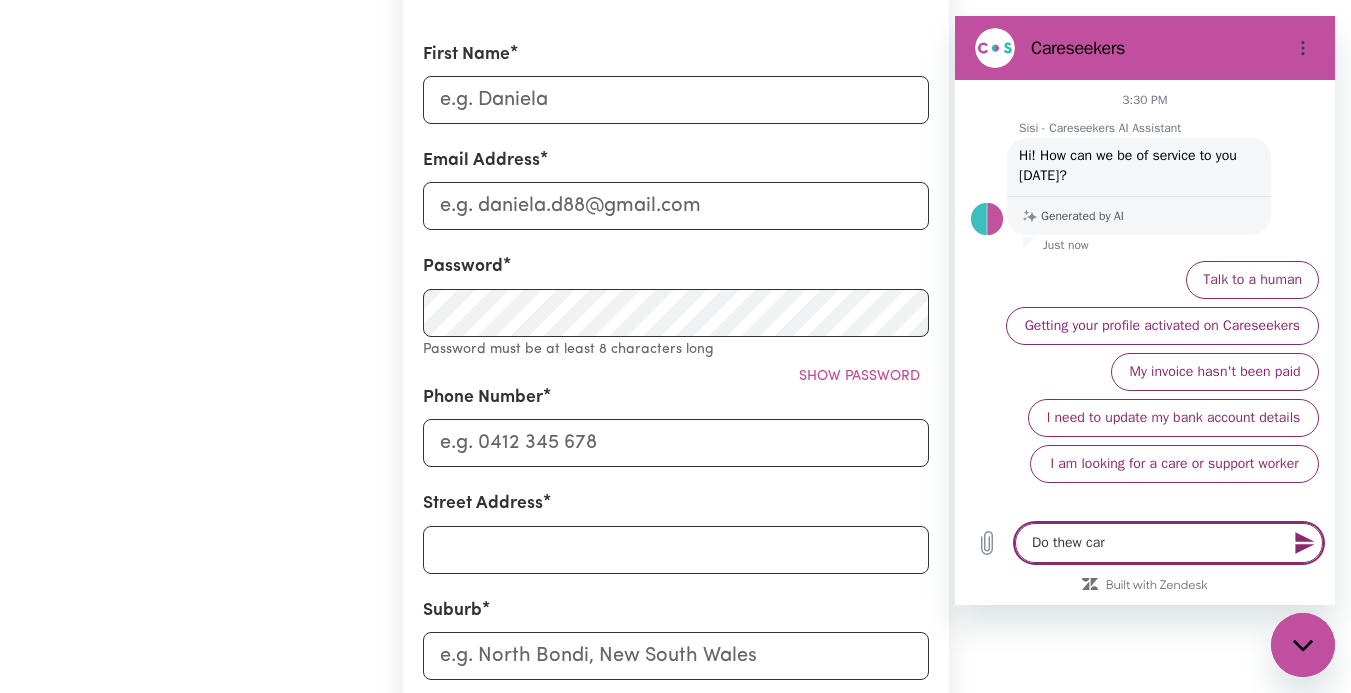 type on "Do thew care" 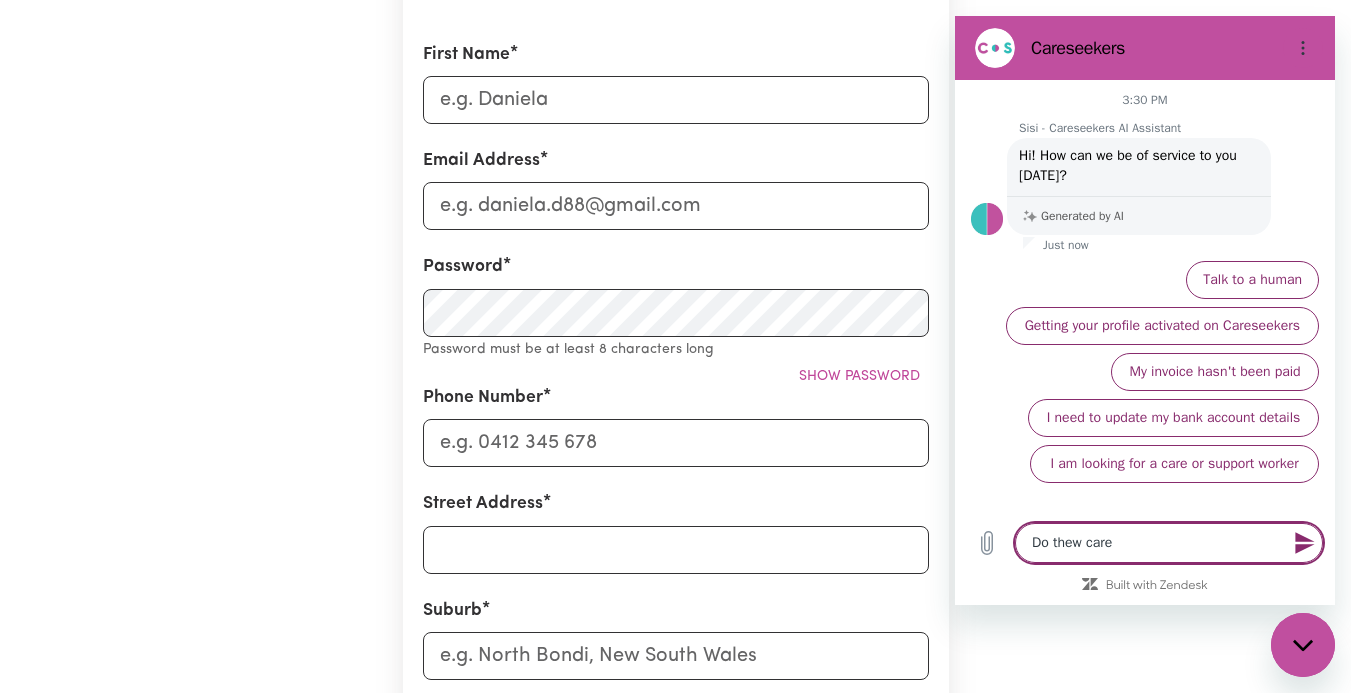 type on "Do thew care" 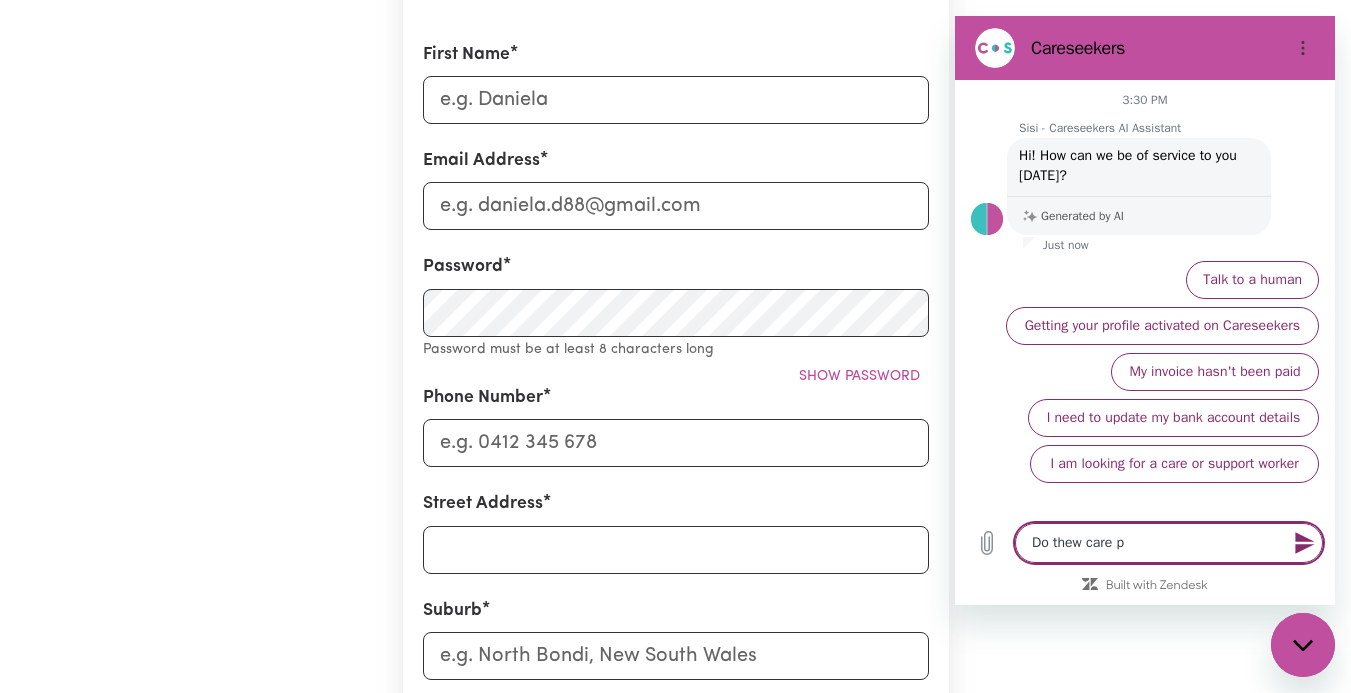 type on "Do thew care pr" 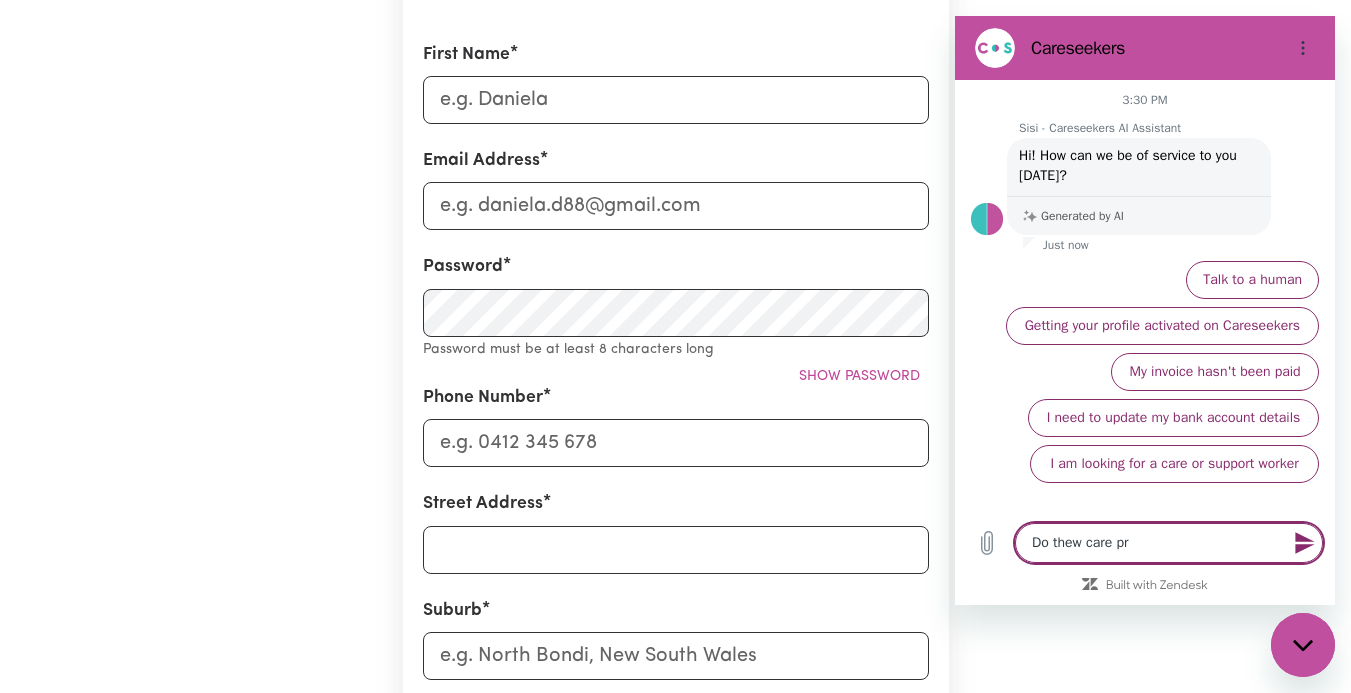 type on "Do thew care pro" 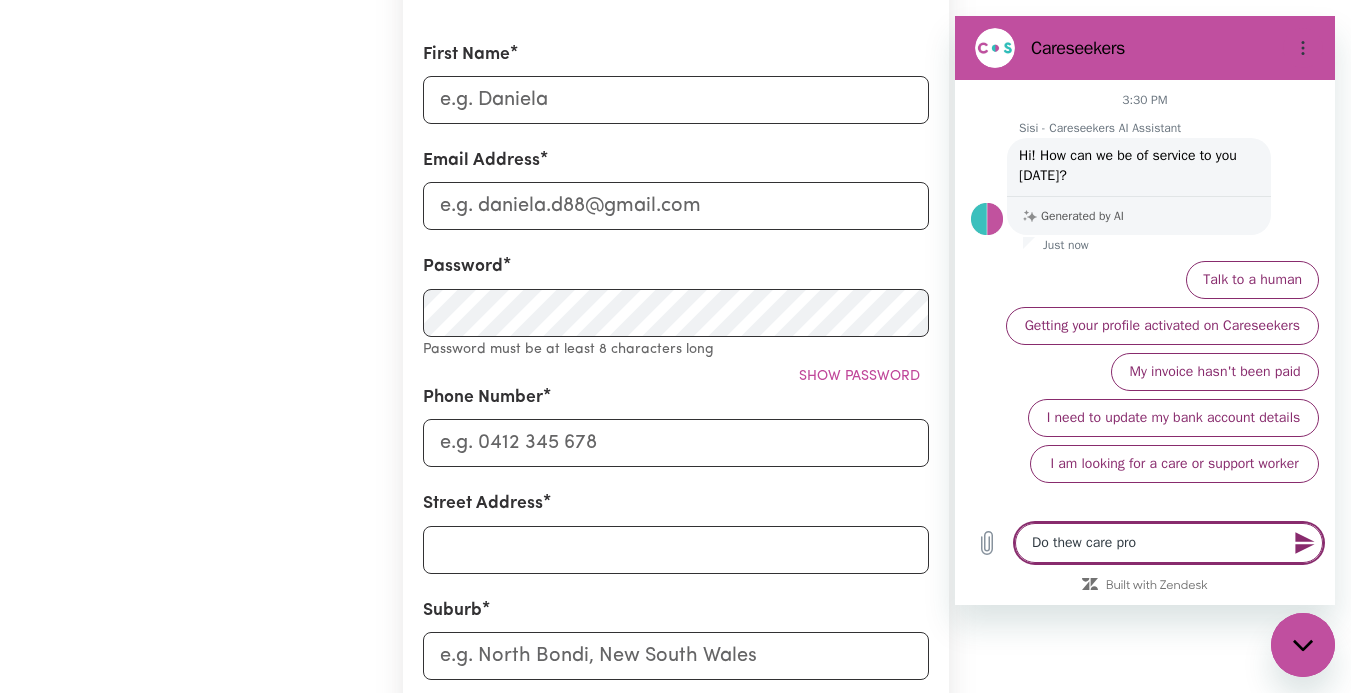 type on "Do thew care prov" 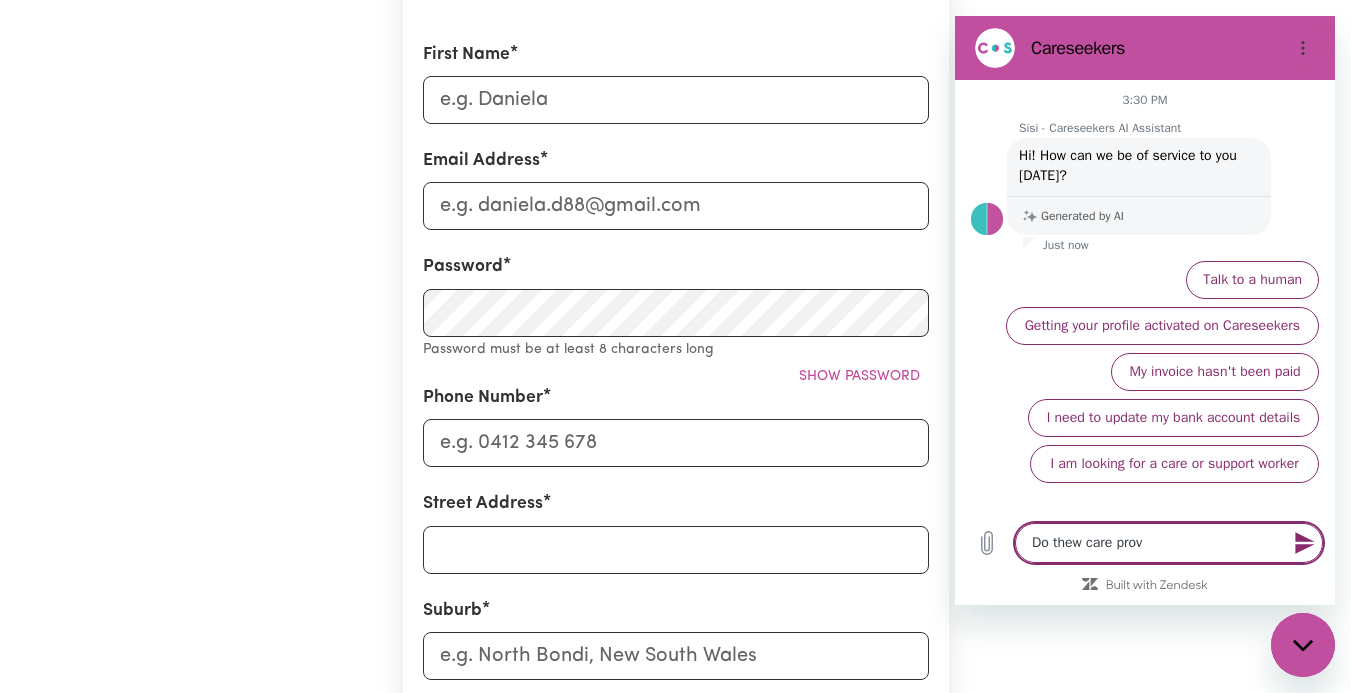 type on "Do thew care provi" 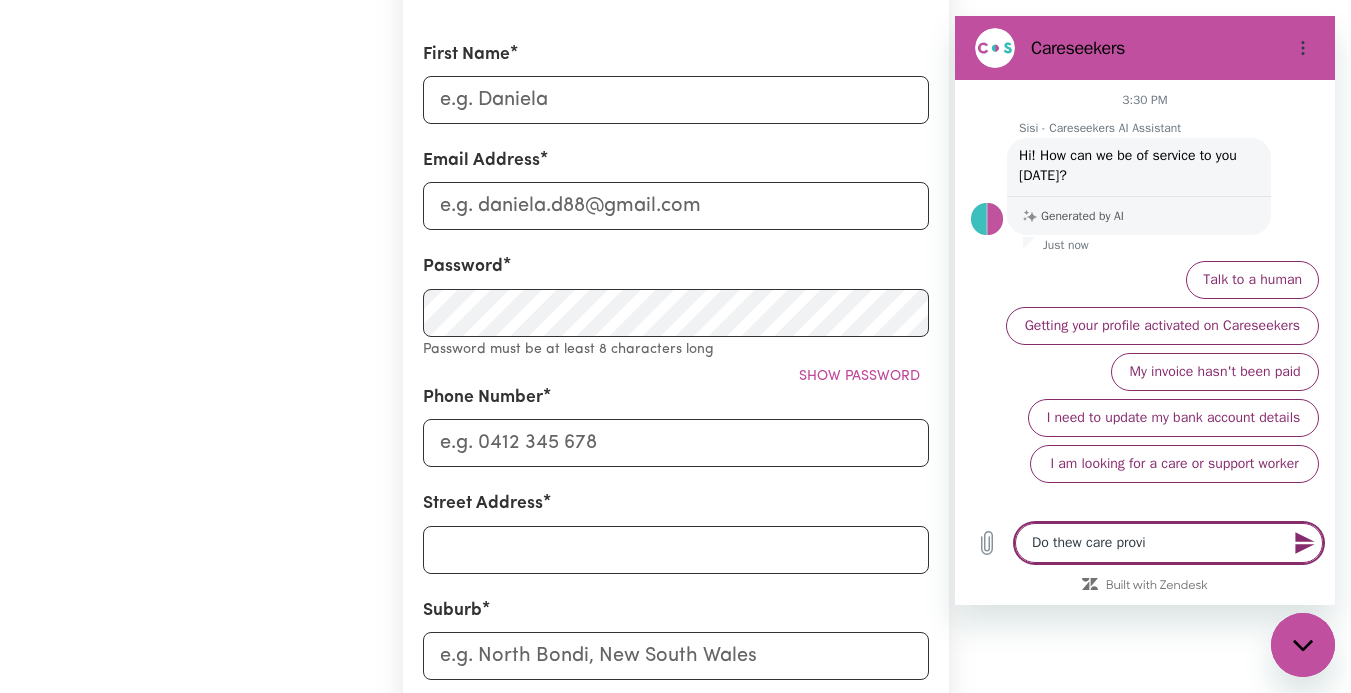 type on "Do thew care provid" 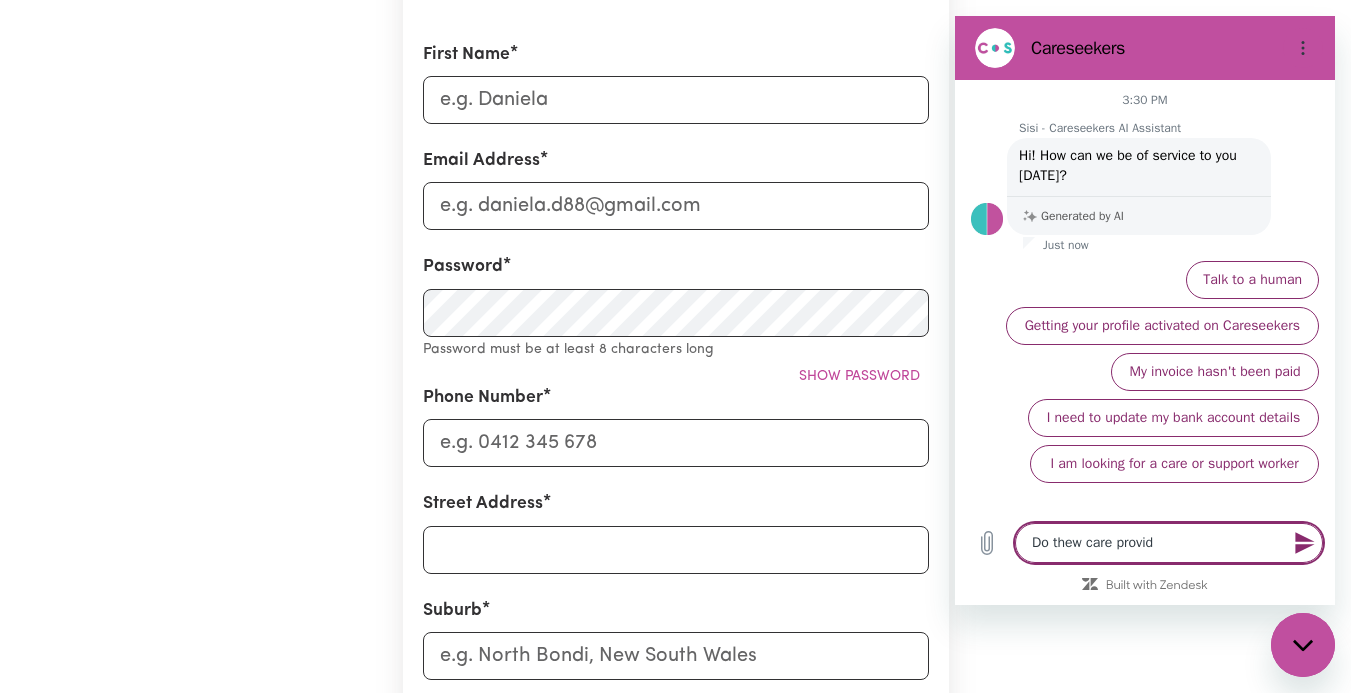 type on "Do thew care provide" 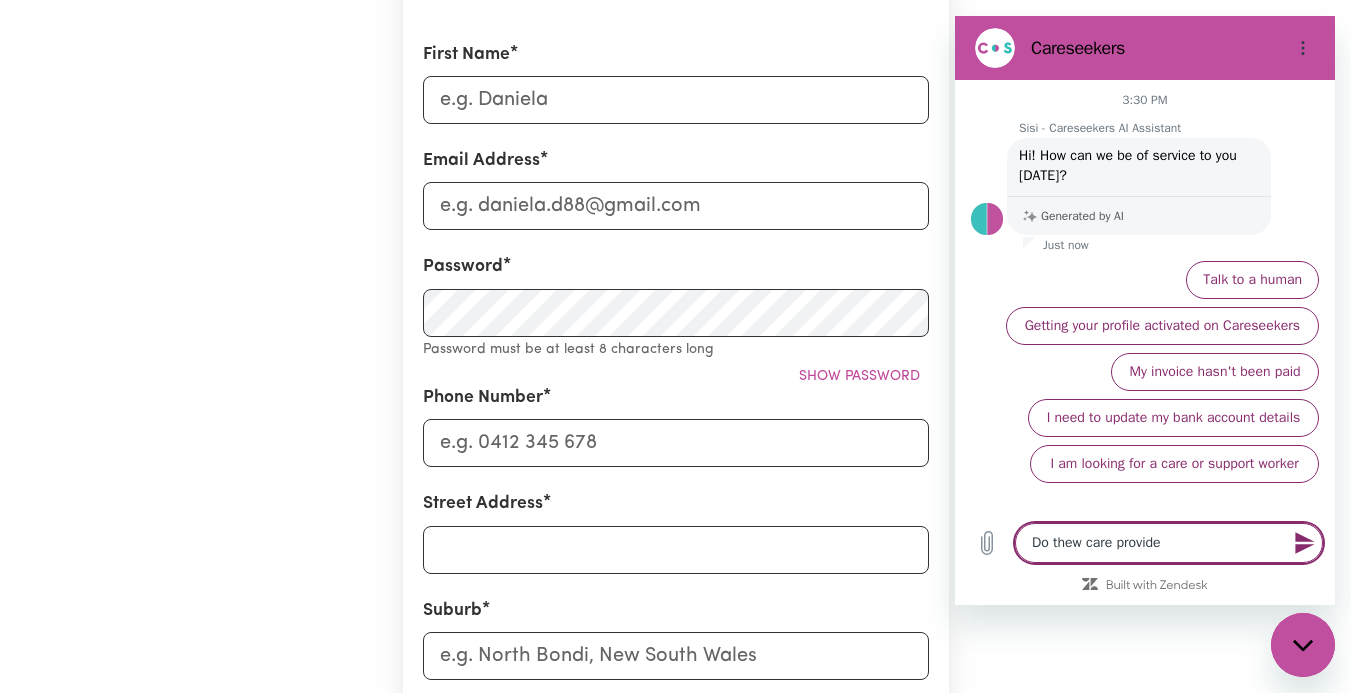 type on "Do thew care provider" 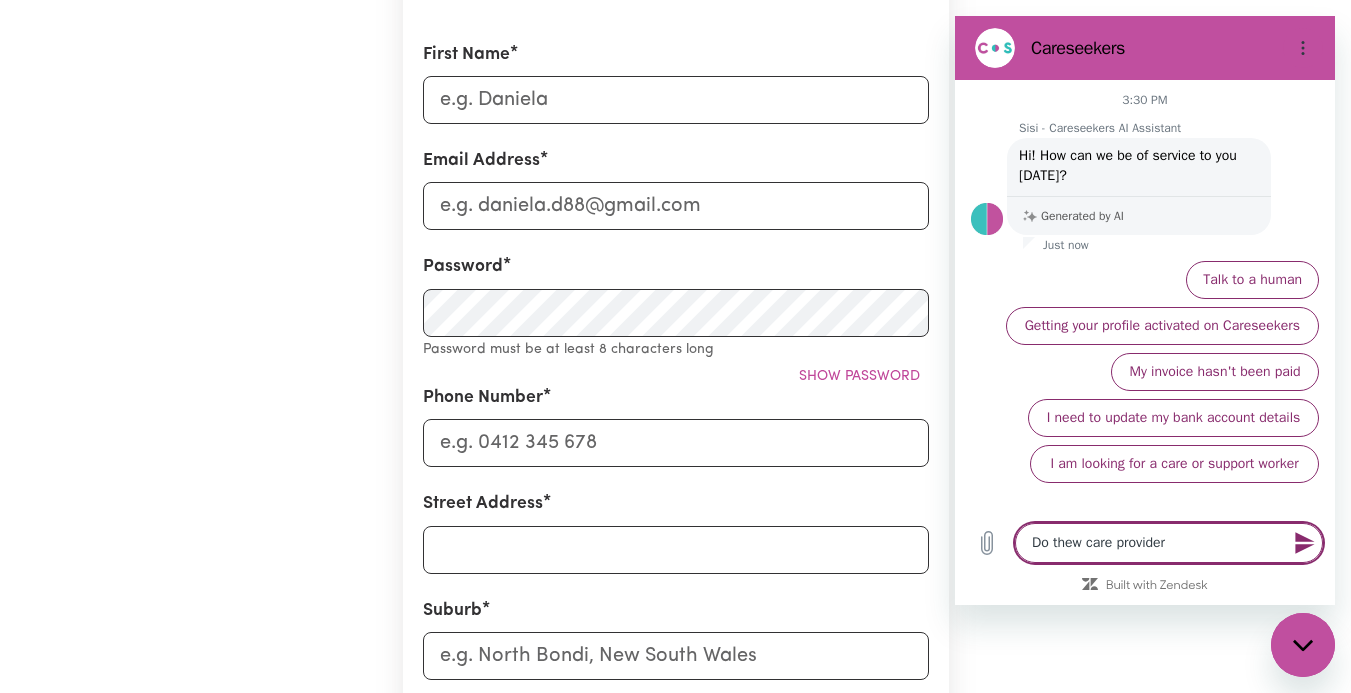 type on "Do thew care providers" 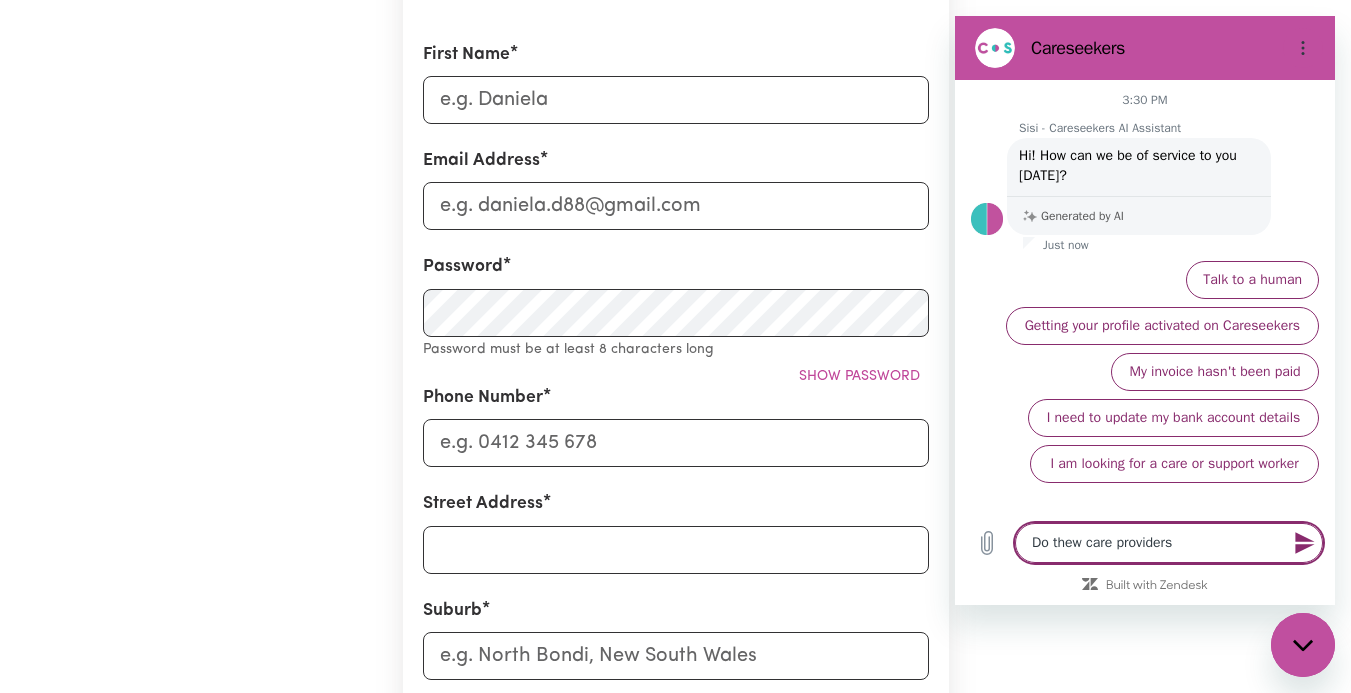 type on "x" 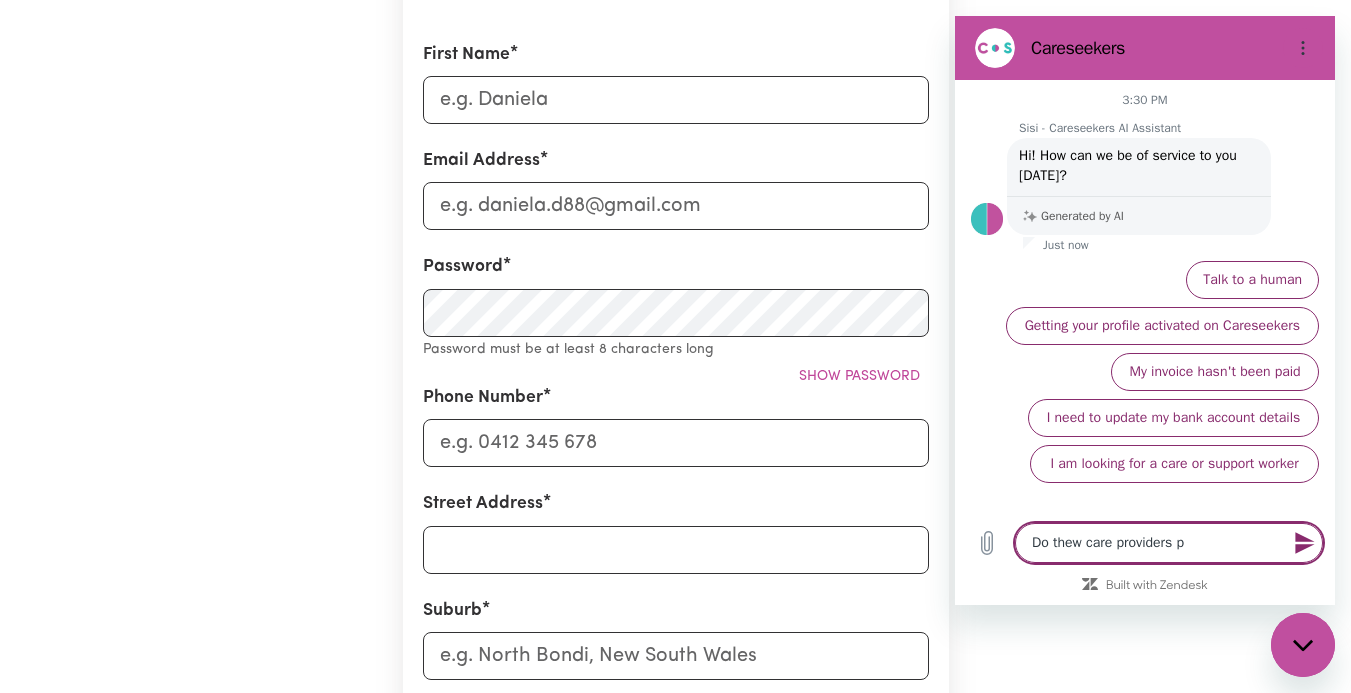 type on "Do thew care providers pa" 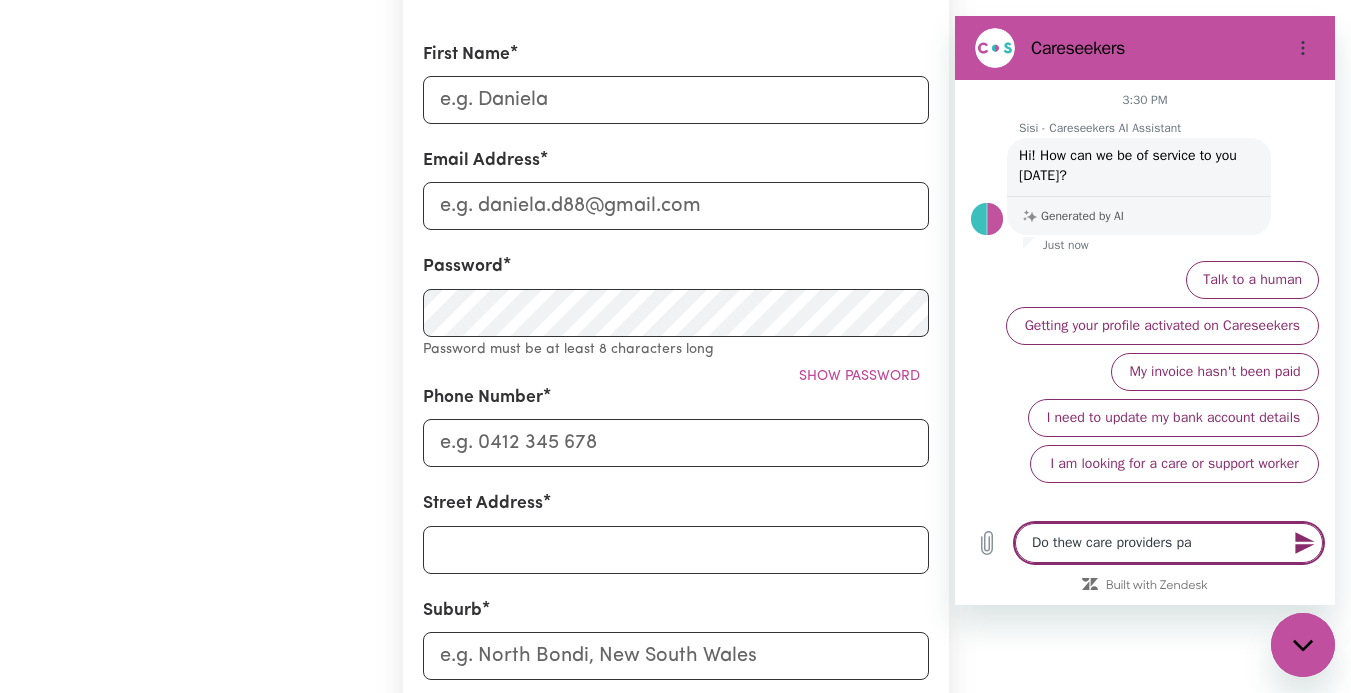type on "Do thew care providers pay" 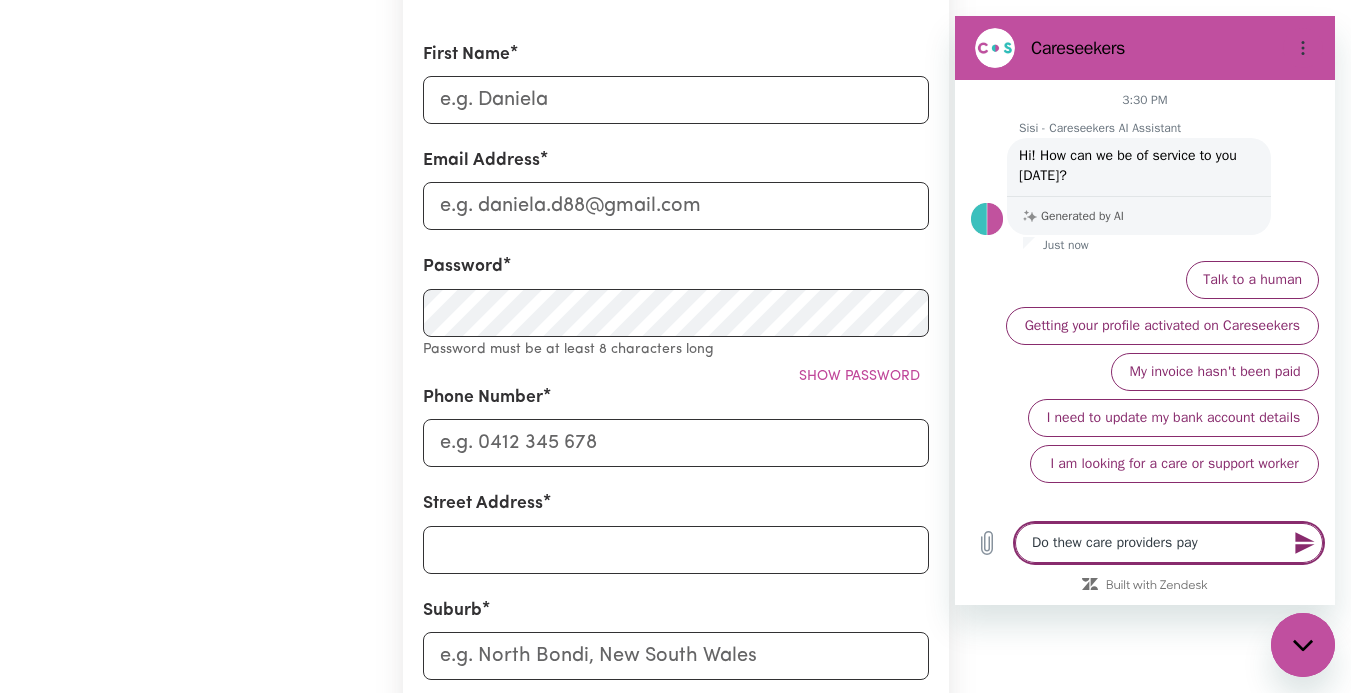 type on "Do thew care providers pay" 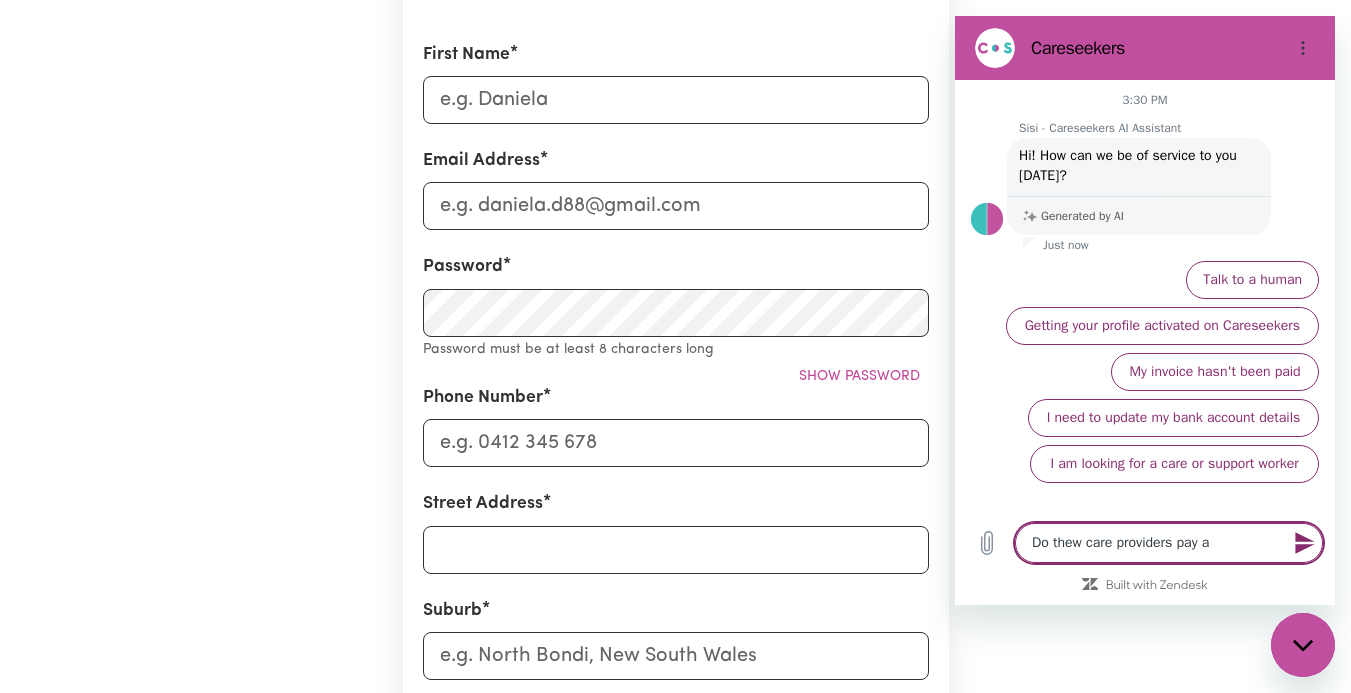type on "Do thew care providers pay a" 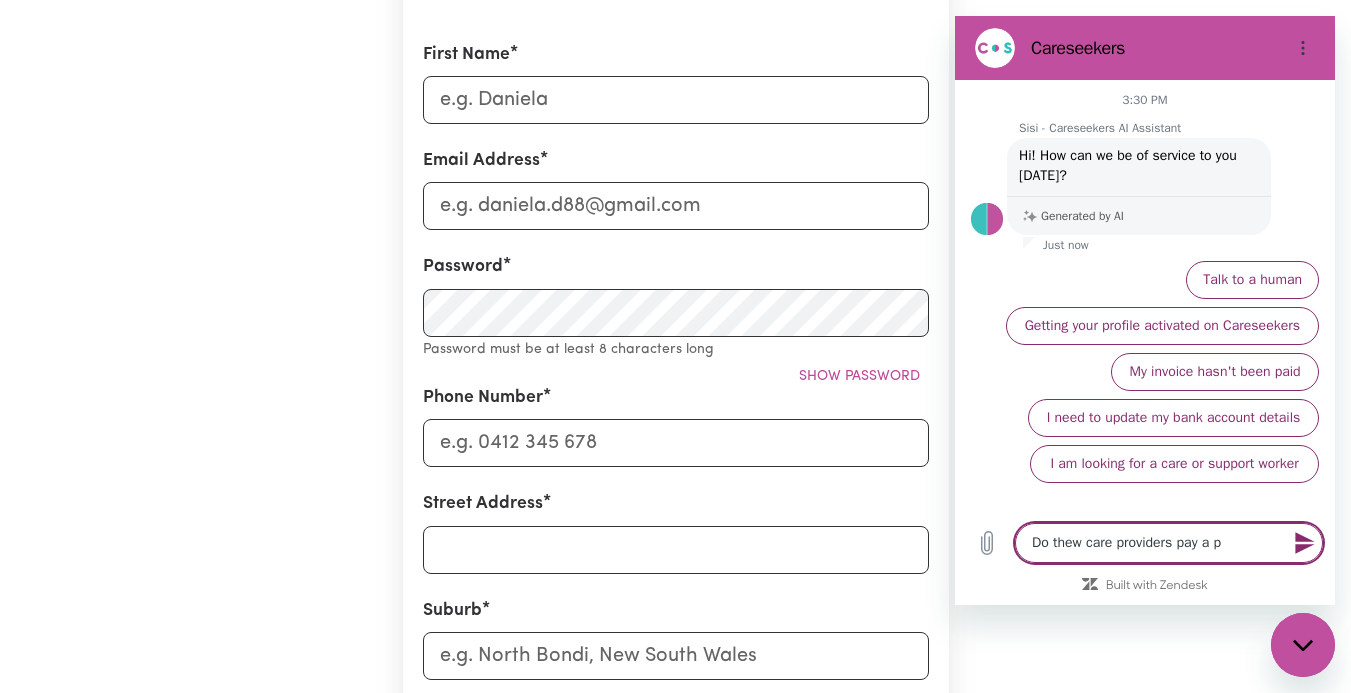 type on "Do thew care providers pay a pe" 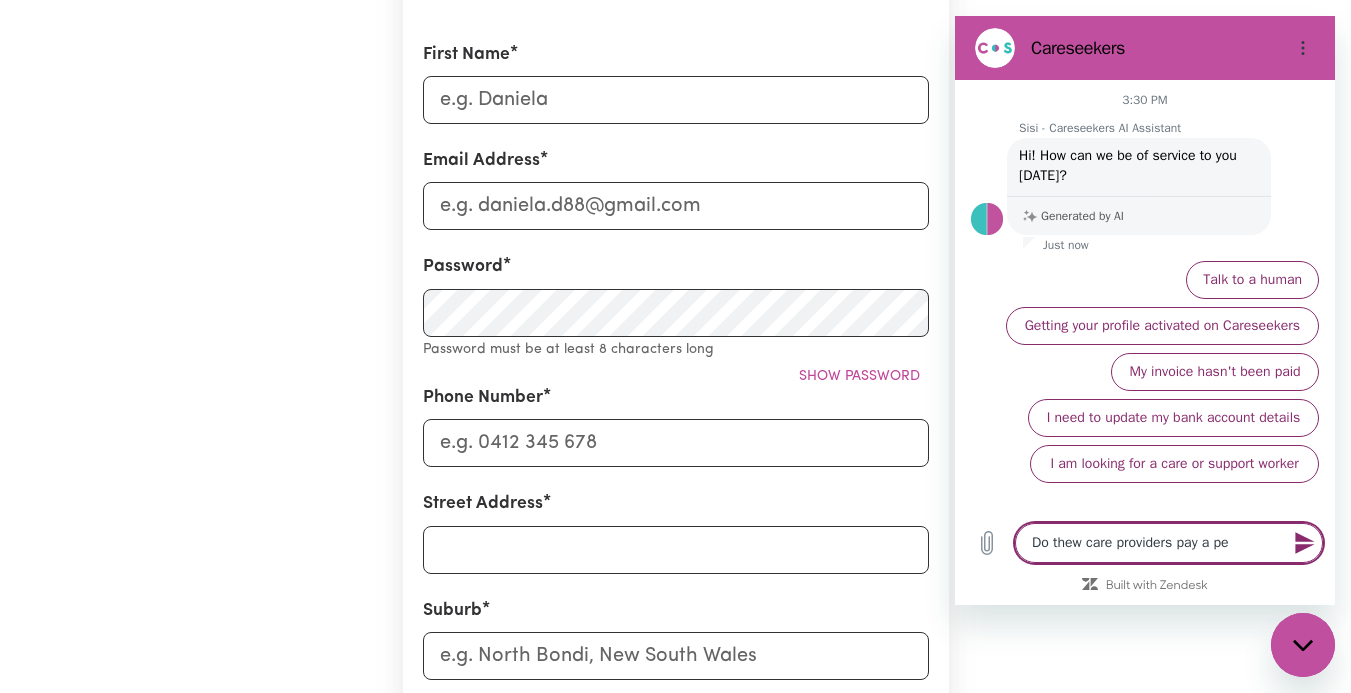 type on "Do thew care providers pay a per" 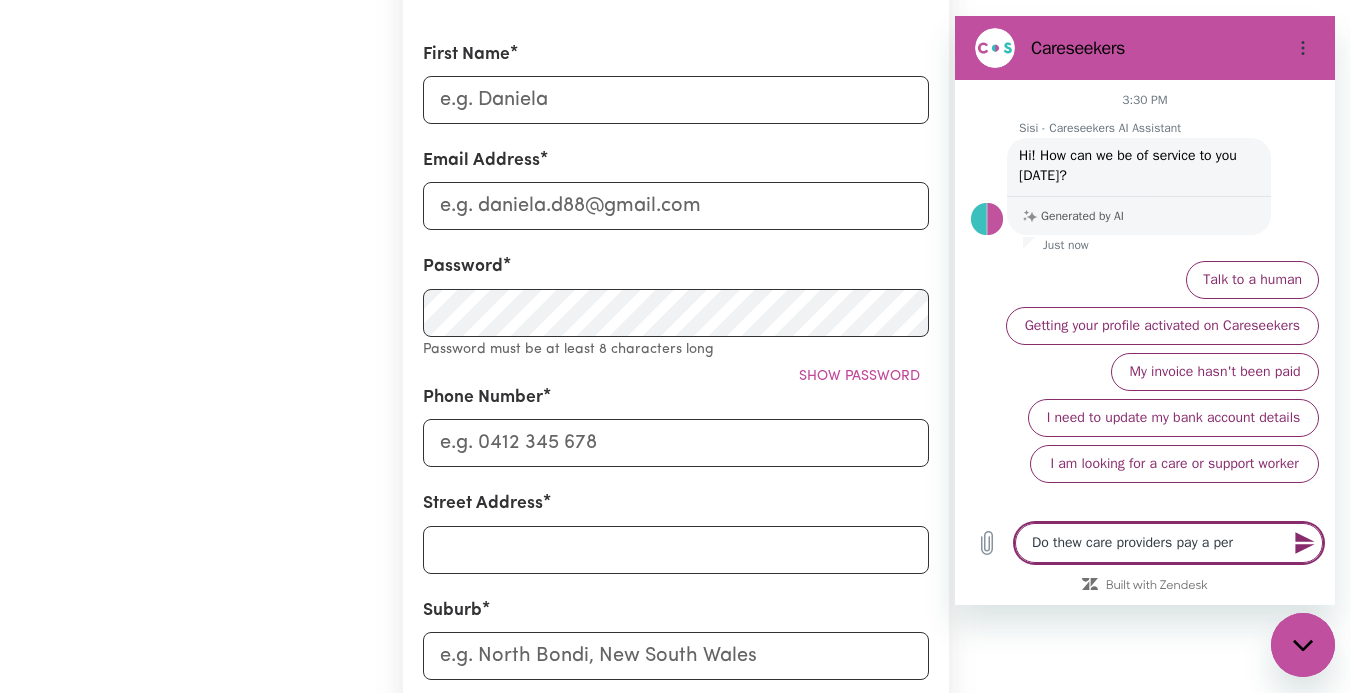 type on "Do thew care providers pay a perc" 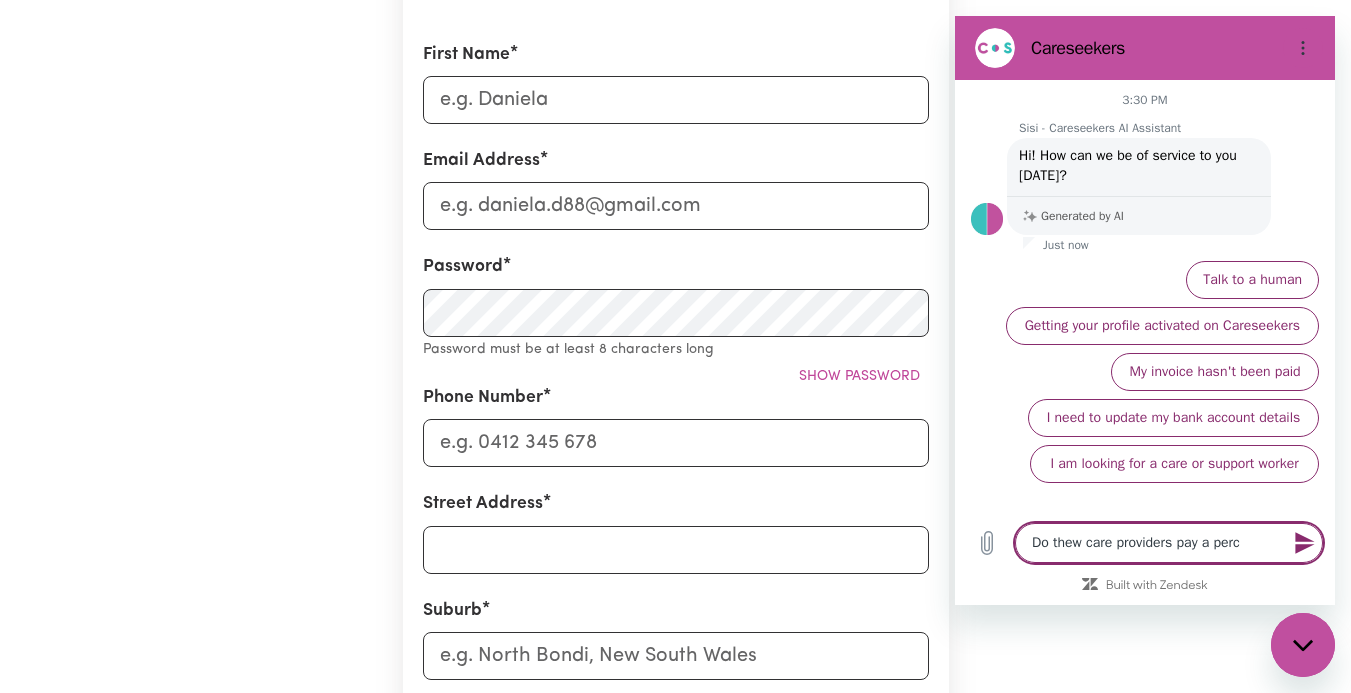 type on "Do thew care providers pay a perce" 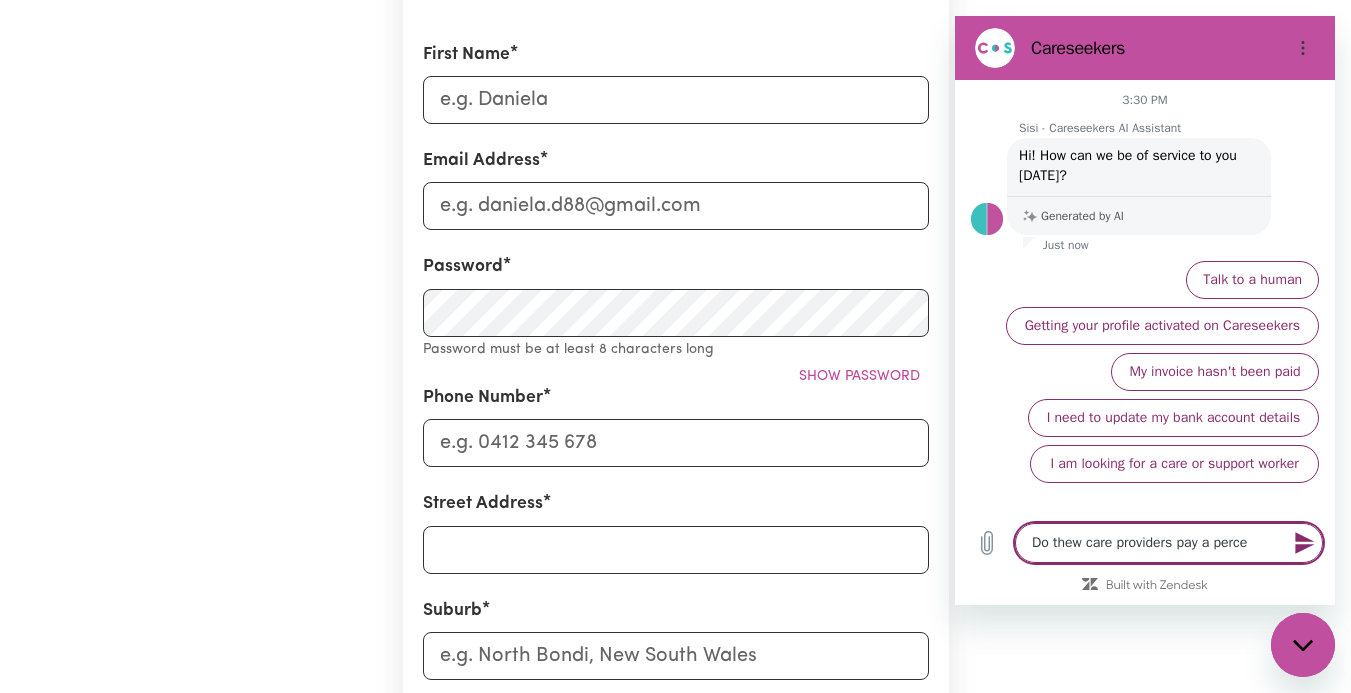 type on "Do thew care providers pay a percen" 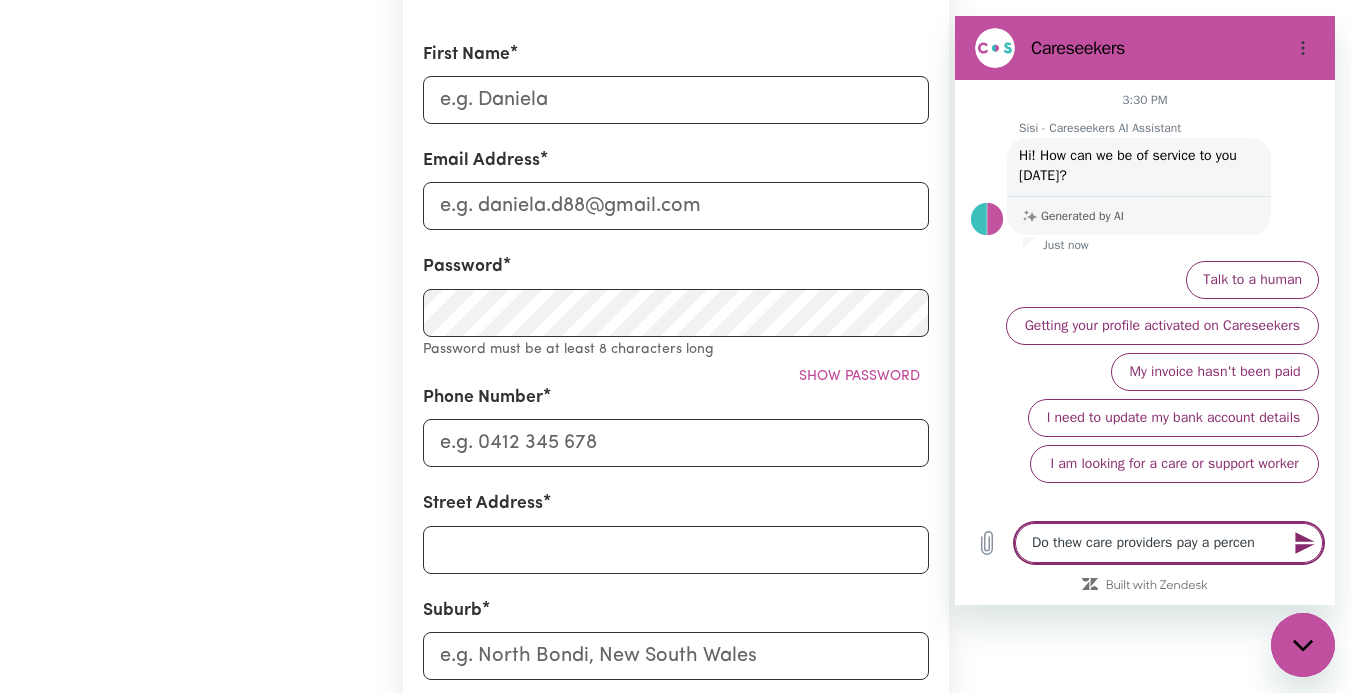 type on "Do thew care providers pay a percent" 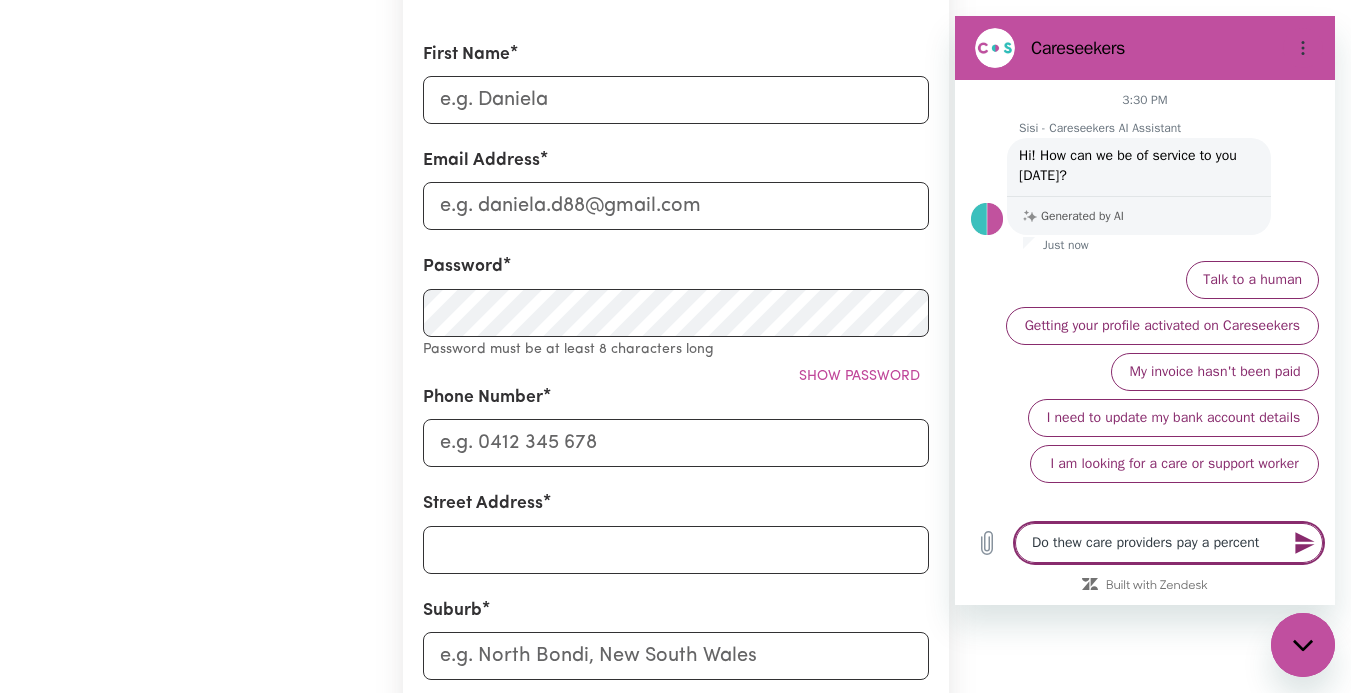 type on "Do thew care providers pay a percenta" 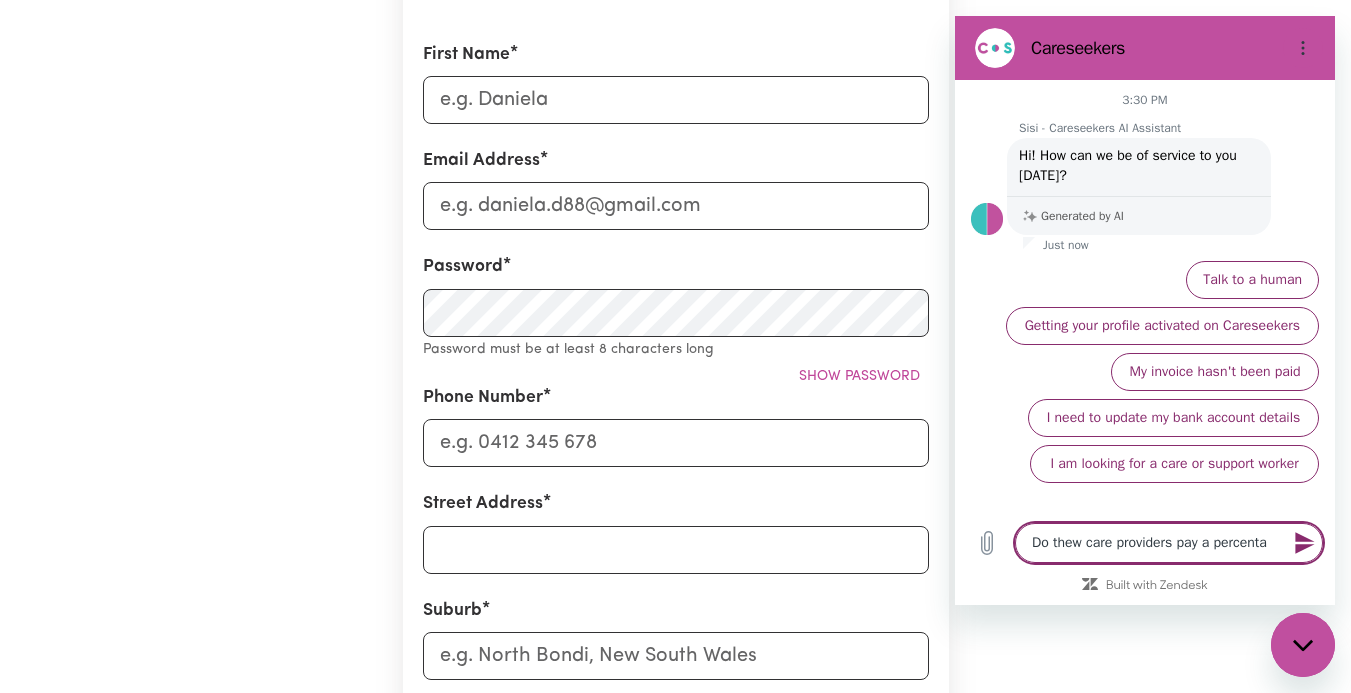 type on "Do thew care providers pay a percentag" 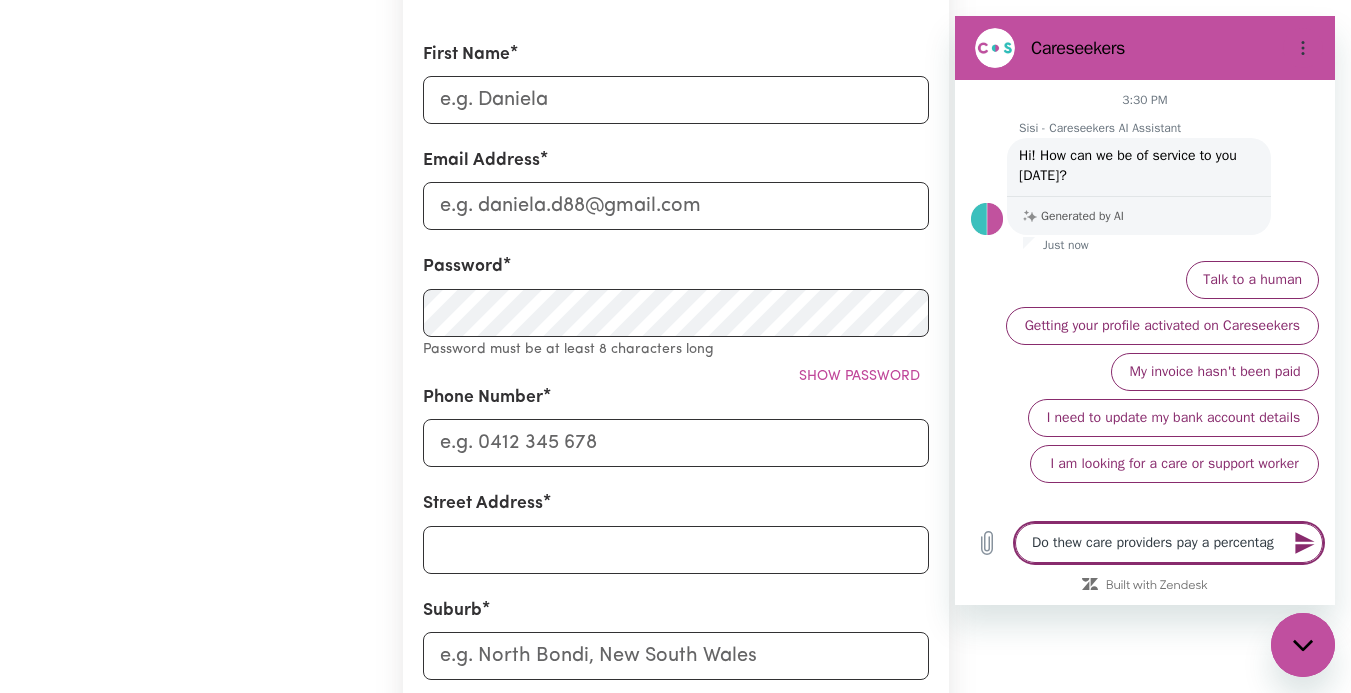 type on "Do thew care providers pay a percentage" 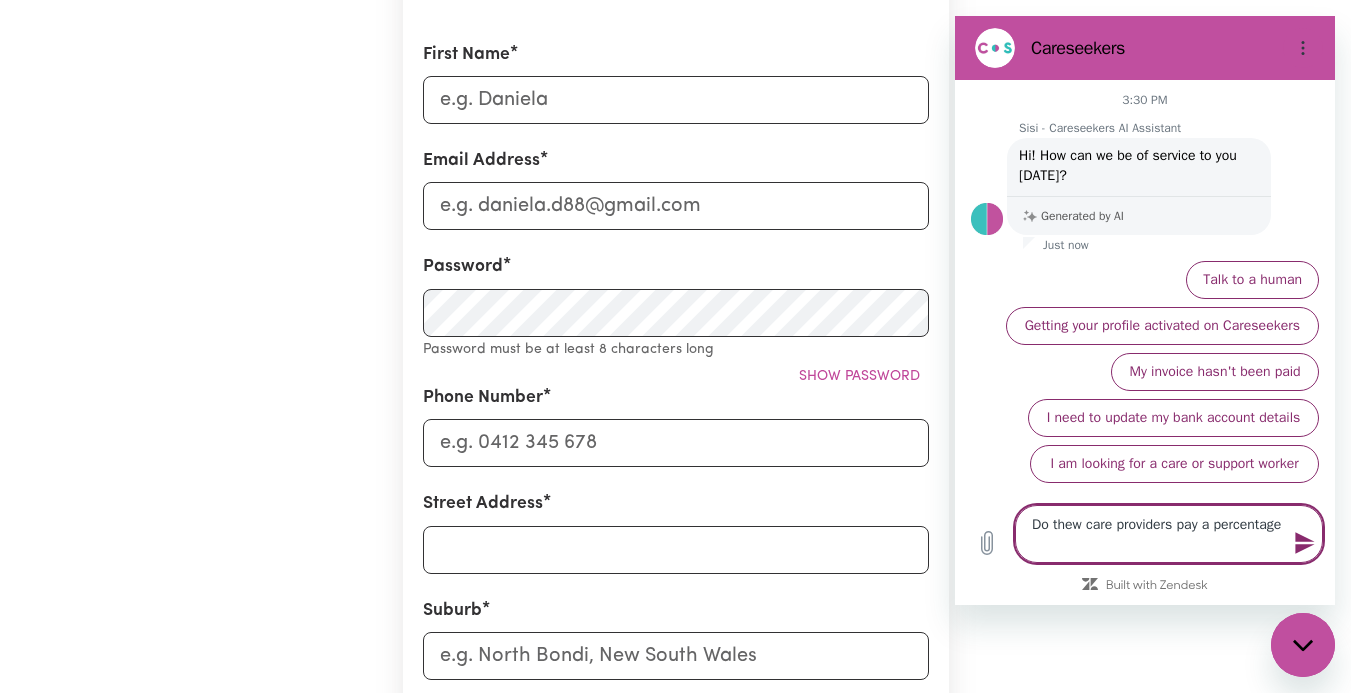 type on "Do thew care providers pay a percentage" 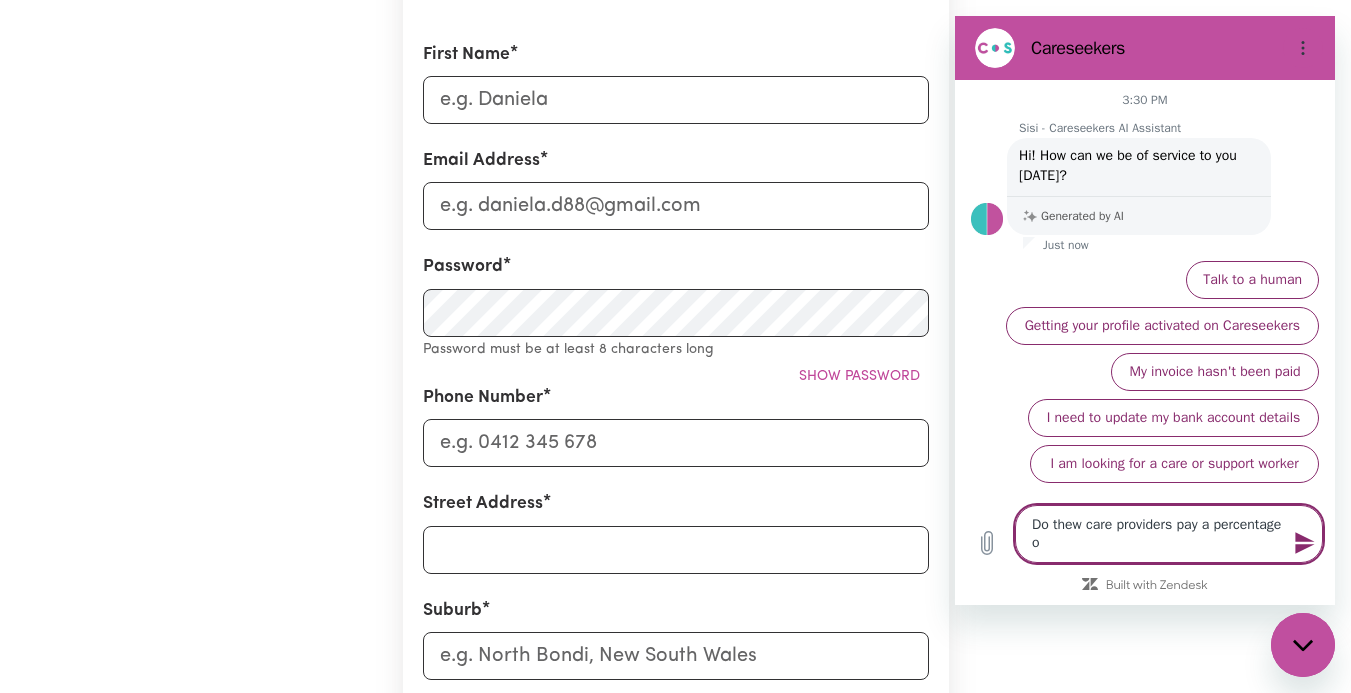type on "Do thew care providers pay a percentage of" 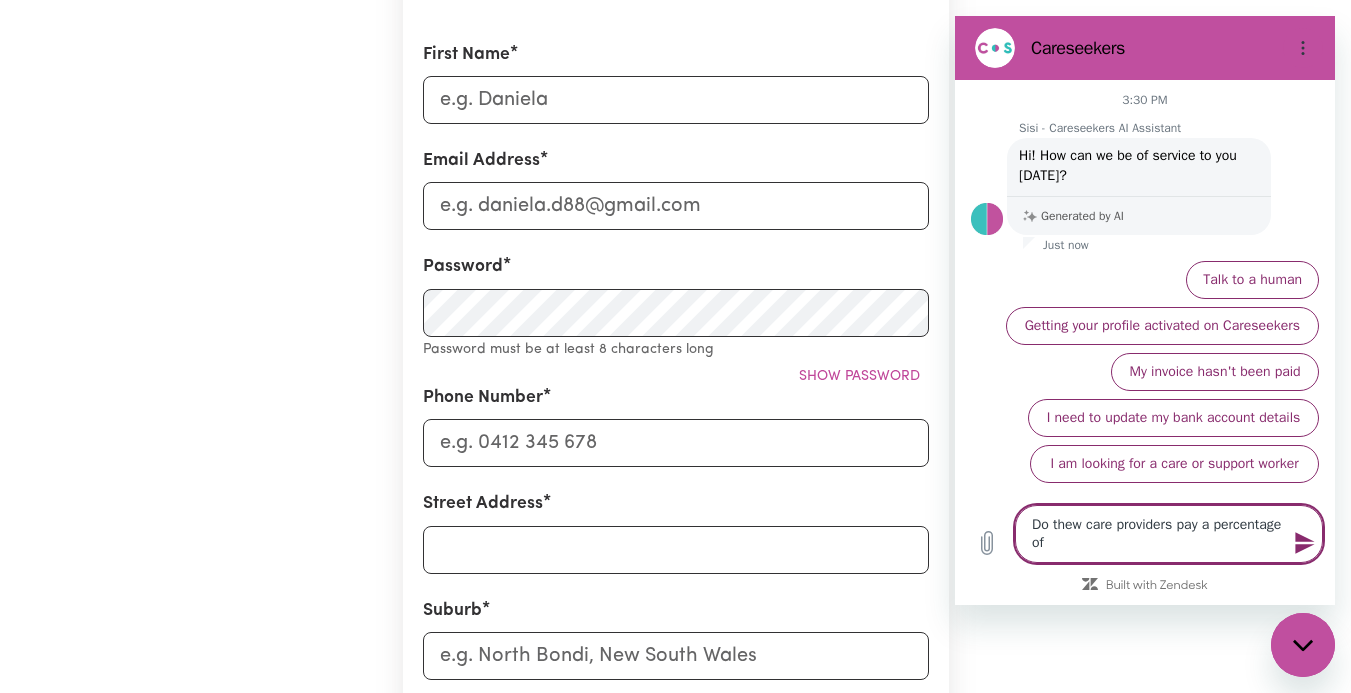 type on "Do thew care providers pay a percentage of" 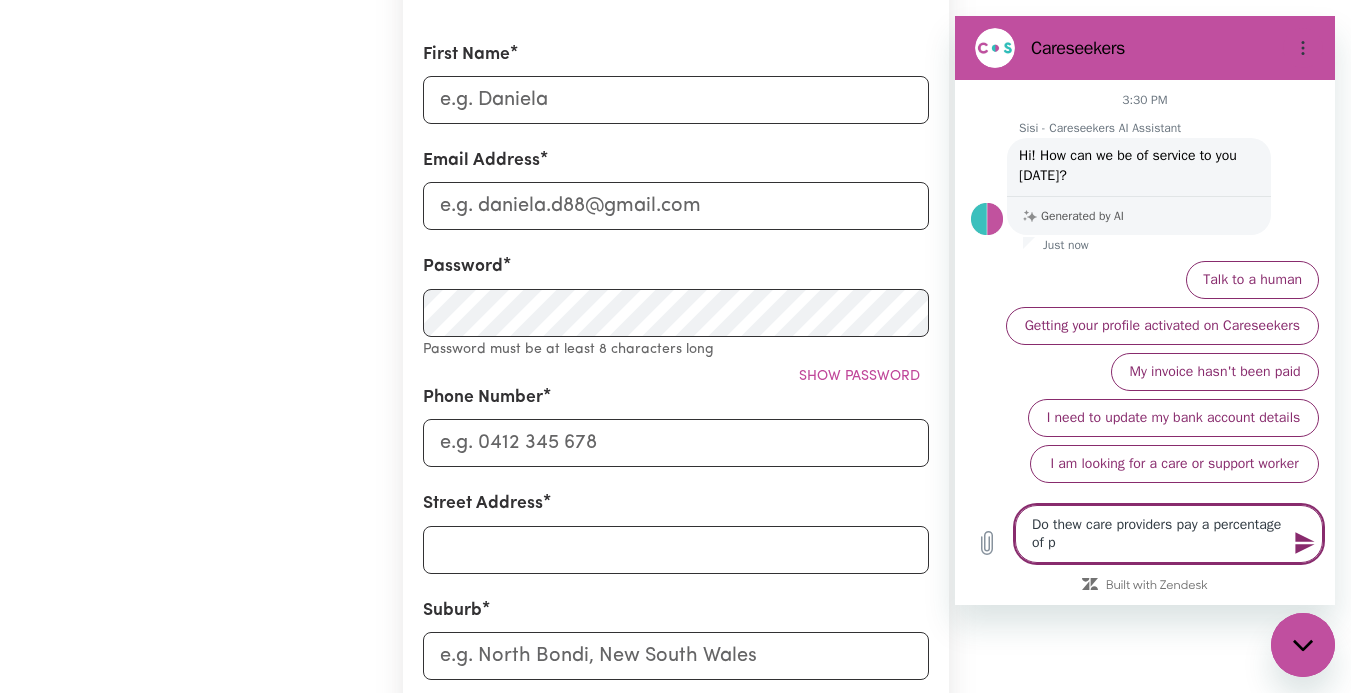 type on "Do thew care providers pay a percentage of pa" 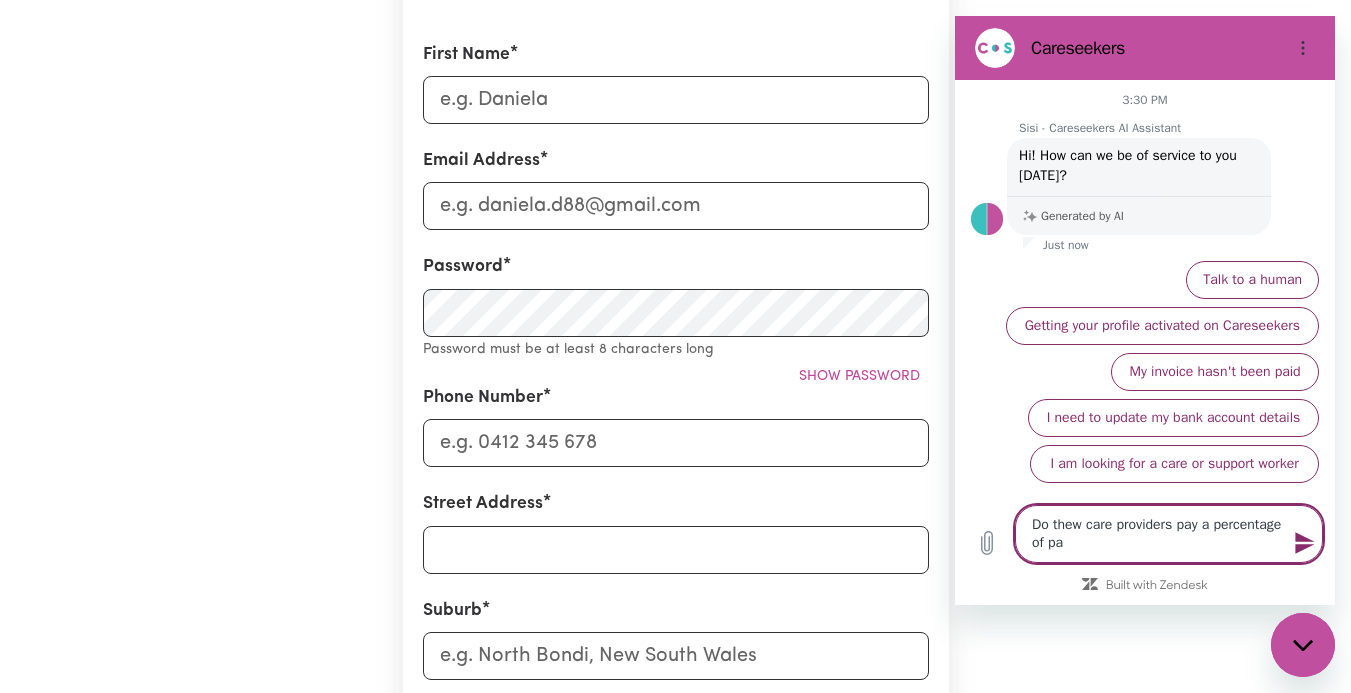 type on "Do thew care providers pay a percentage of pay" 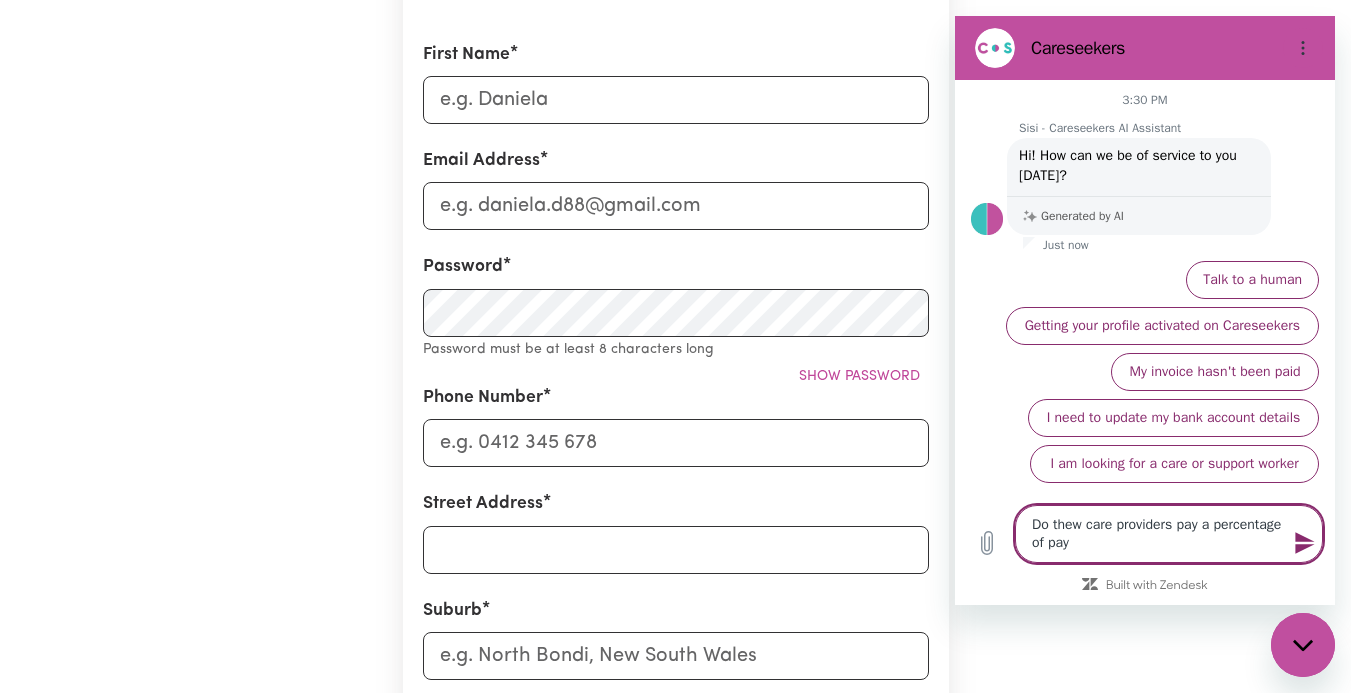 type on "Do thew care providers pay a percentage of paym" 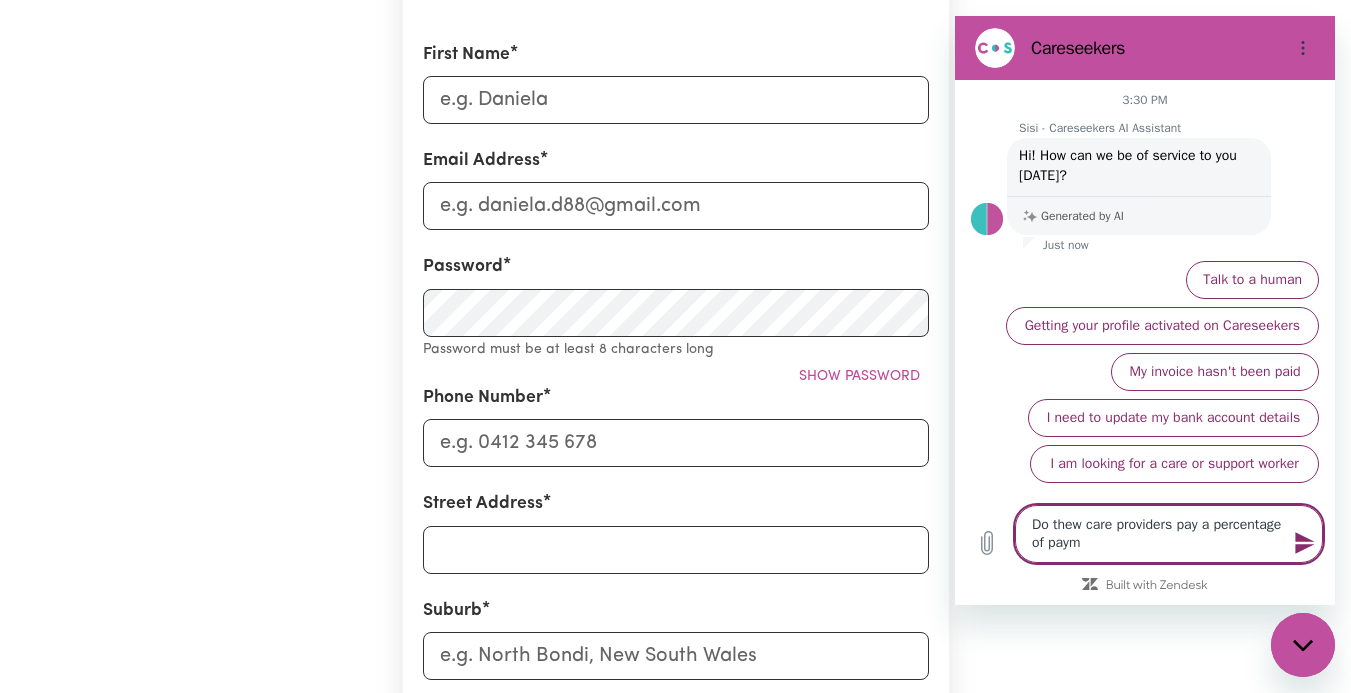 type on "Do thew care providers pay a percentage of payme" 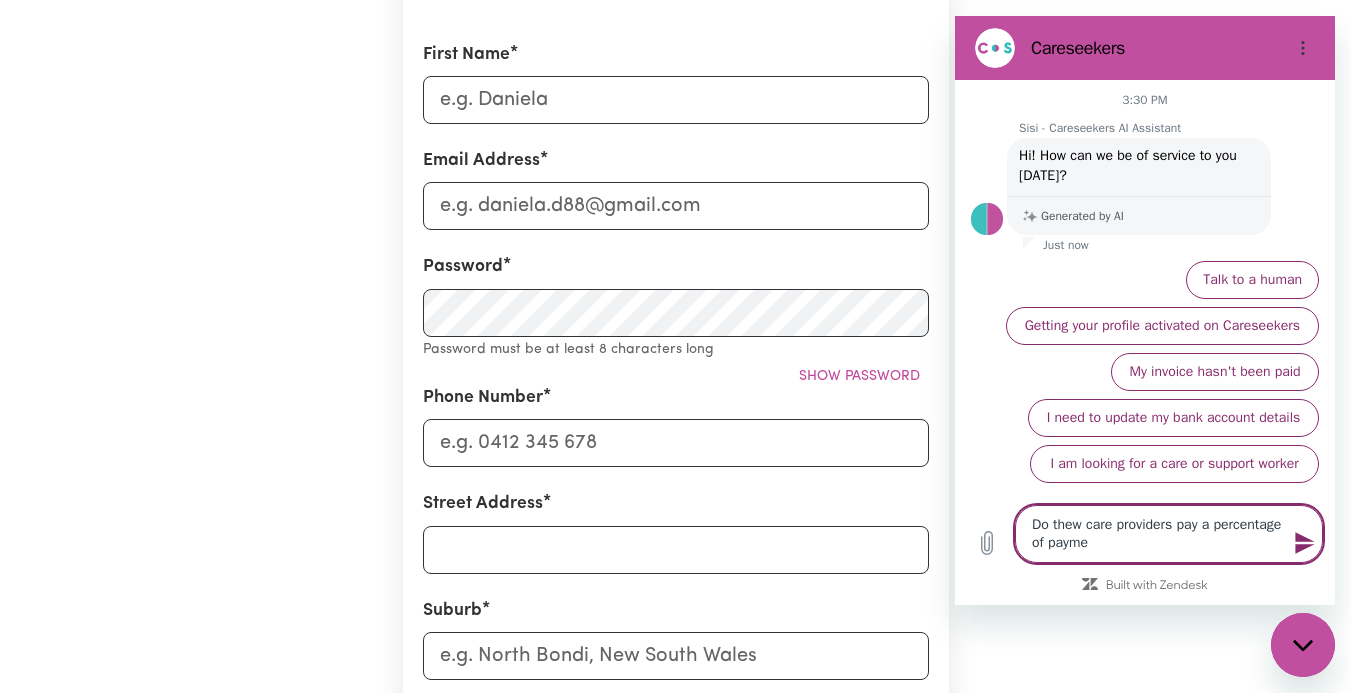 type on "Do thew care providers pay a percentage of paymen" 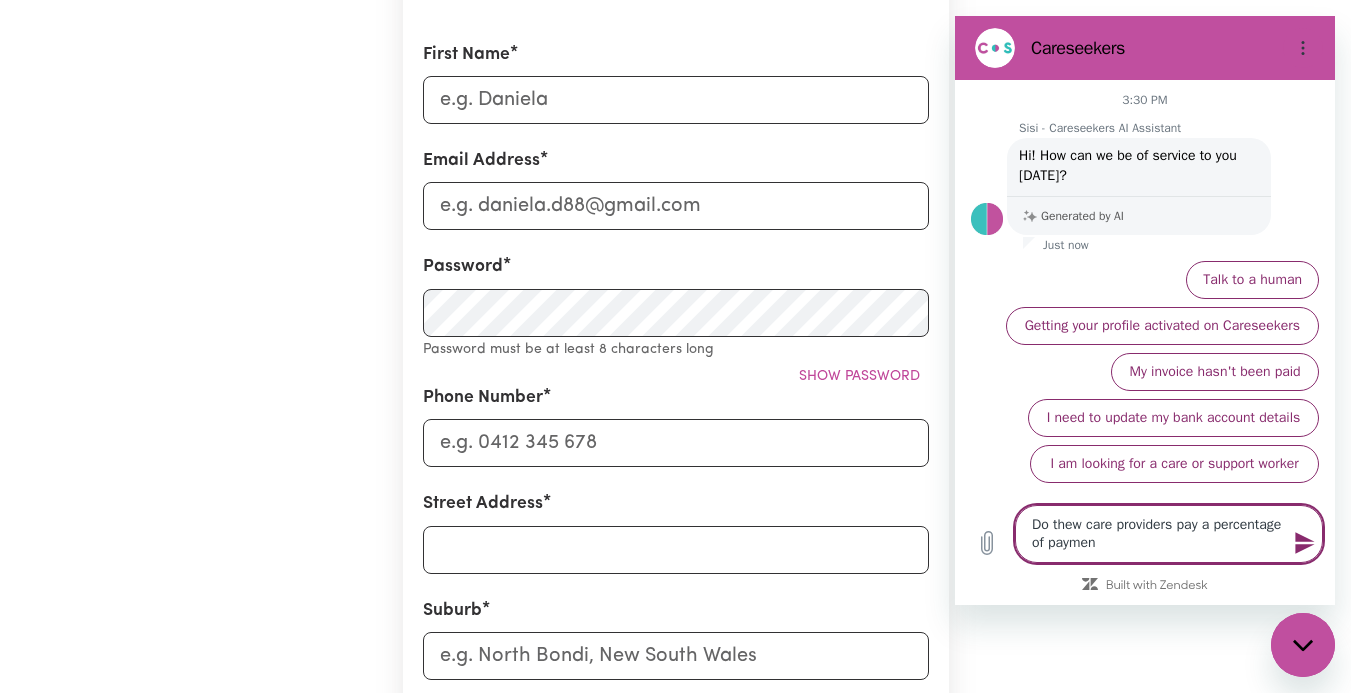 type on "Do thew care providers pay a percentage of payment" 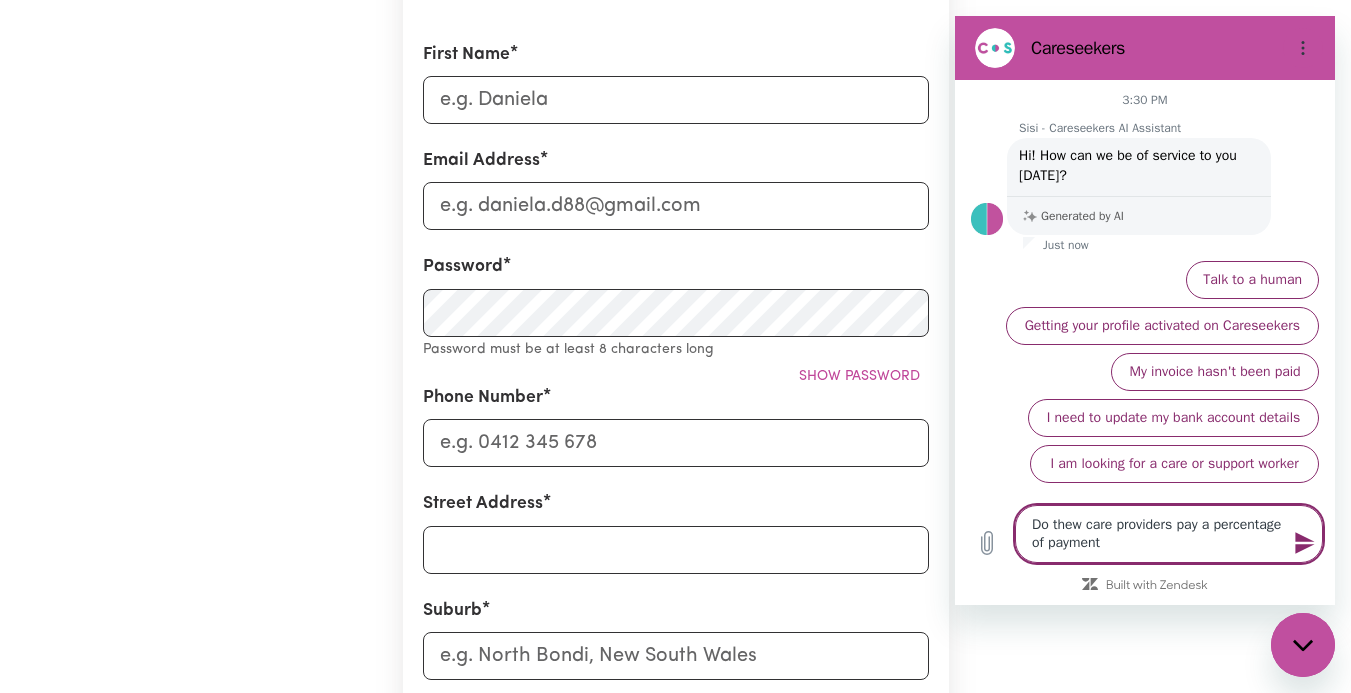 type on "x" 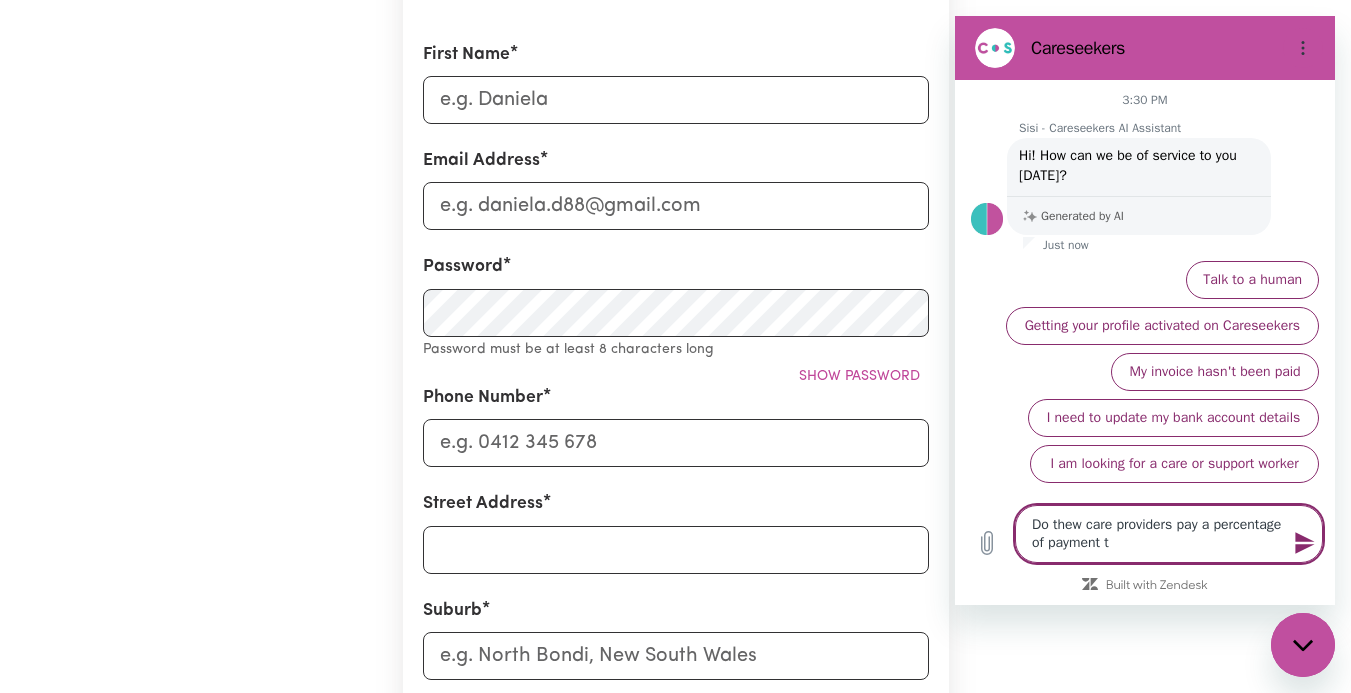 type on "Do thew care providers pay a percentage of payment to" 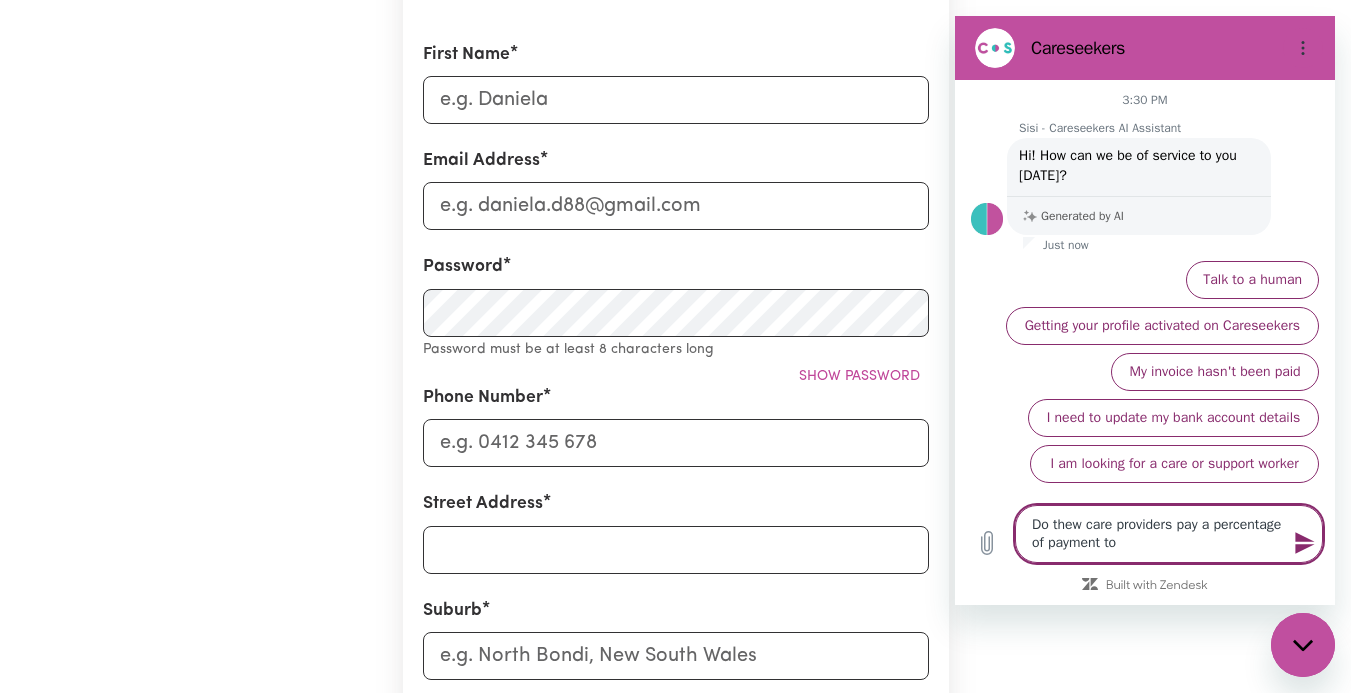 type on "Do thew care providers pay a percentage of payment to" 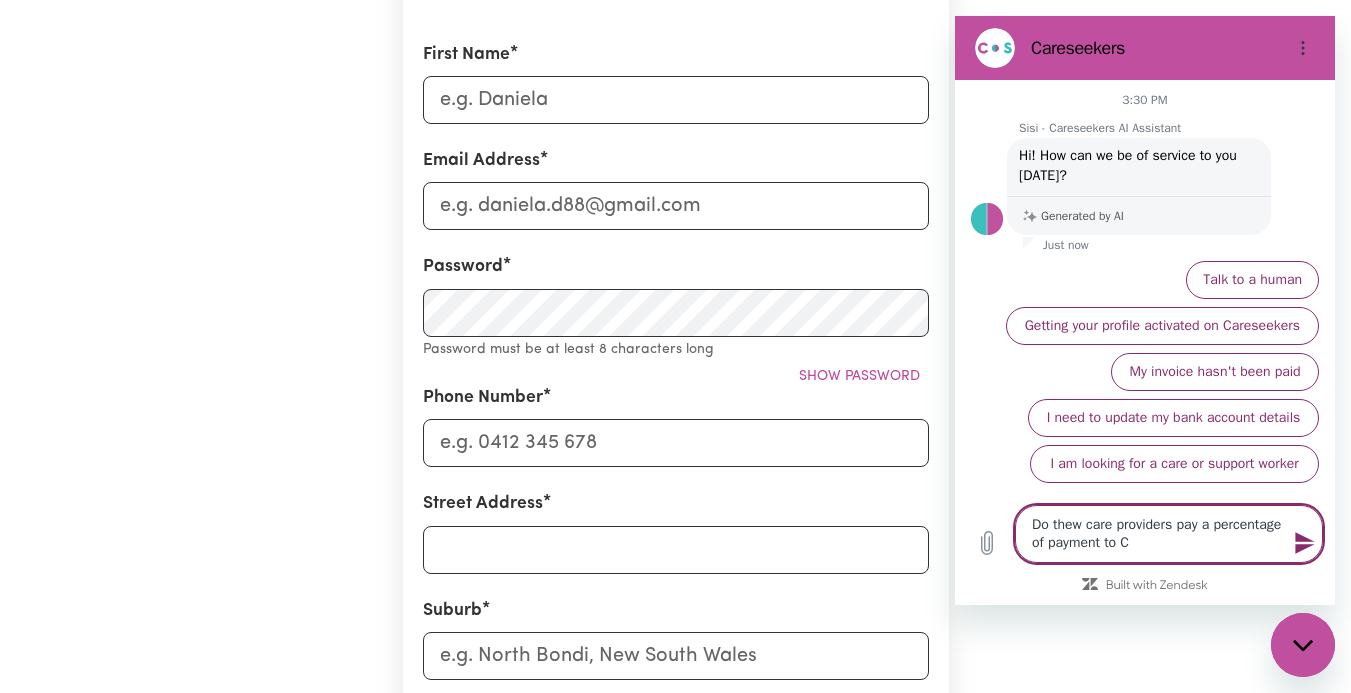 type on "Do thew care providers pay a percentage of payment to Ca" 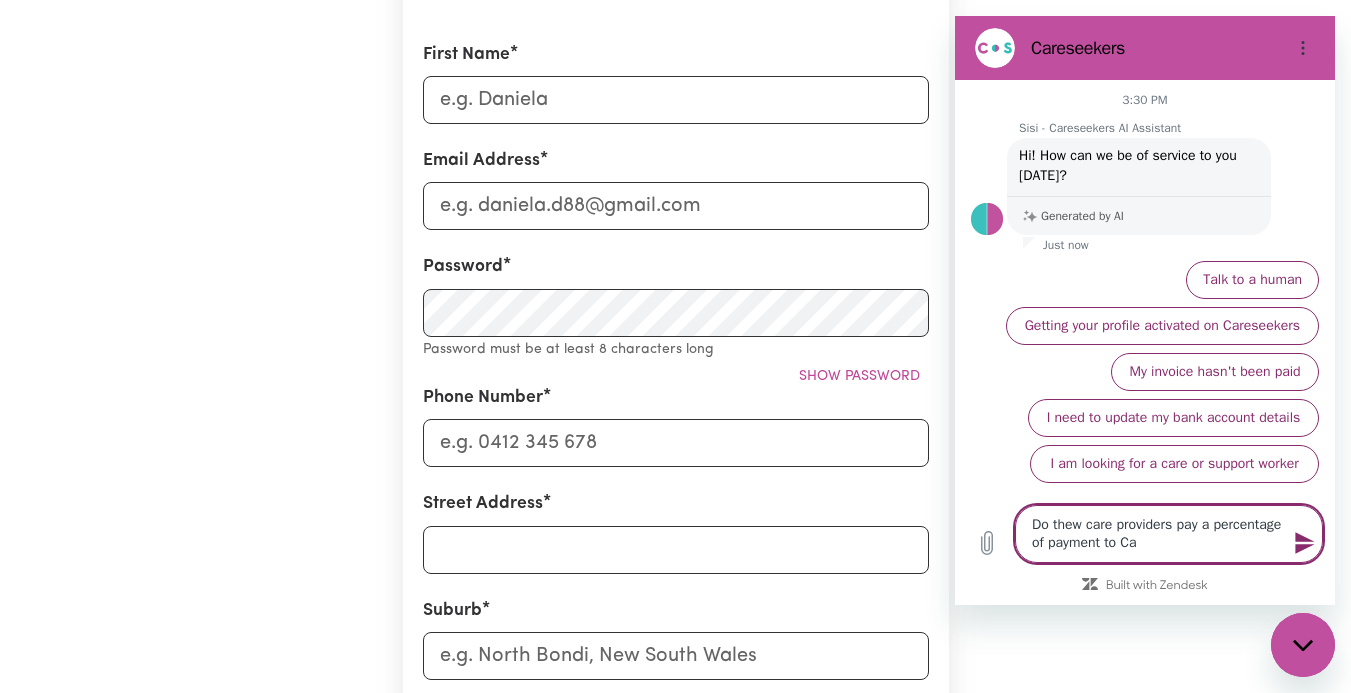type on "Do thew care providers pay a percentage of payment to Car" 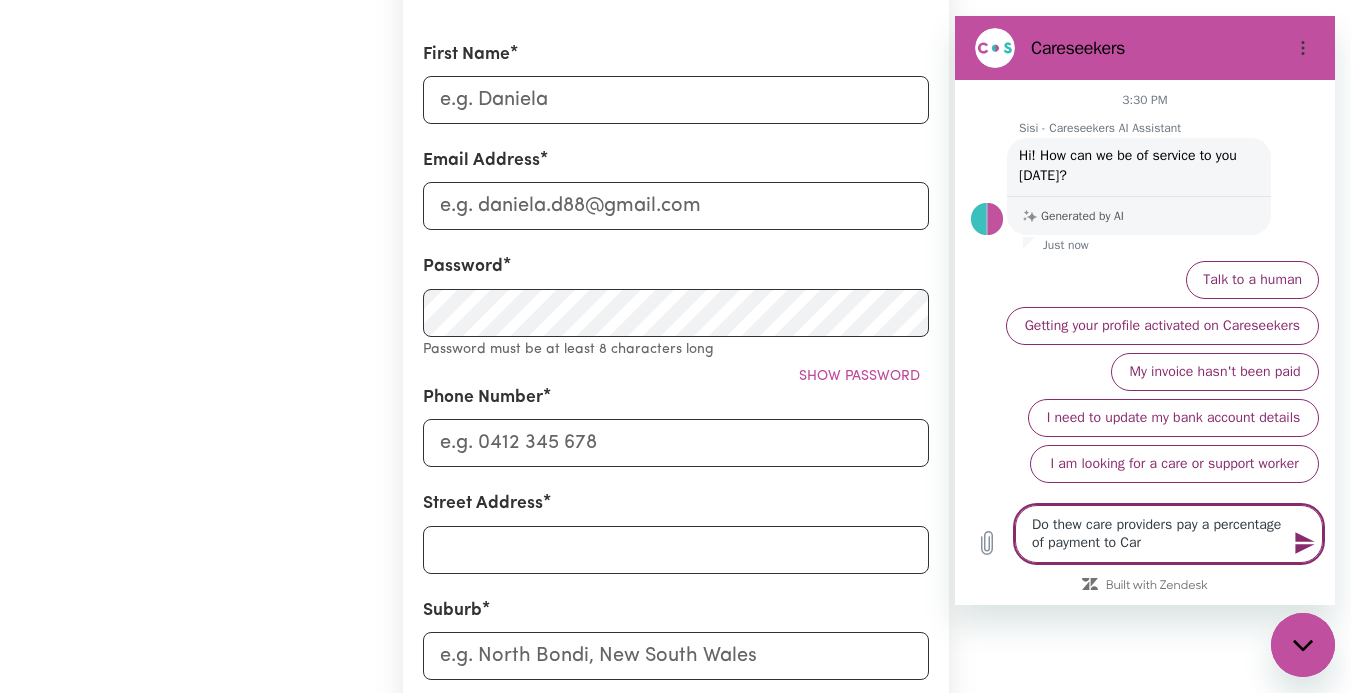 type on "Do thew care providers pay a percentage of payment to Care" 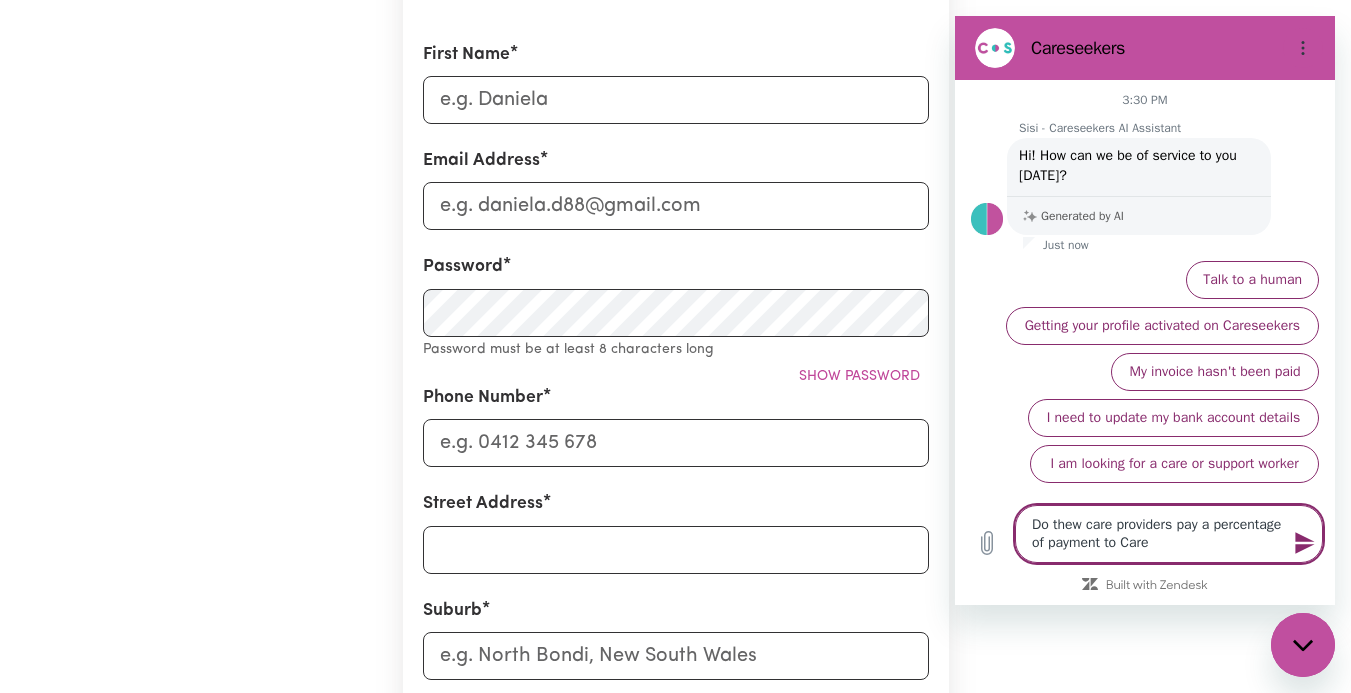 type on "Do thew care providers pay a percentage of payment to Cares" 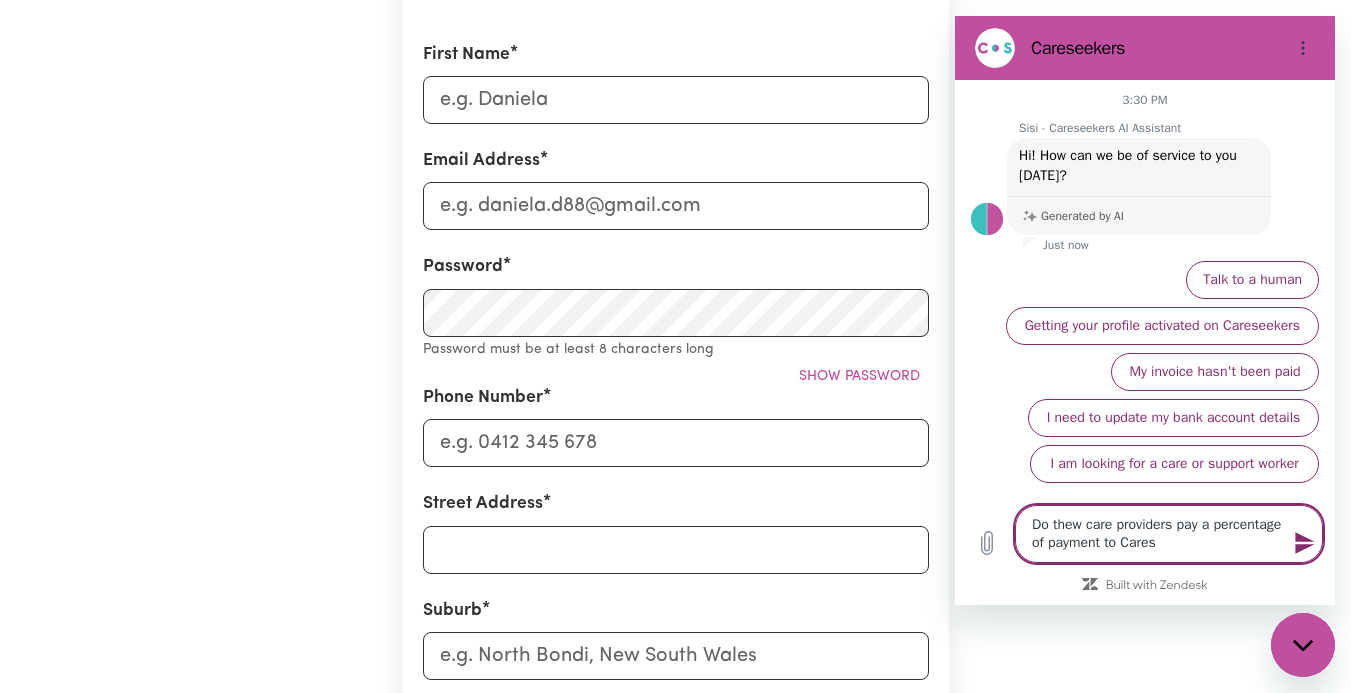 type on "Do thew care providers pay a percentage of payment to Carese" 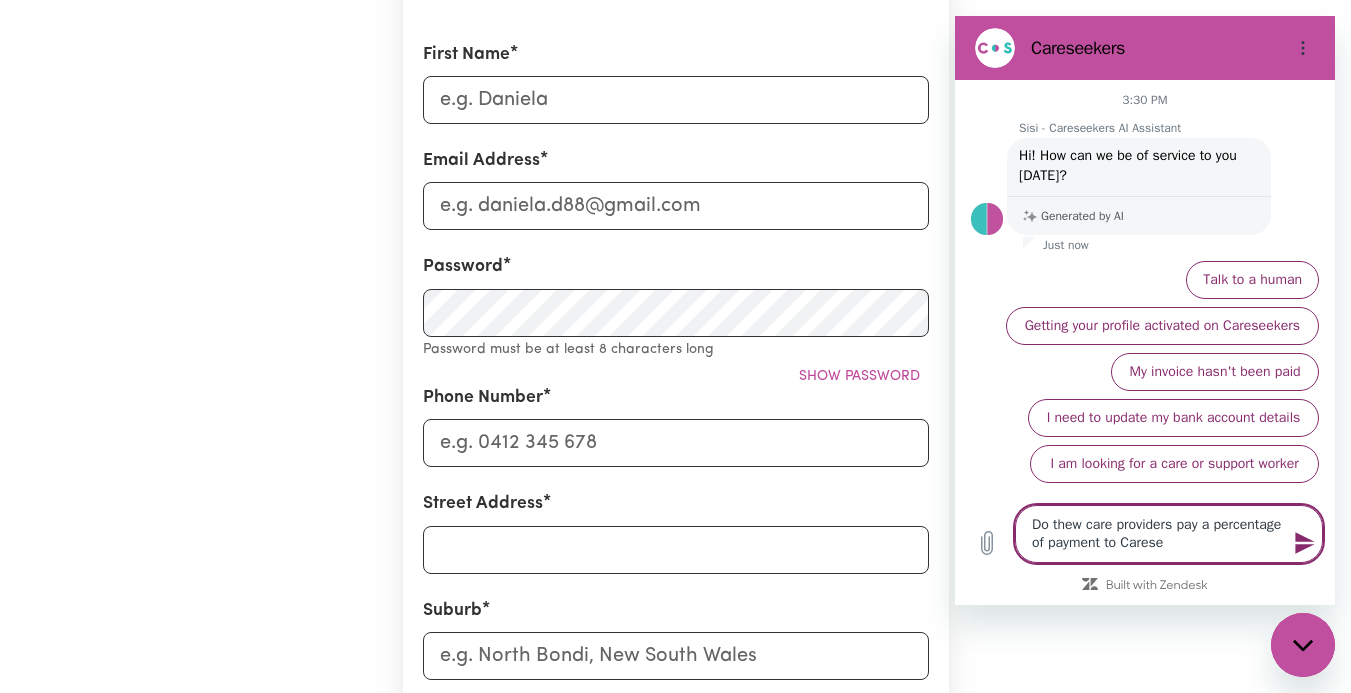 type on "Do thew care providers pay a percentage of payment to Caresee" 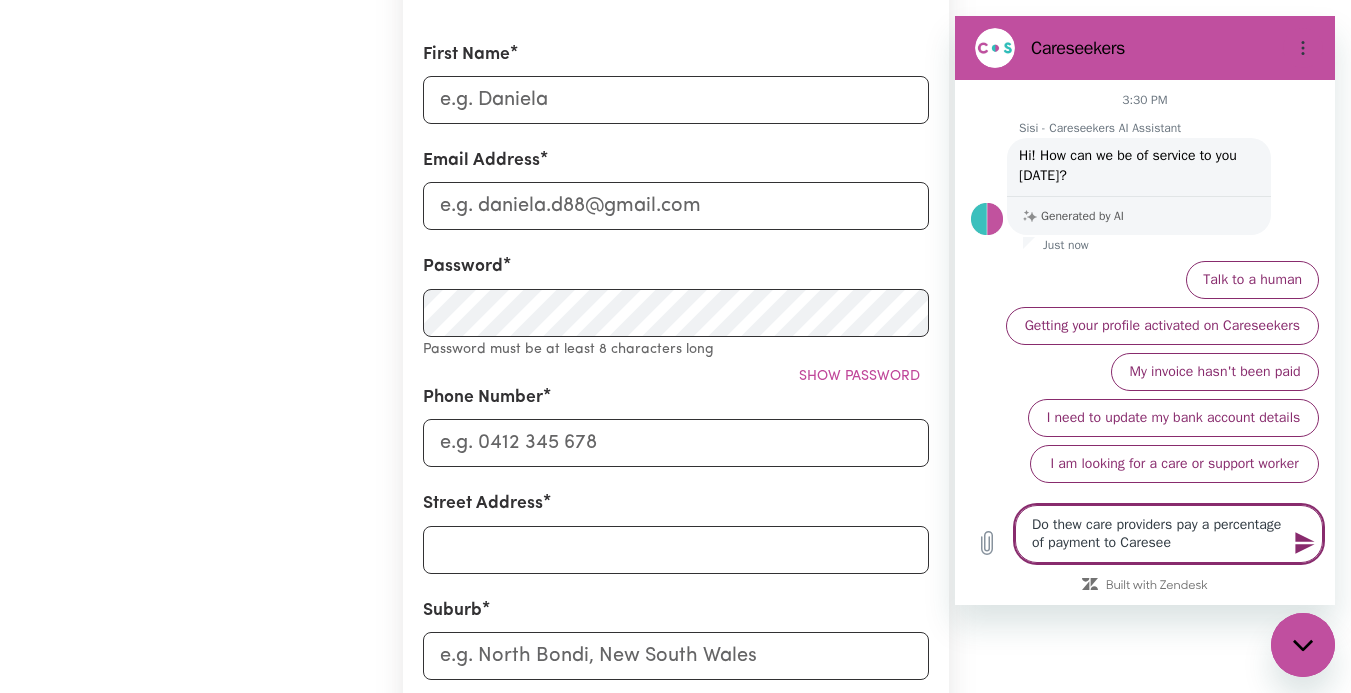 type on "x" 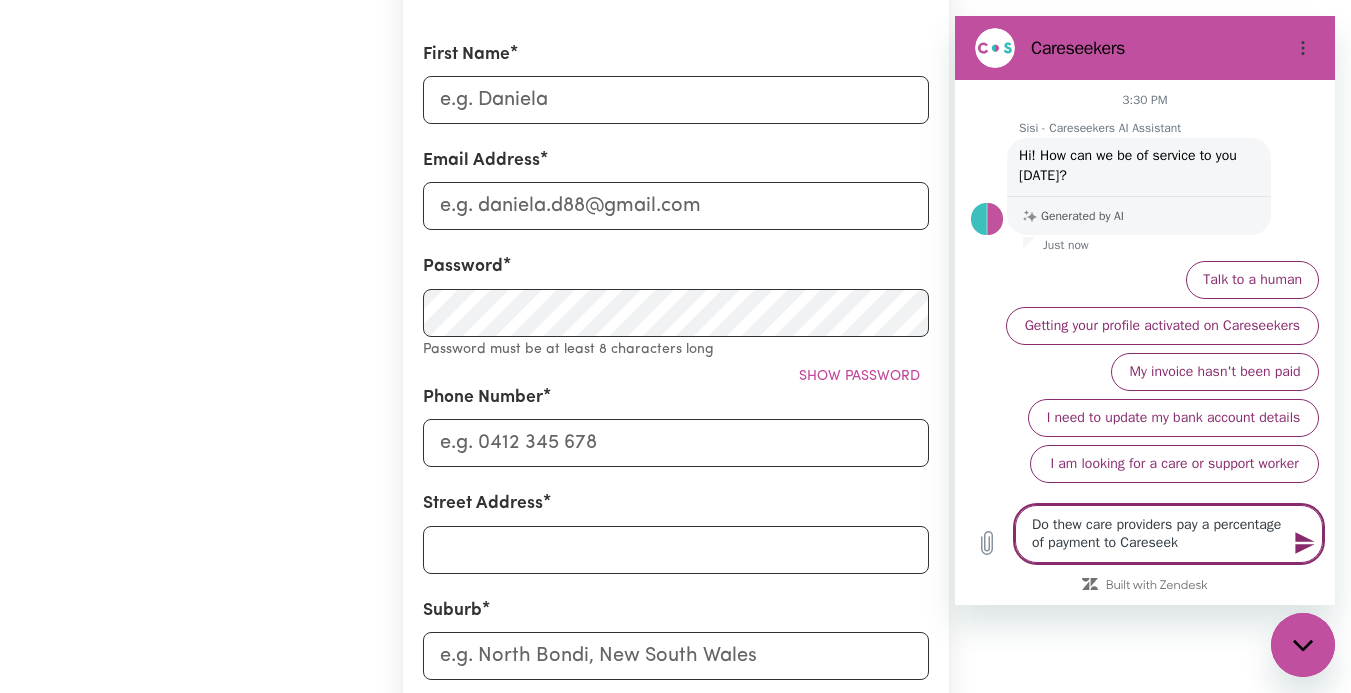 type on "Do thew care providers pay a percentage of payment to Careseeke" 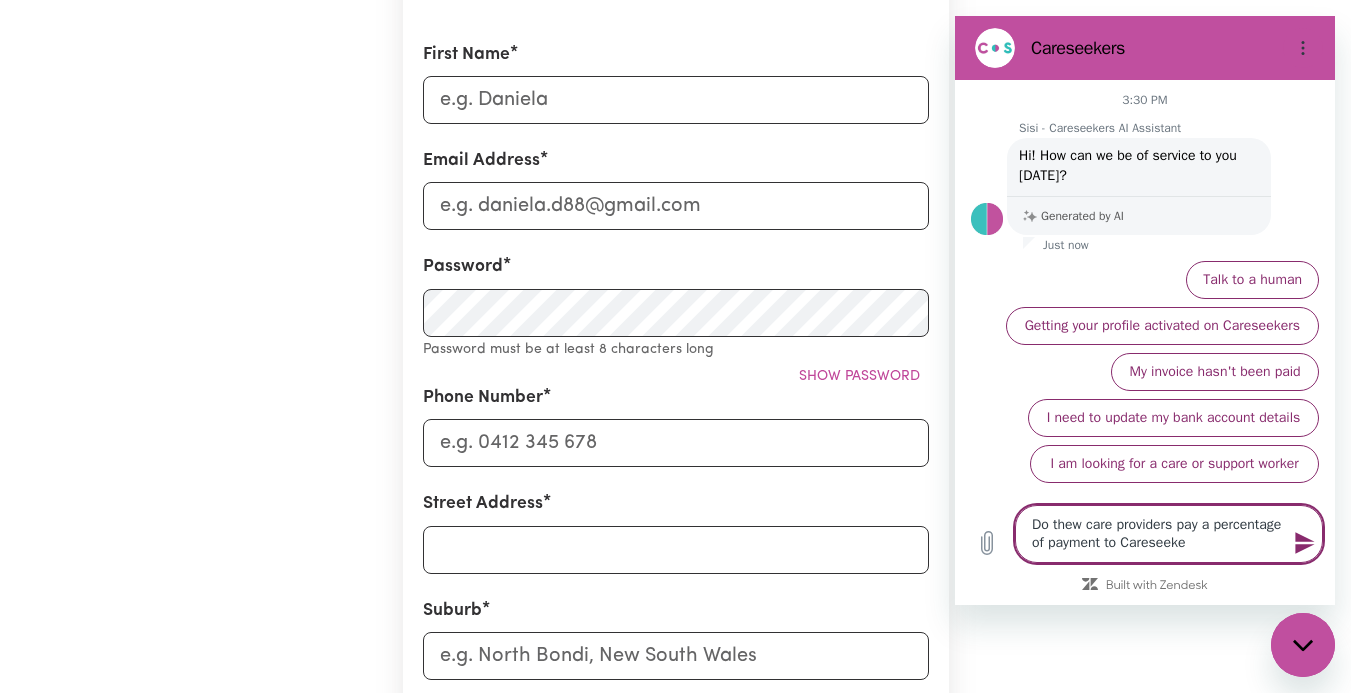 type on "Do thew care providers pay a percentage of payment to Careseeker" 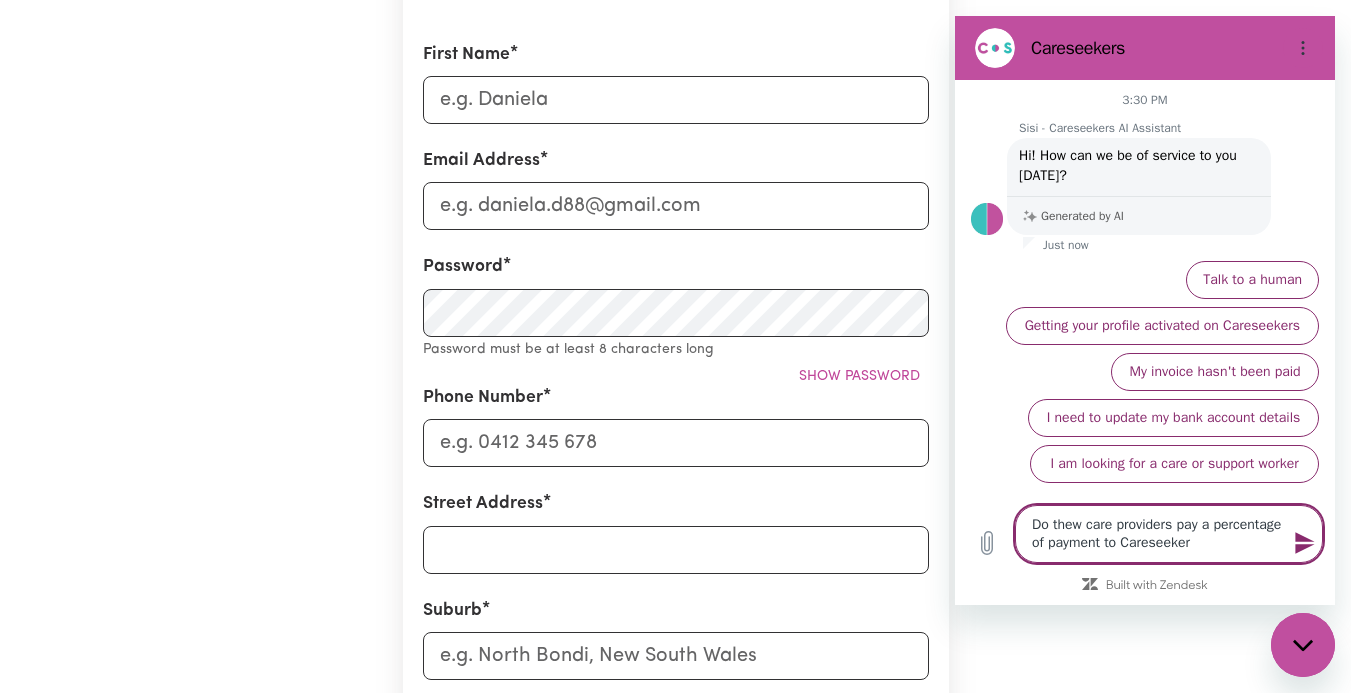 type on "Do thew care providers pay a percentage of payment to Careseekers" 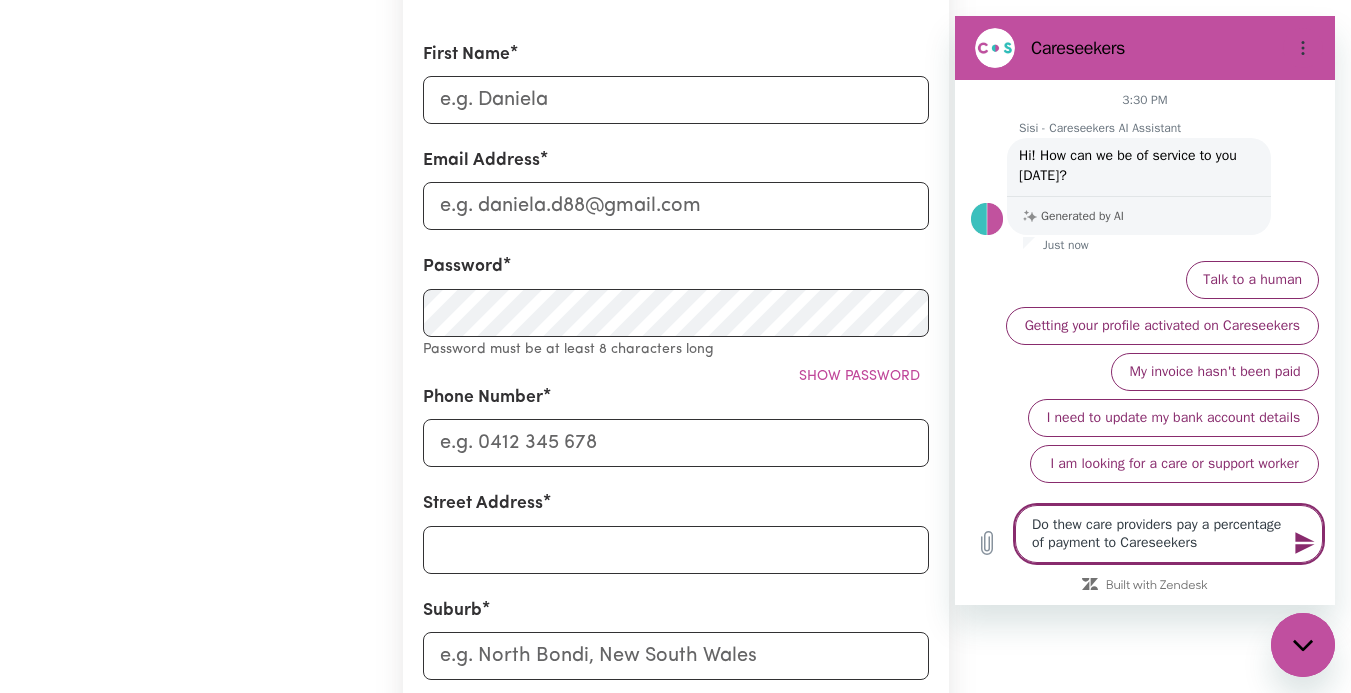 type 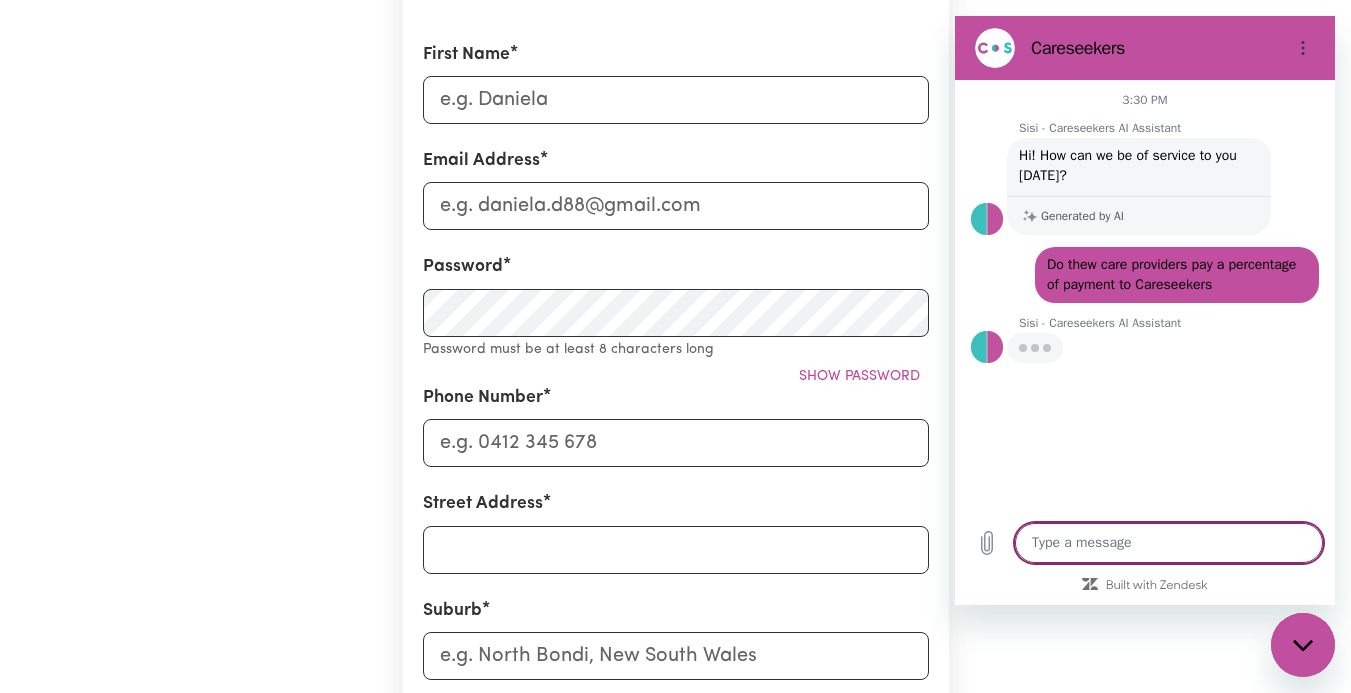 type on "x" 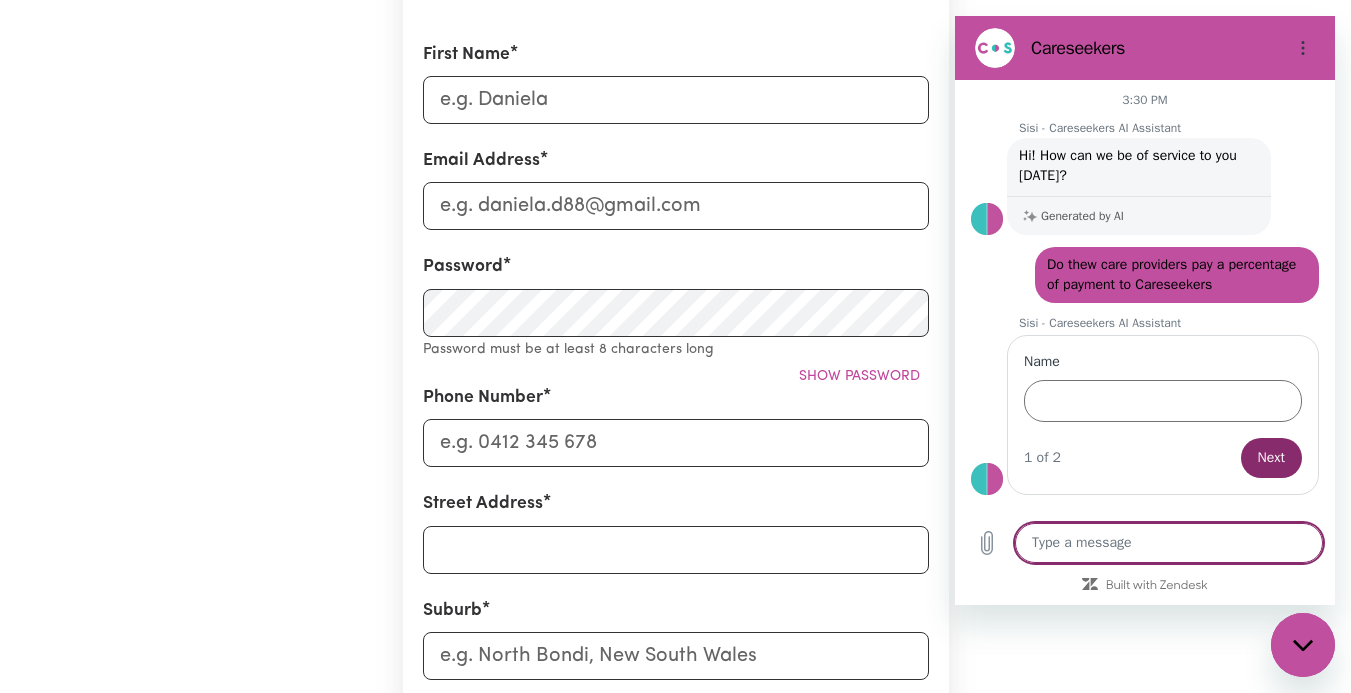 click at bounding box center (1169, 543) 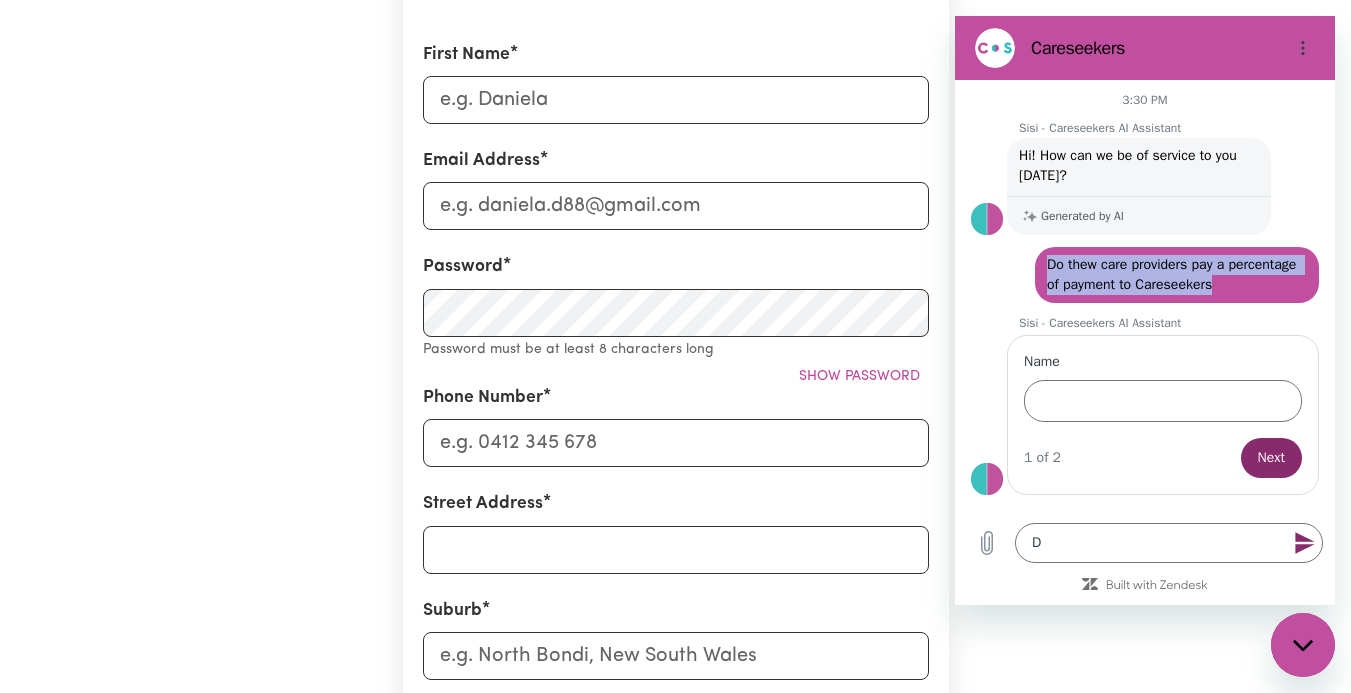 drag, startPoint x: 1217, startPoint y: 286, endPoint x: 1024, endPoint y: 264, distance: 194.24983 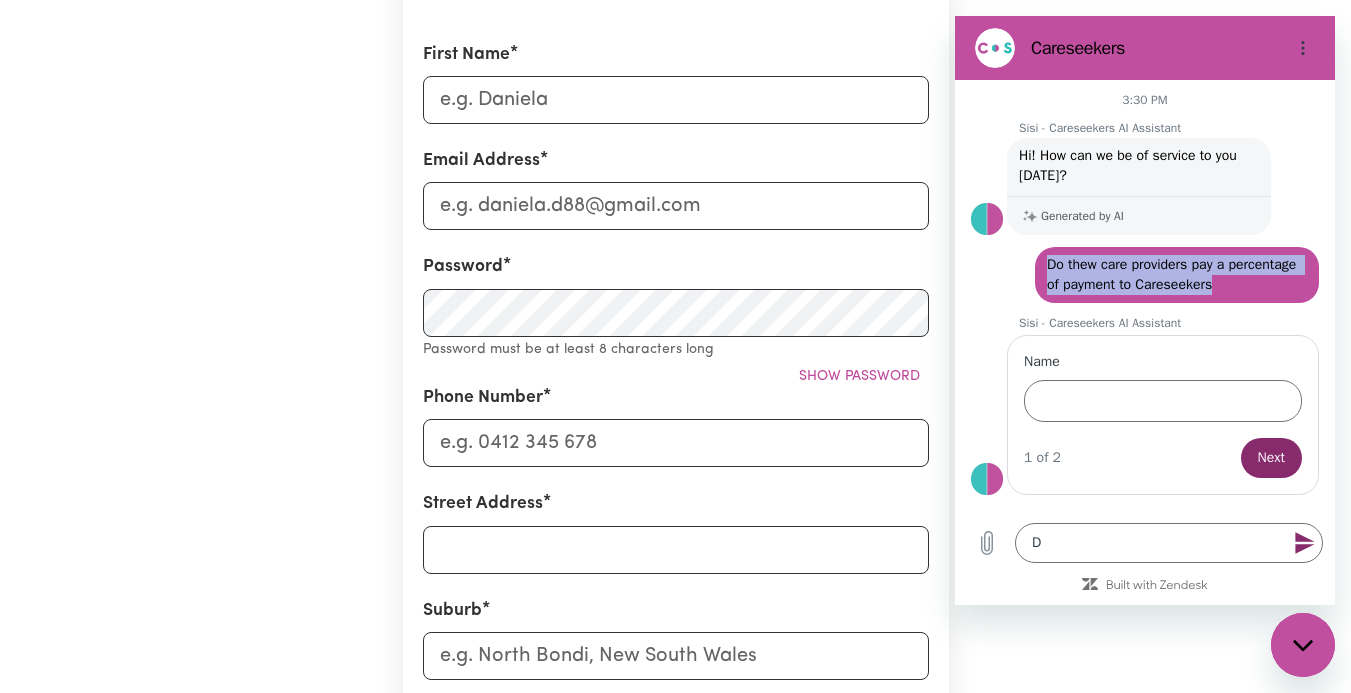 copy on "Do thew care providers pay a percentage of payment to Careseekers" 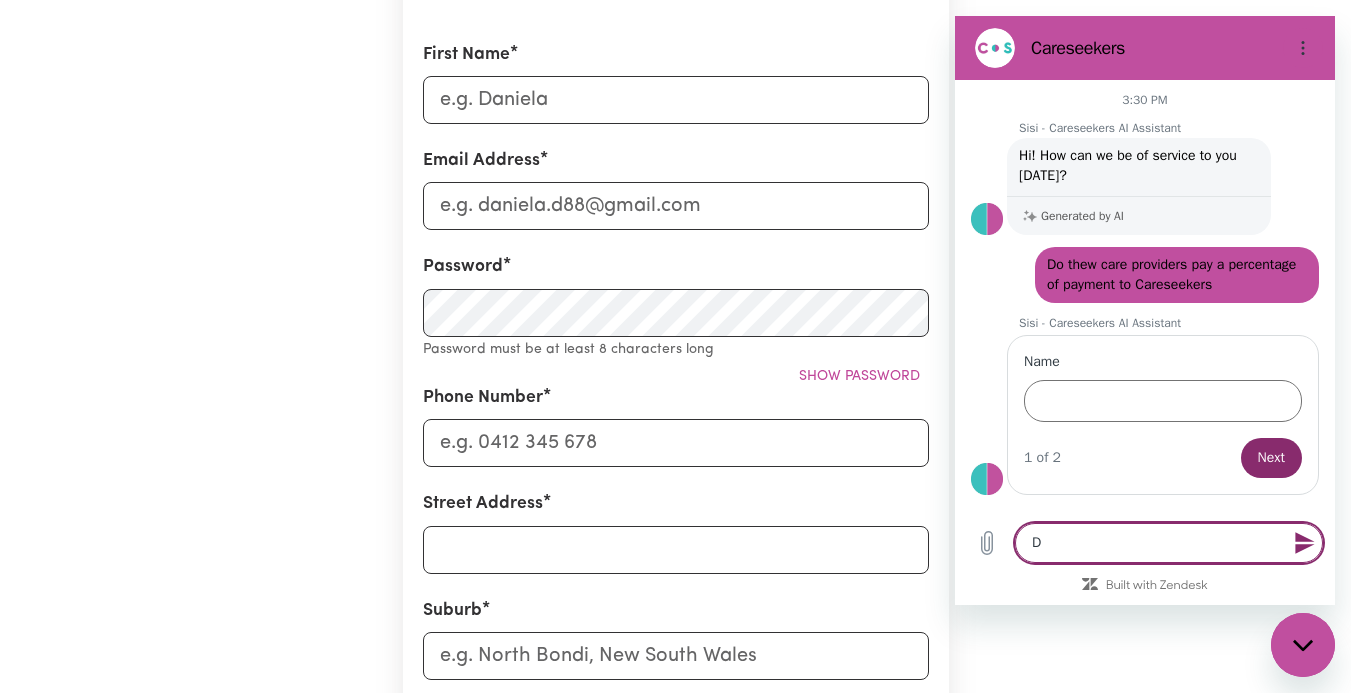 click on "D" at bounding box center [1169, 543] 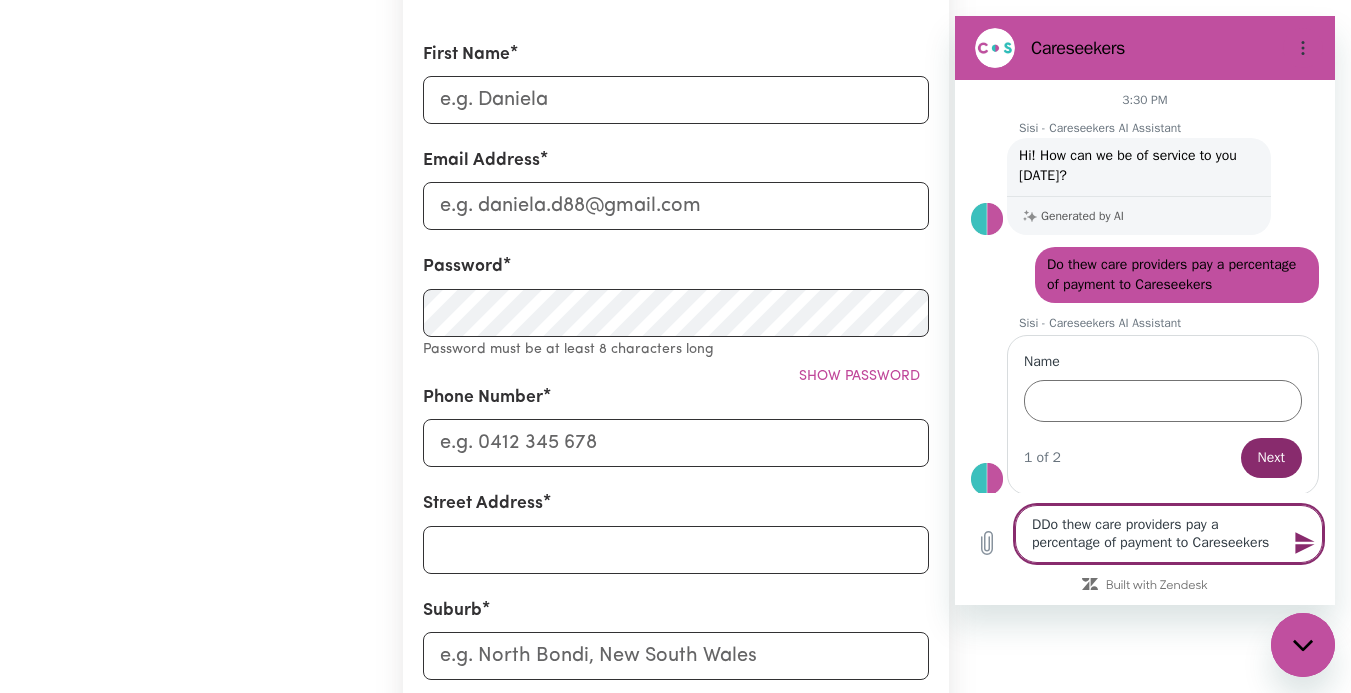 type on "DDo thew care providers pay a percentage of payment to Careseekers" 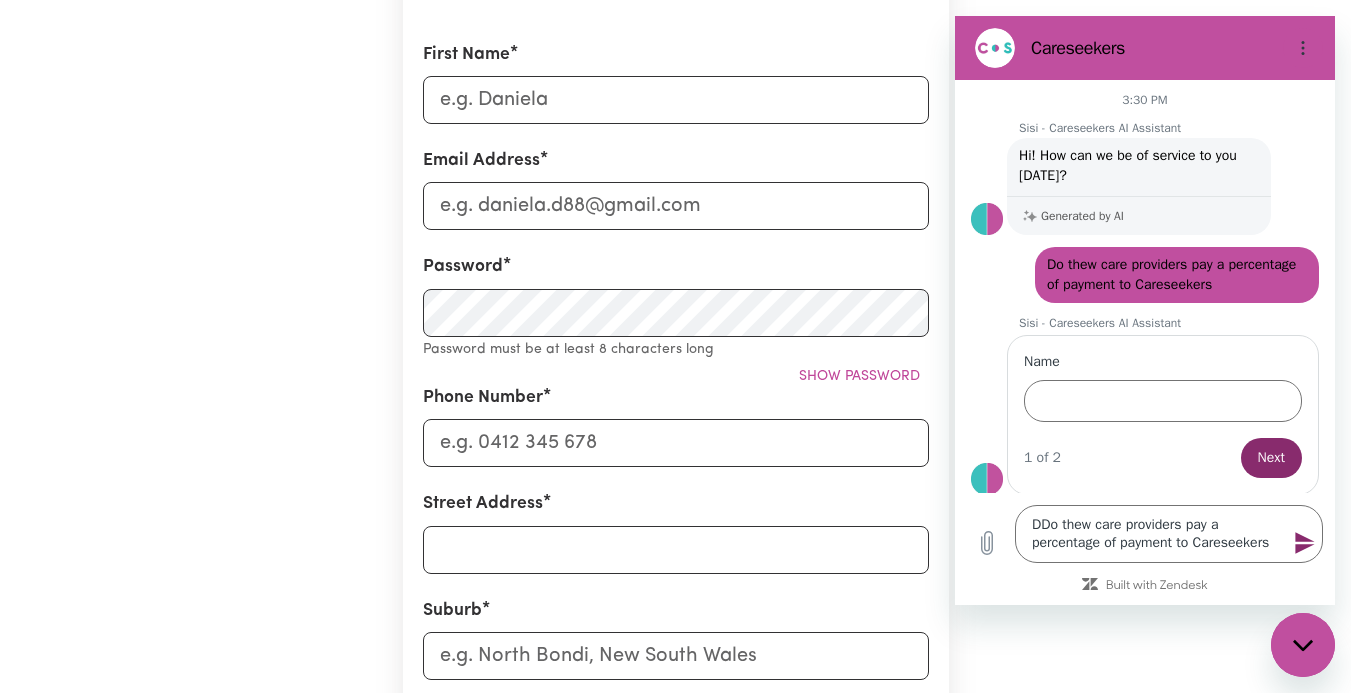 click 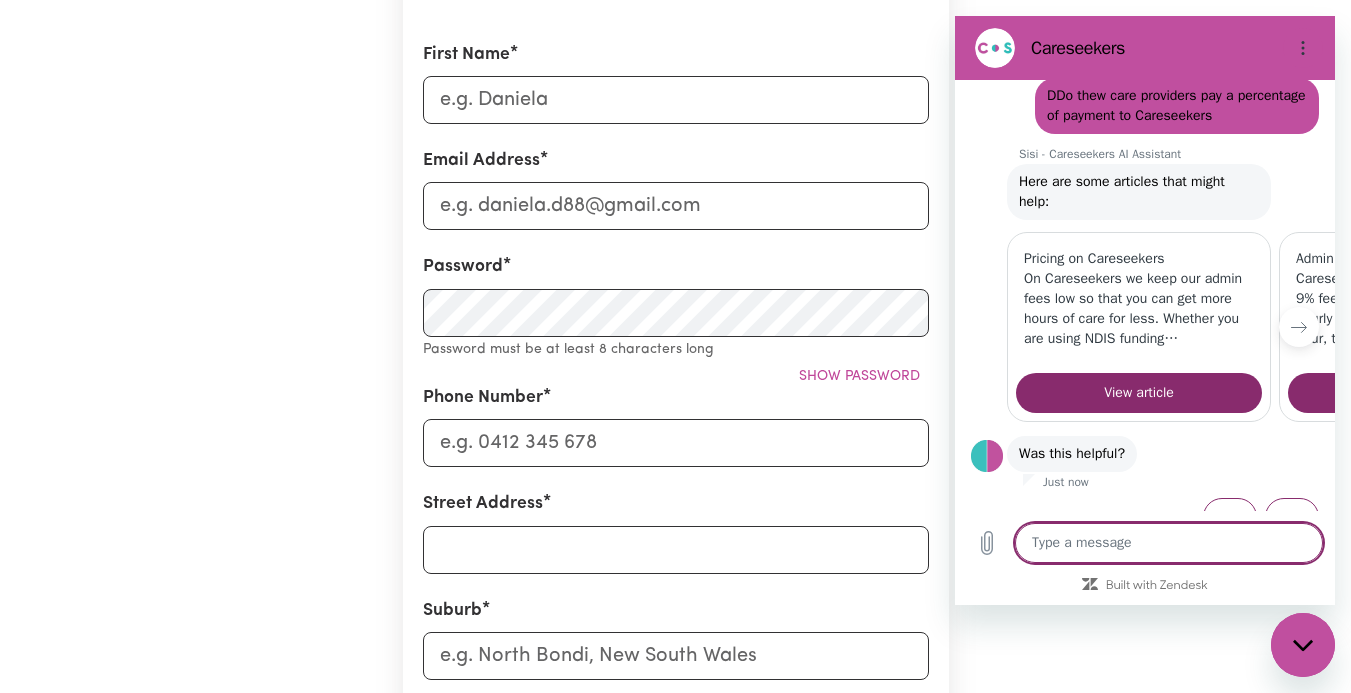 scroll, scrollTop: 479, scrollLeft: 0, axis: vertical 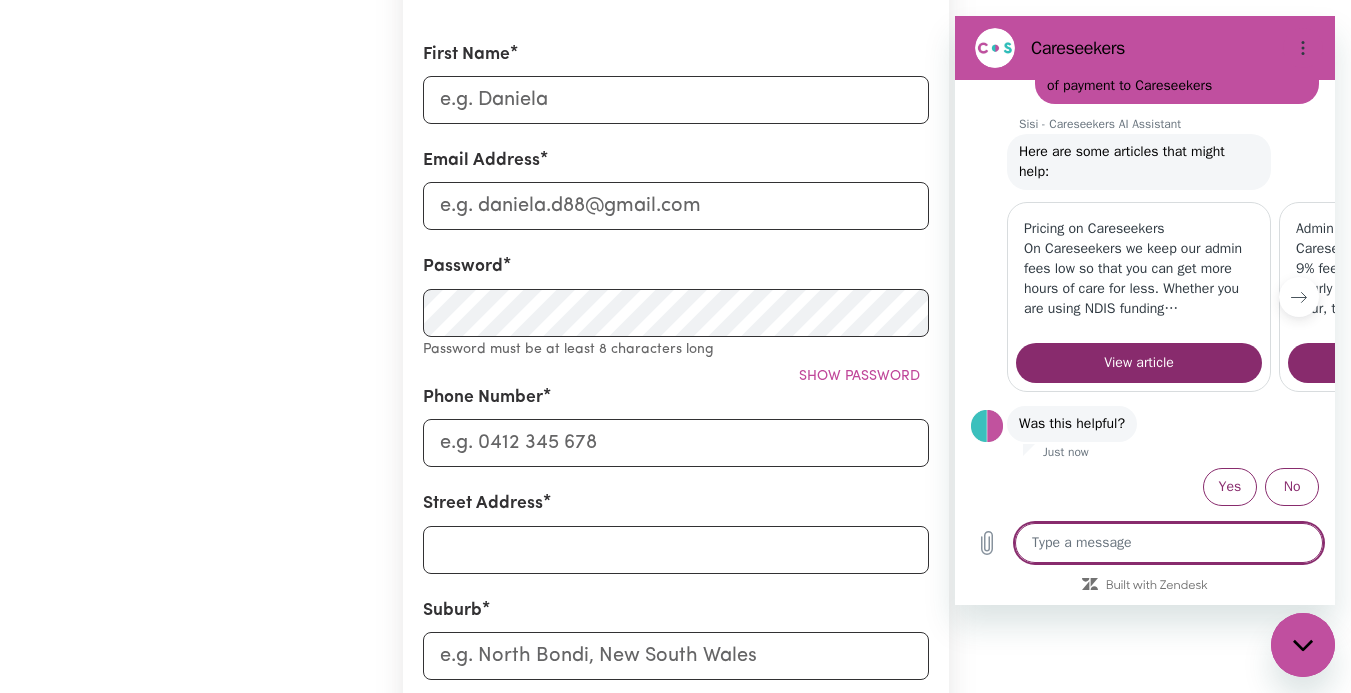 click 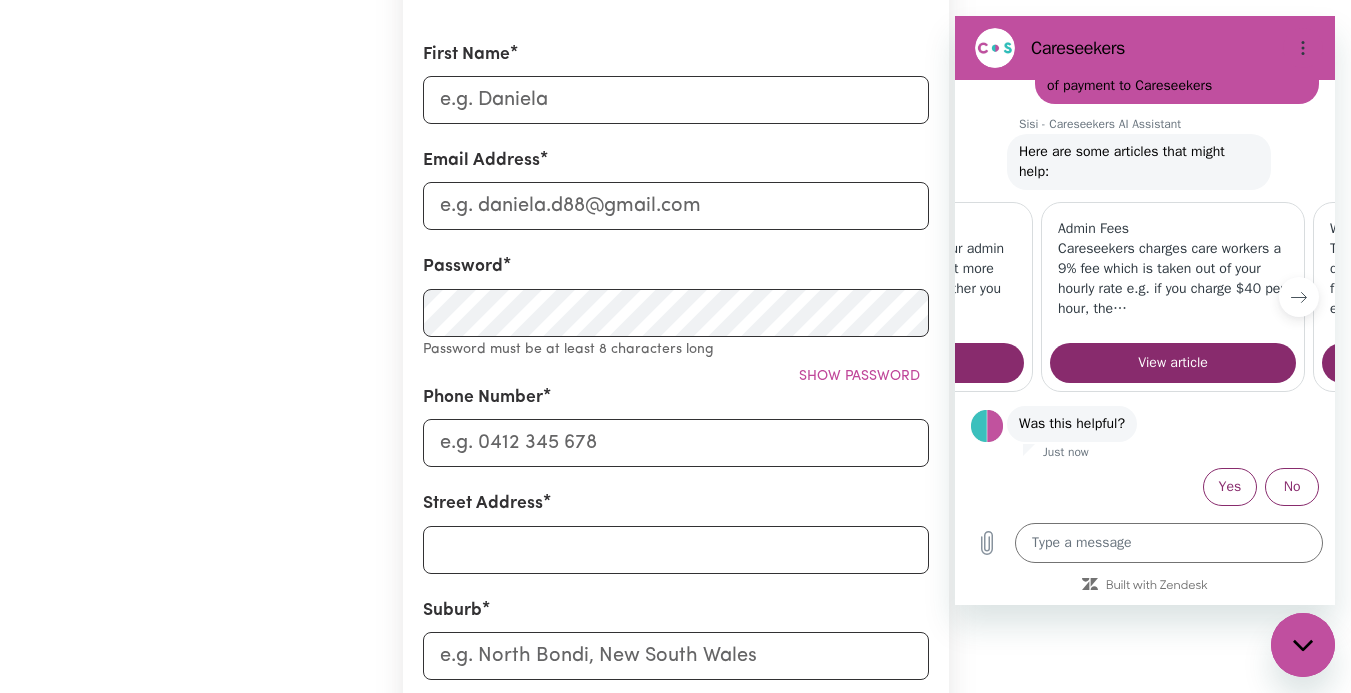 scroll, scrollTop: 0, scrollLeft: 257, axis: horizontal 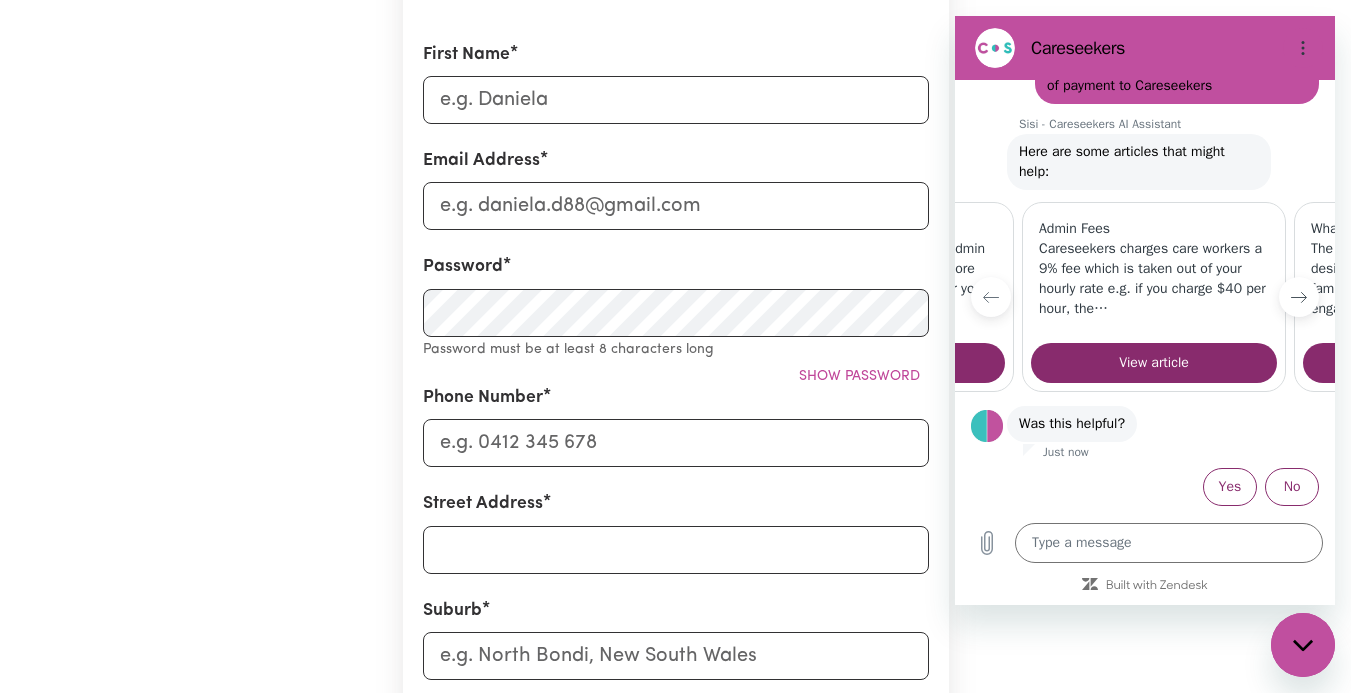 click 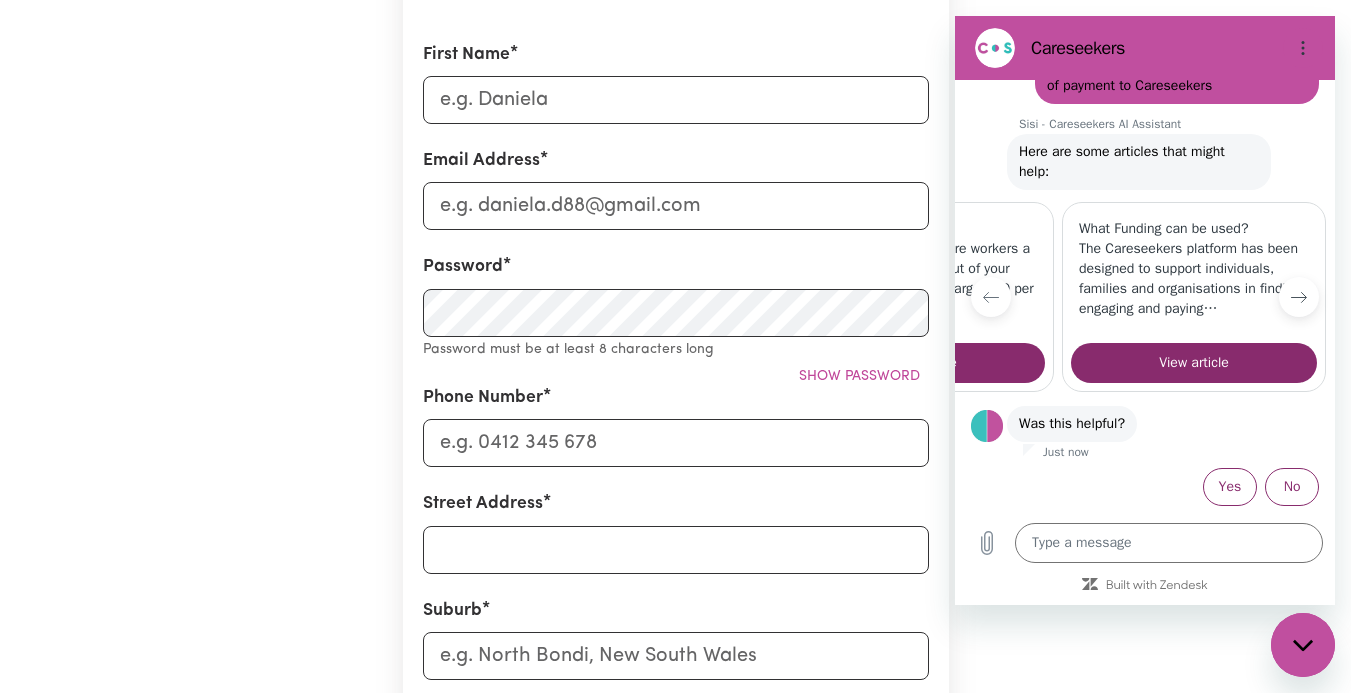 scroll, scrollTop: 0, scrollLeft: 504, axis: horizontal 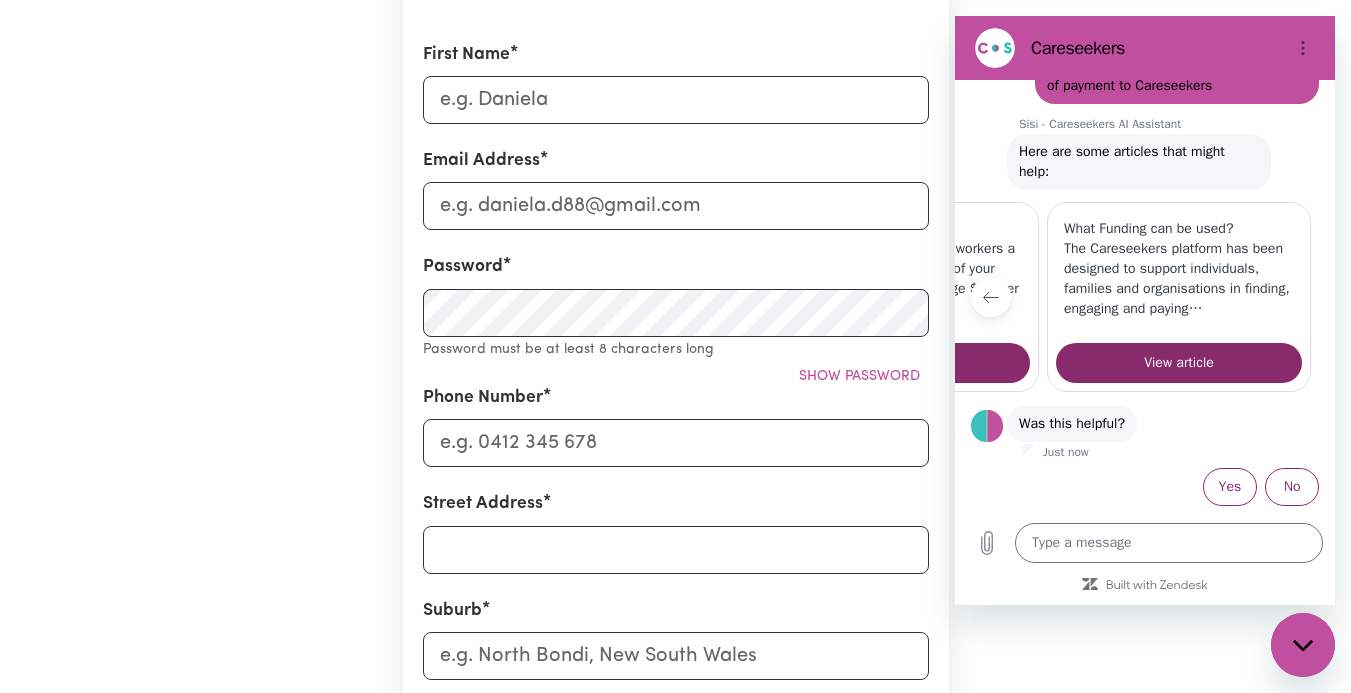 click 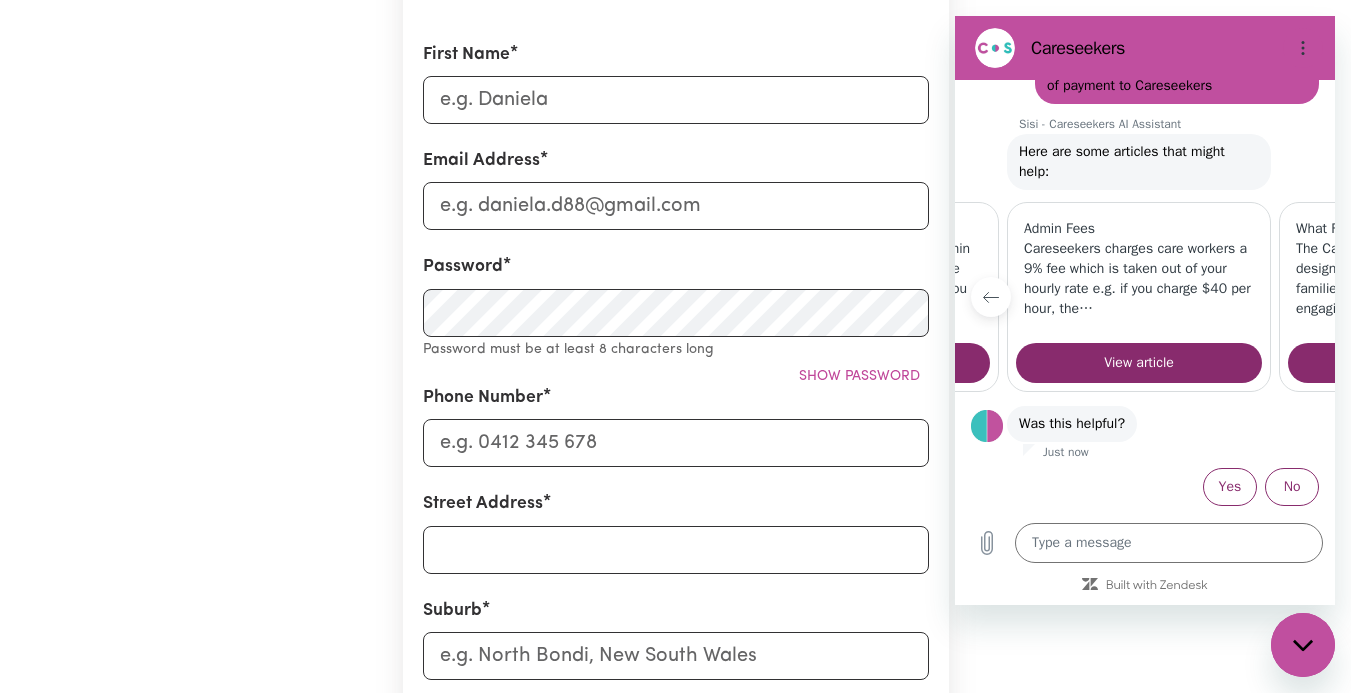 scroll, scrollTop: 0, scrollLeft: 257, axis: horizontal 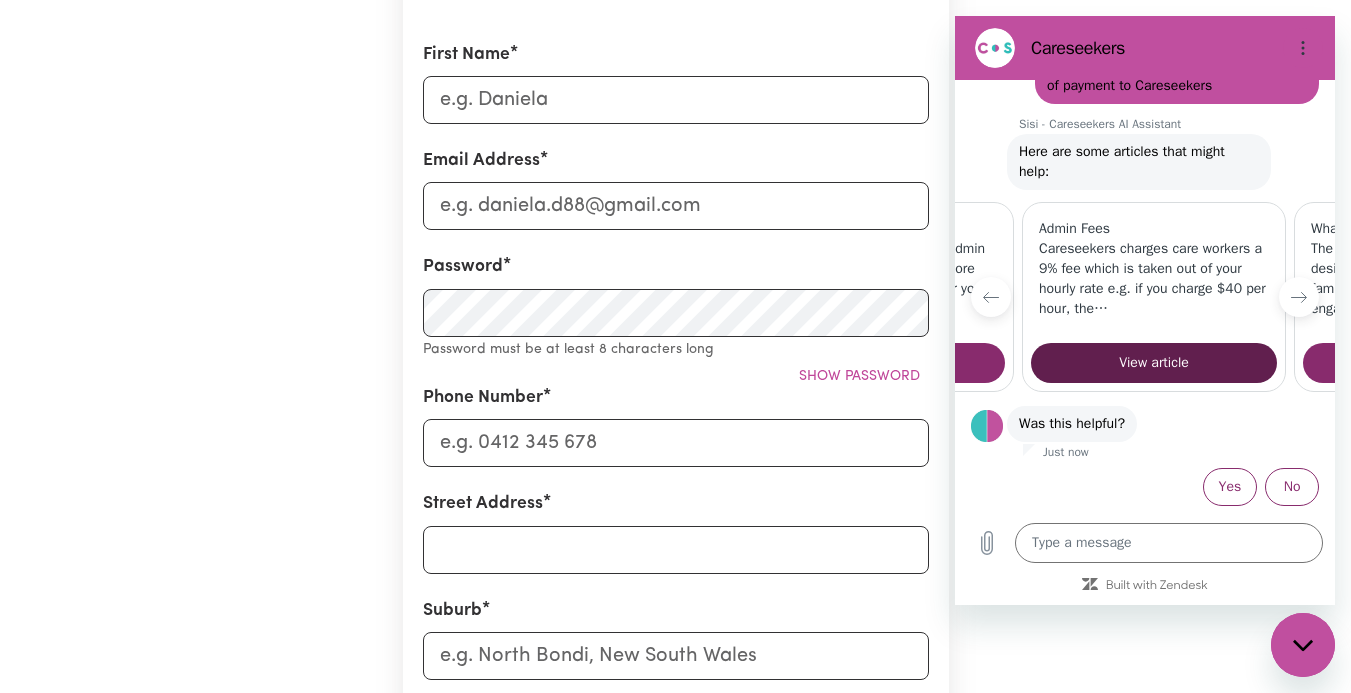 click on "View article" at bounding box center [1154, 363] 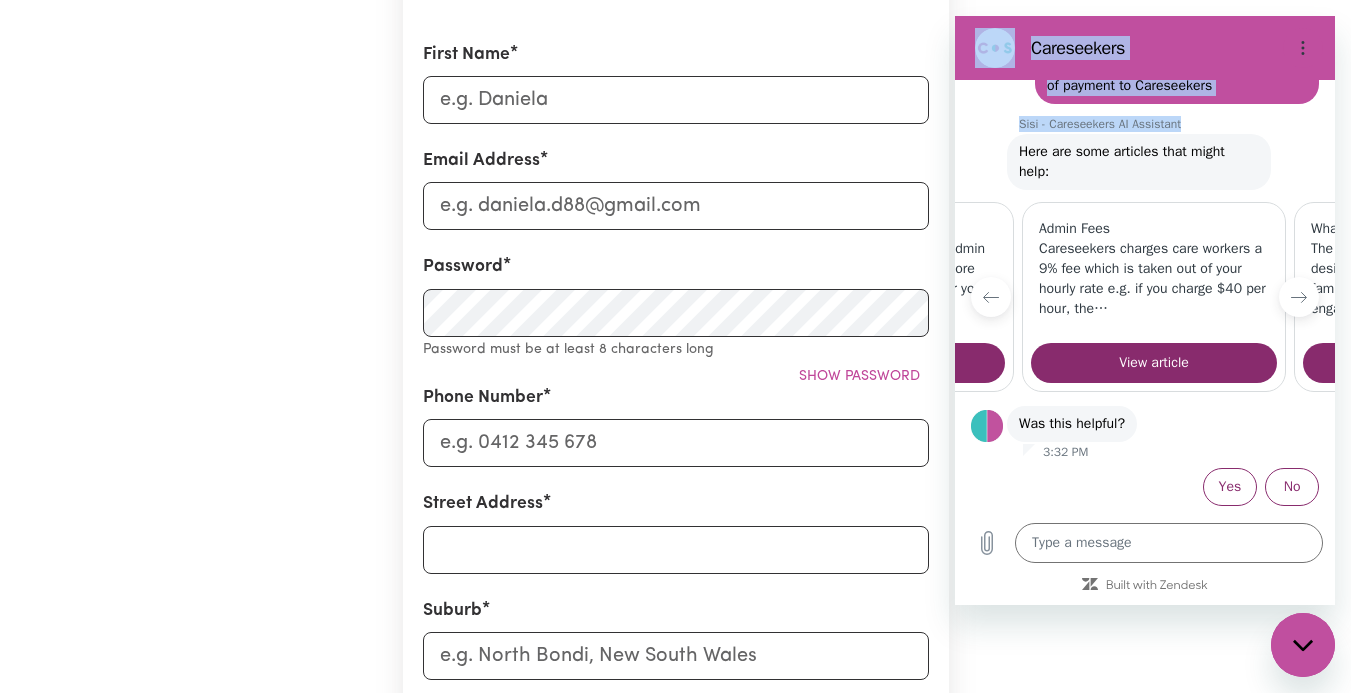 drag, startPoint x: 1195, startPoint y: 84, endPoint x: 450, endPoint y: 154, distance: 748.2814 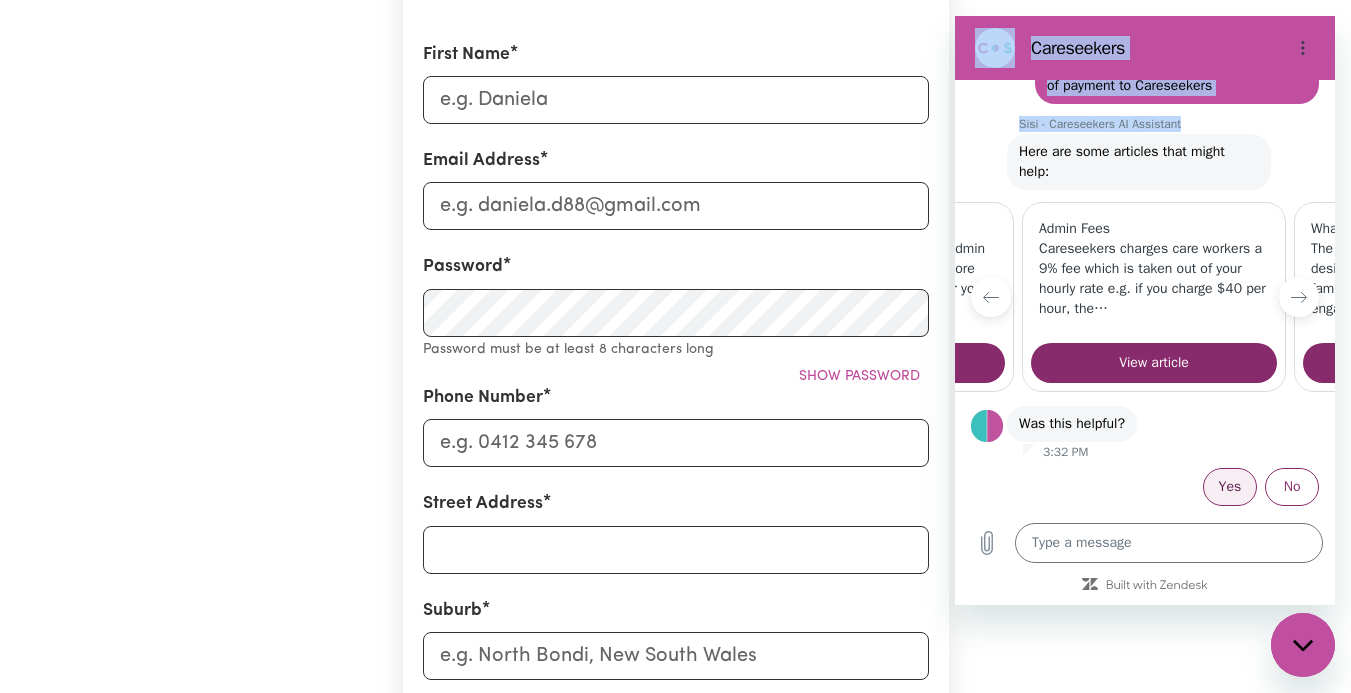 click on "Yes" at bounding box center [1230, 487] 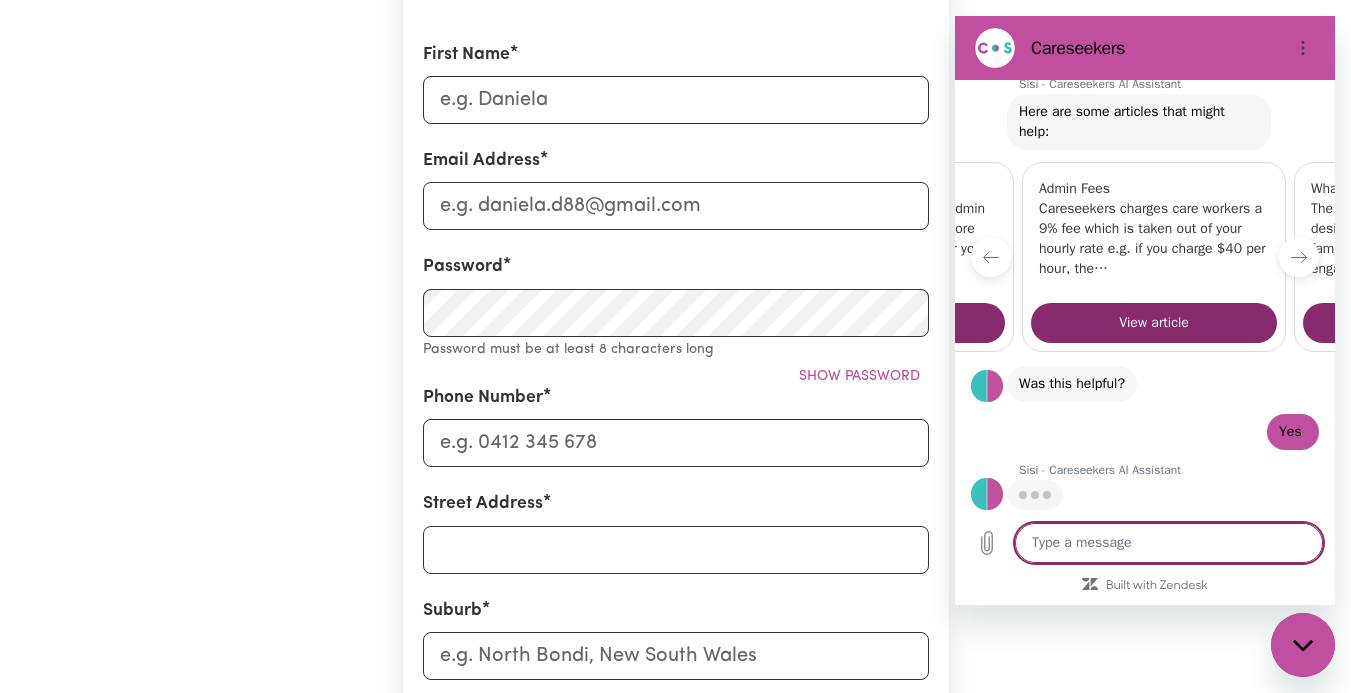 scroll, scrollTop: 519, scrollLeft: 0, axis: vertical 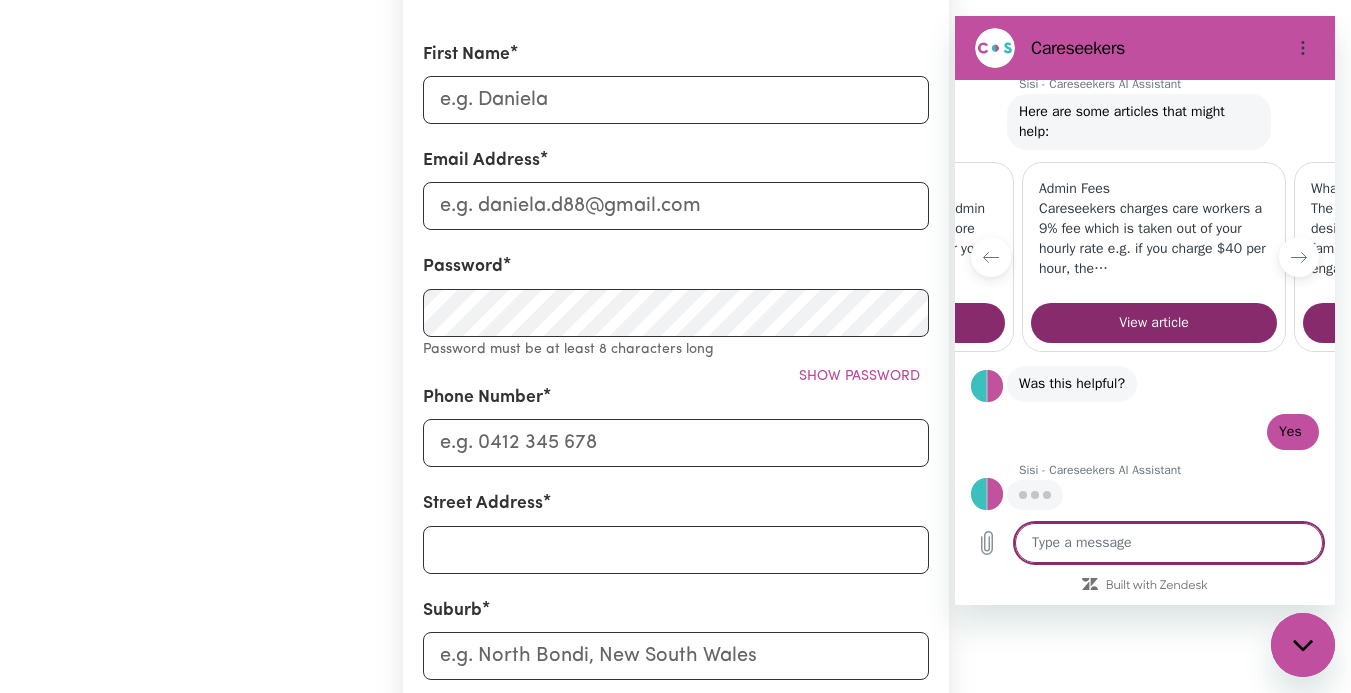 type on "x" 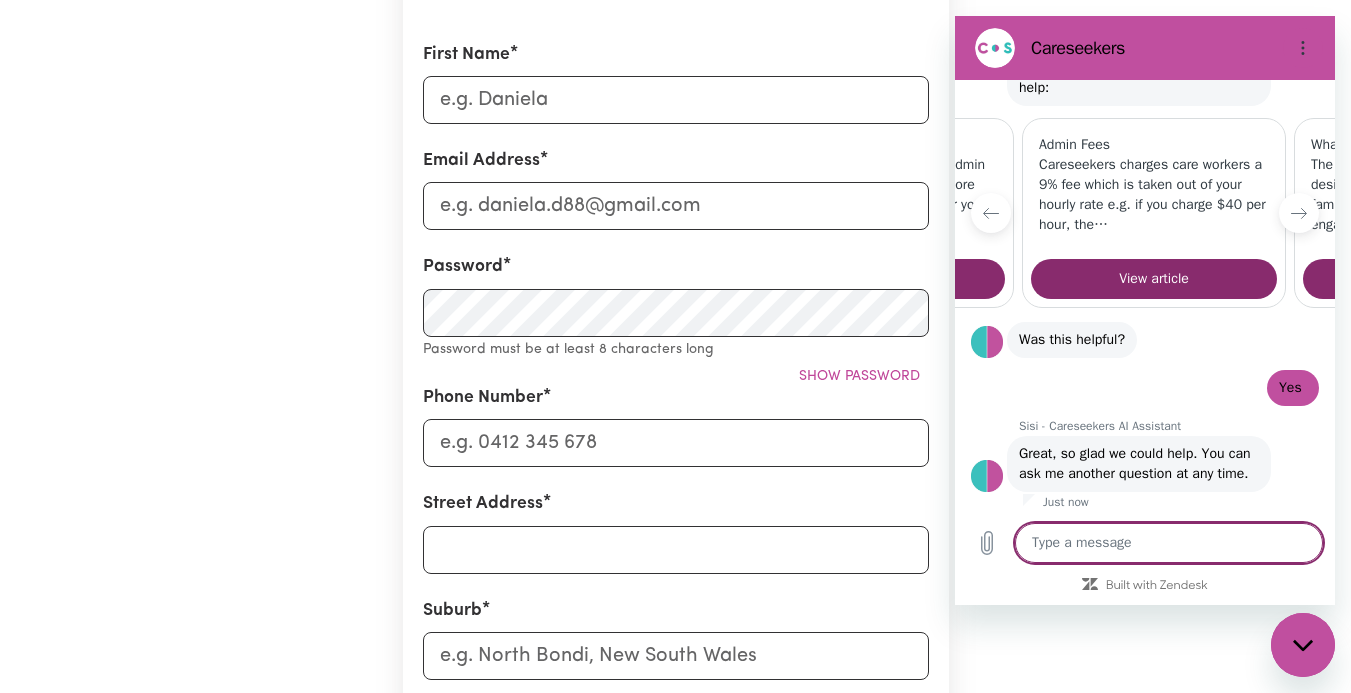 scroll, scrollTop: 633, scrollLeft: 0, axis: vertical 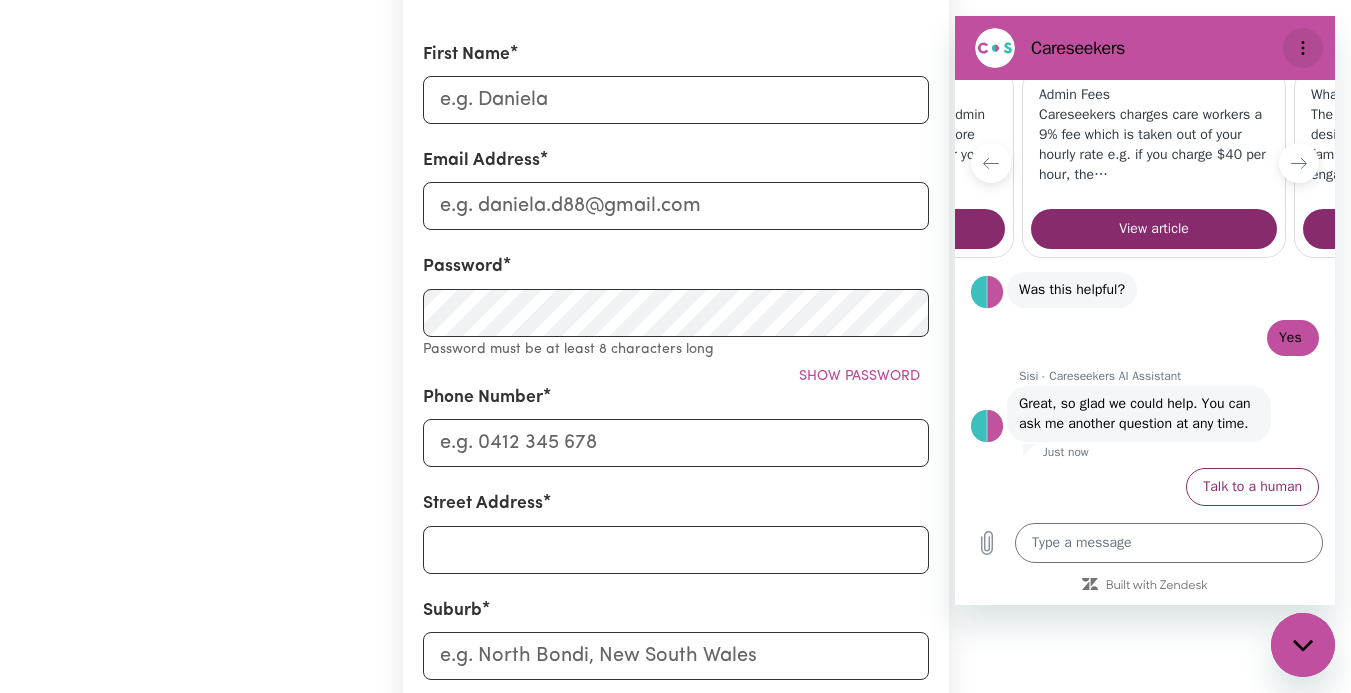 click at bounding box center (1303, 48) 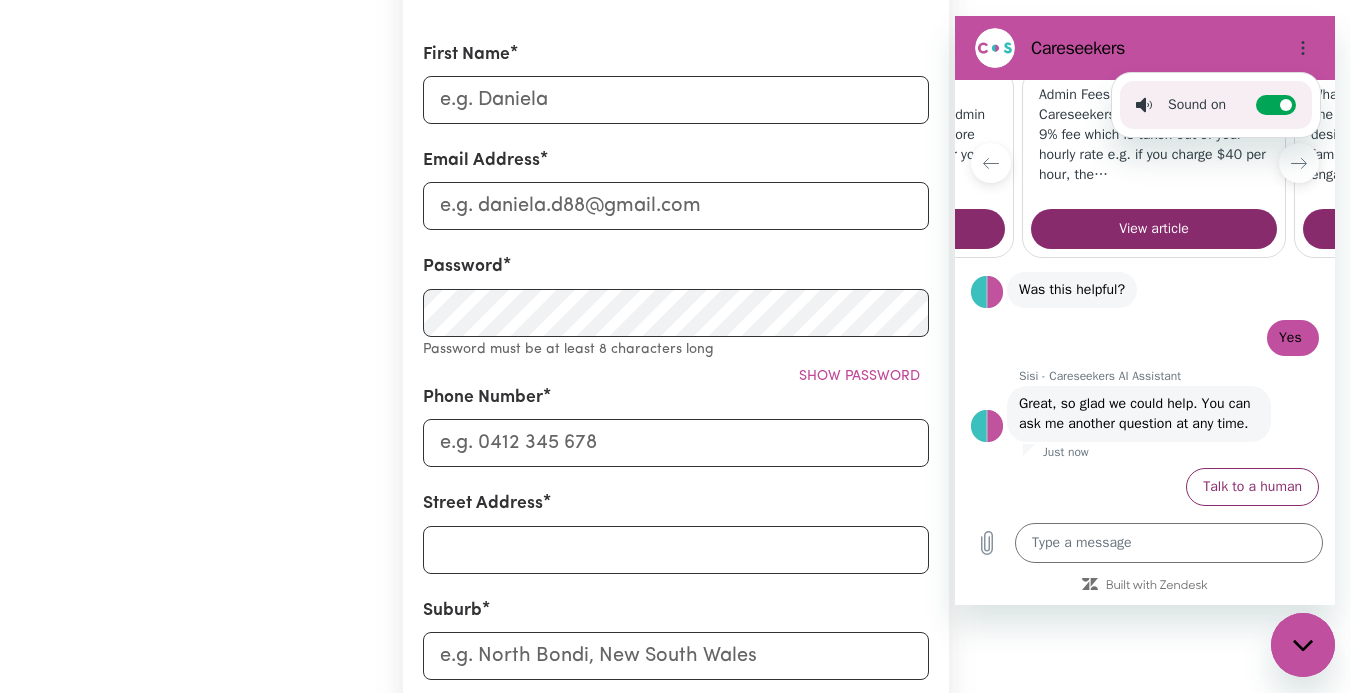 click on "Careseekers" at bounding box center (1153, 48) 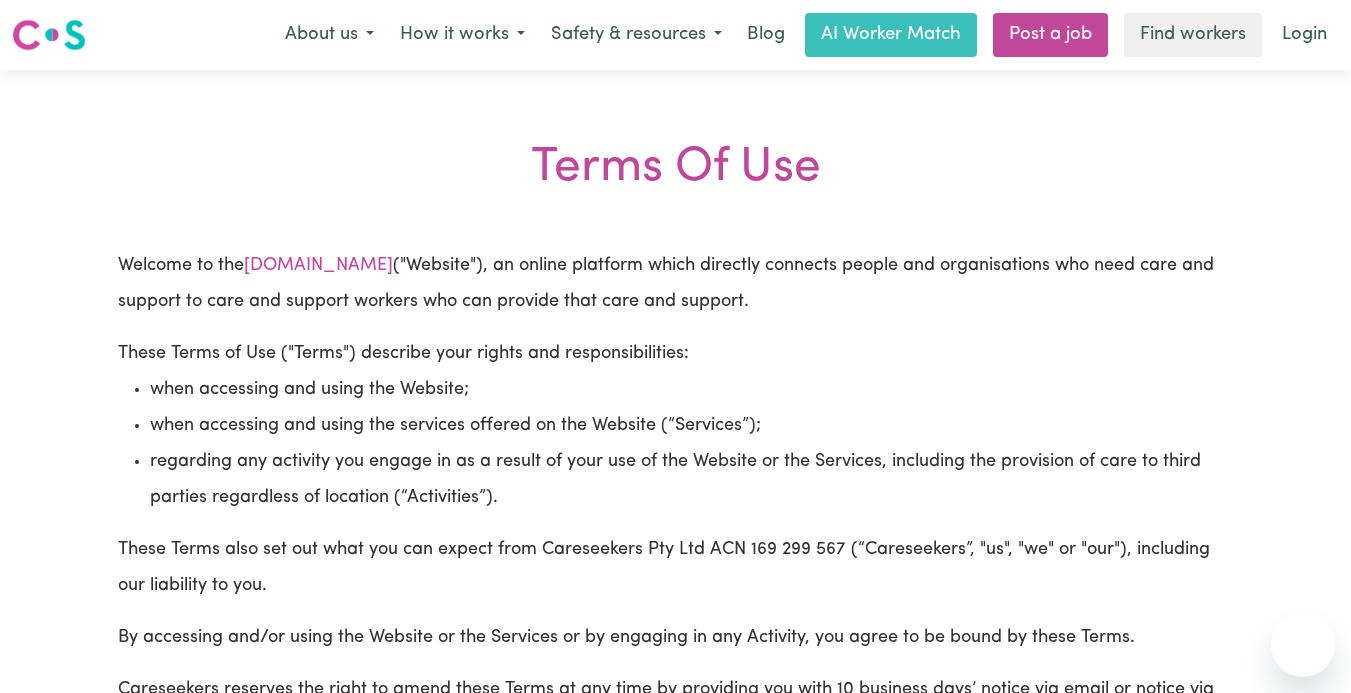 scroll, scrollTop: 0, scrollLeft: 0, axis: both 